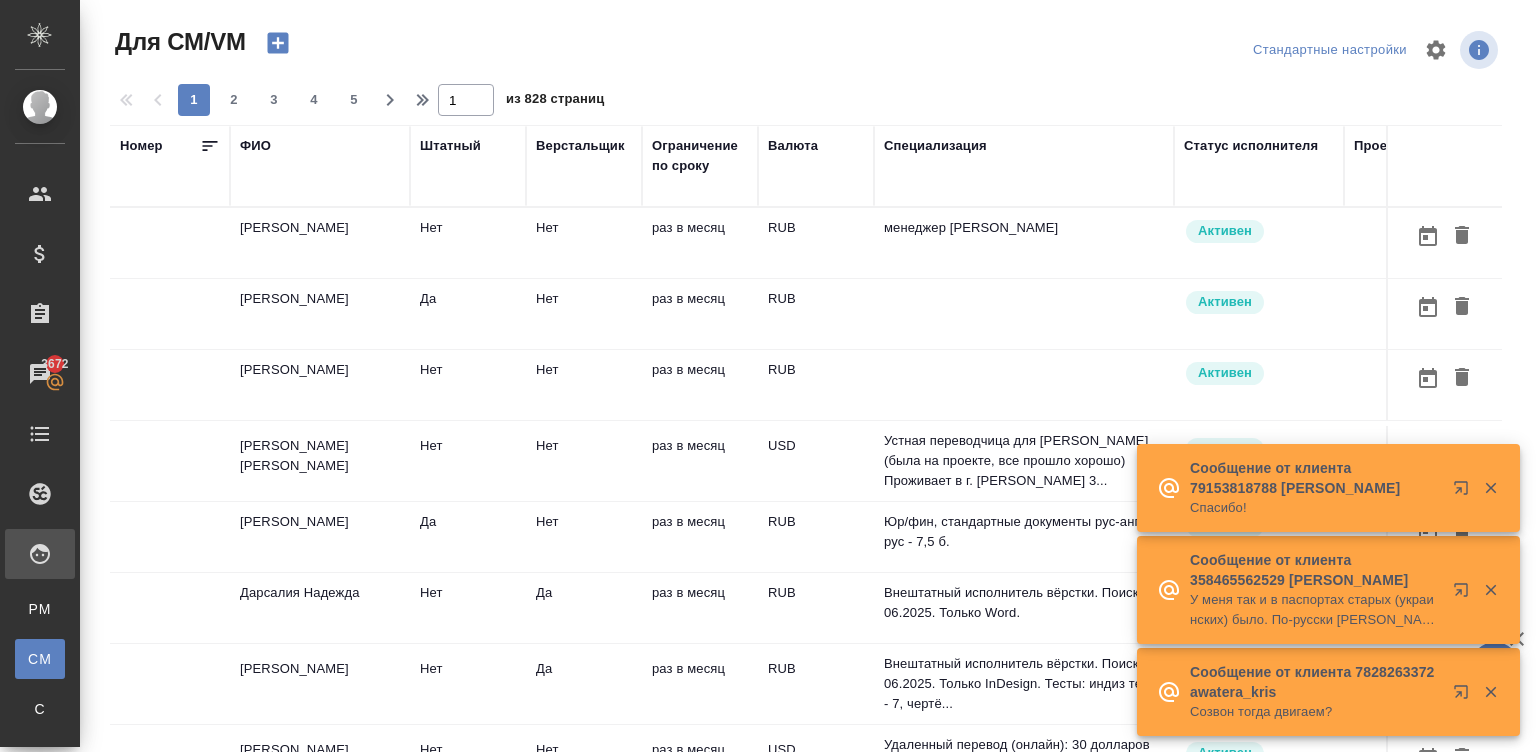 scroll, scrollTop: 0, scrollLeft: 0, axis: both 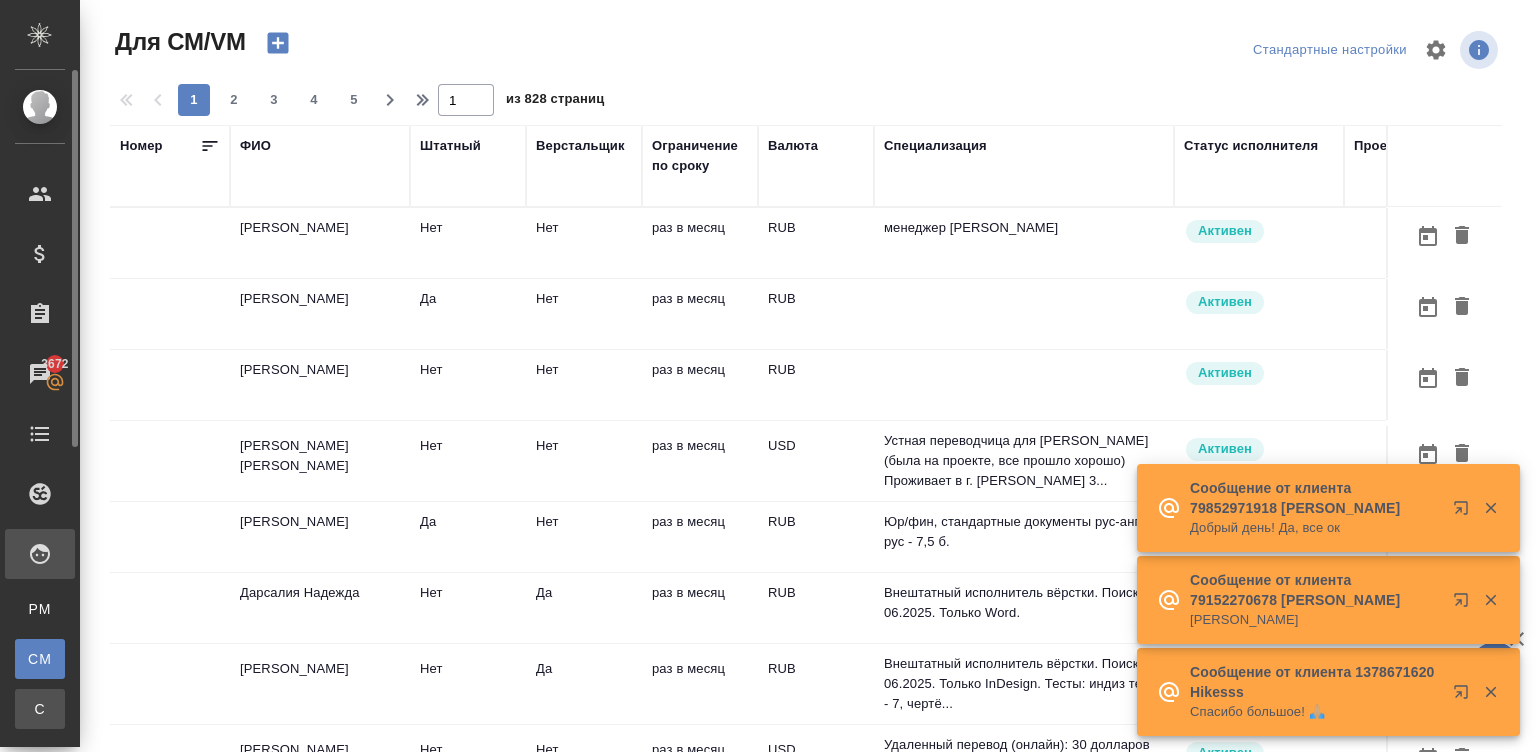 click on "С" at bounding box center (40, 709) 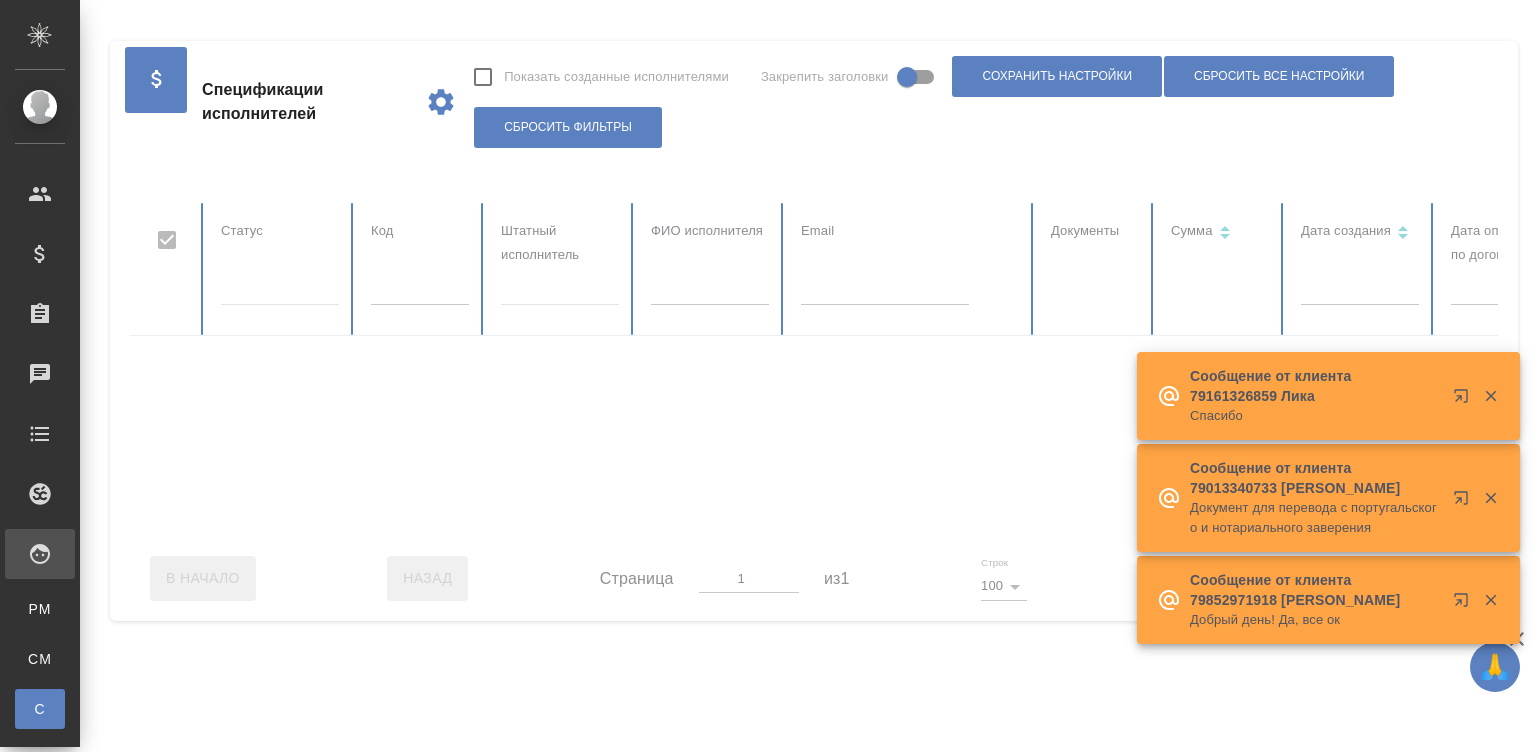 checkbox on "false" 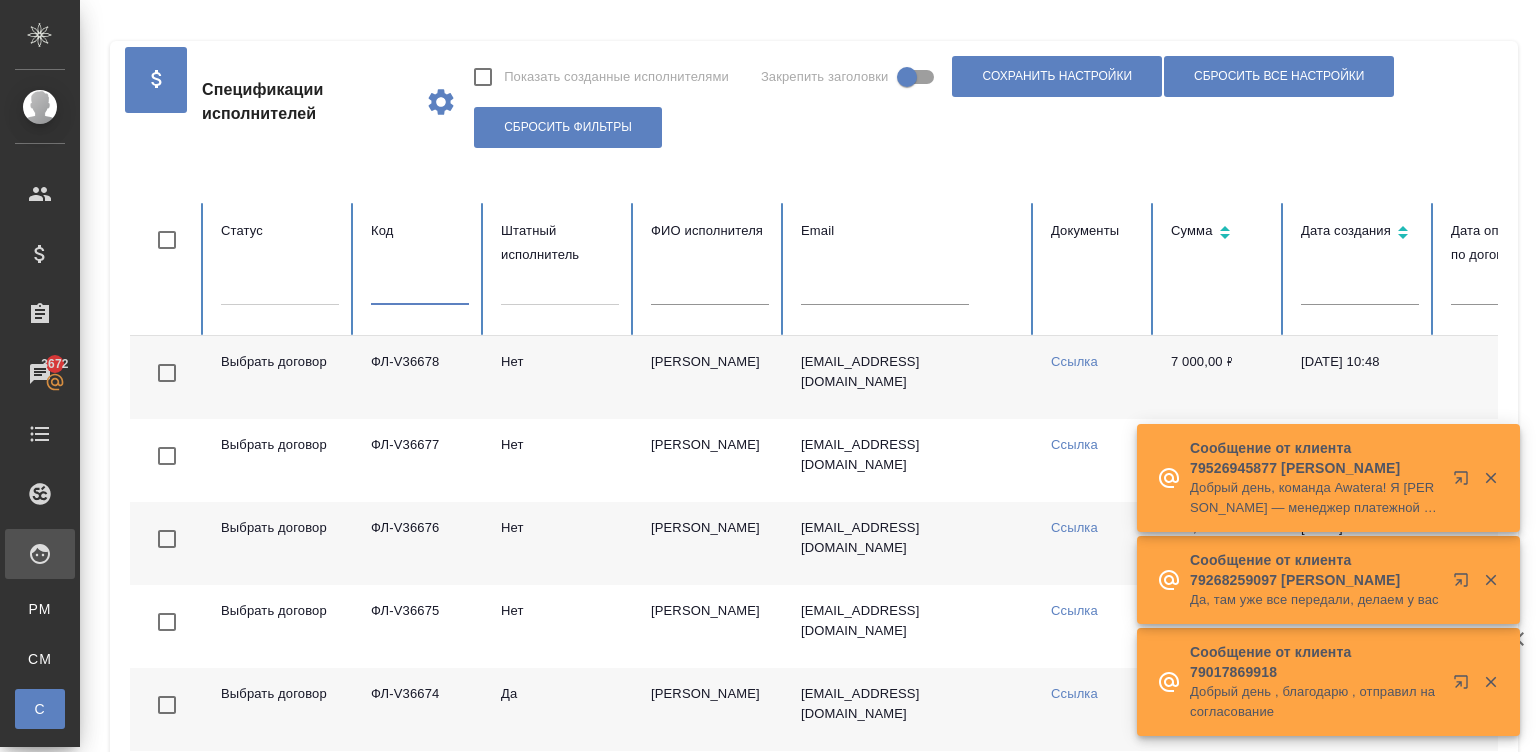 click at bounding box center [420, 291] 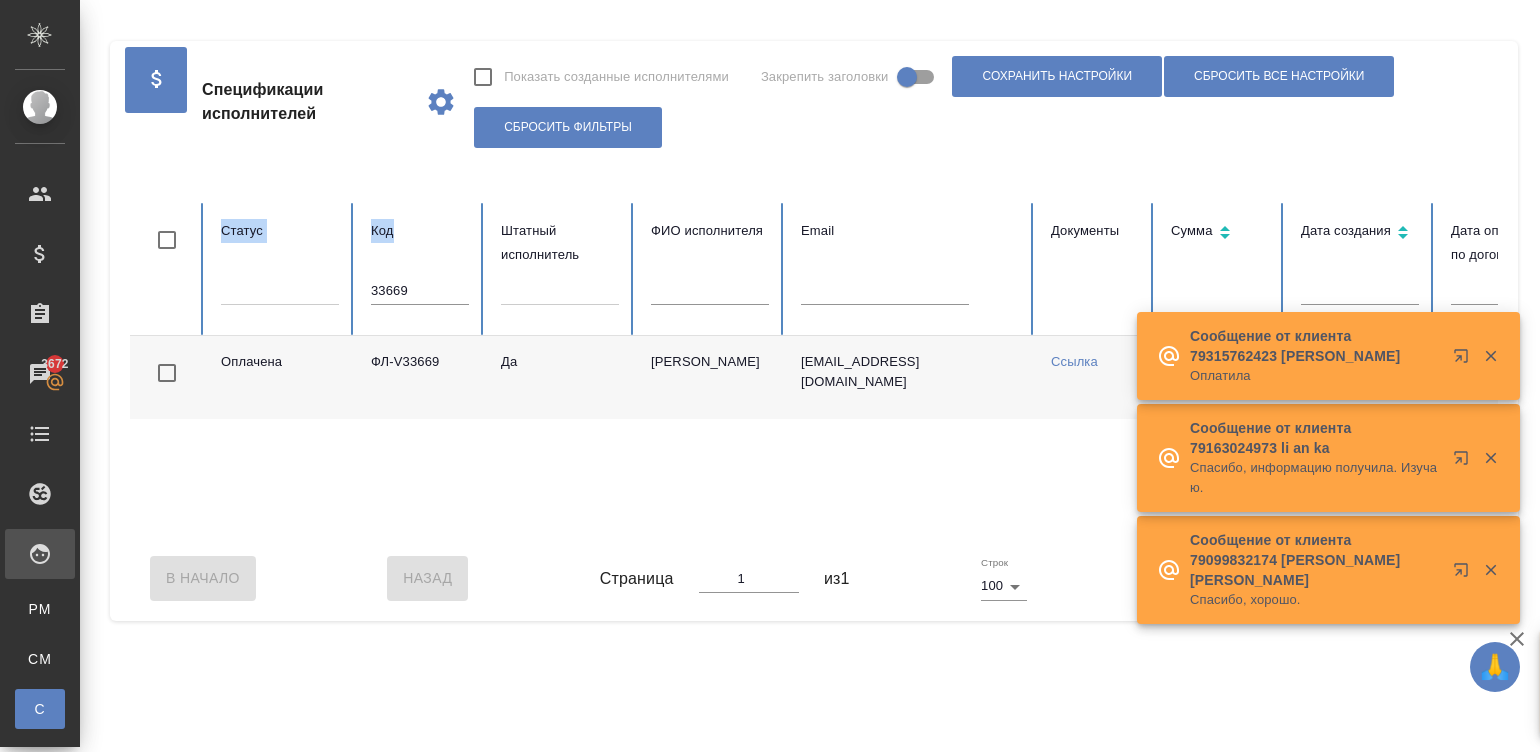 drag, startPoint x: 458, startPoint y: 165, endPoint x: 415, endPoint y: 283, distance: 125.59061 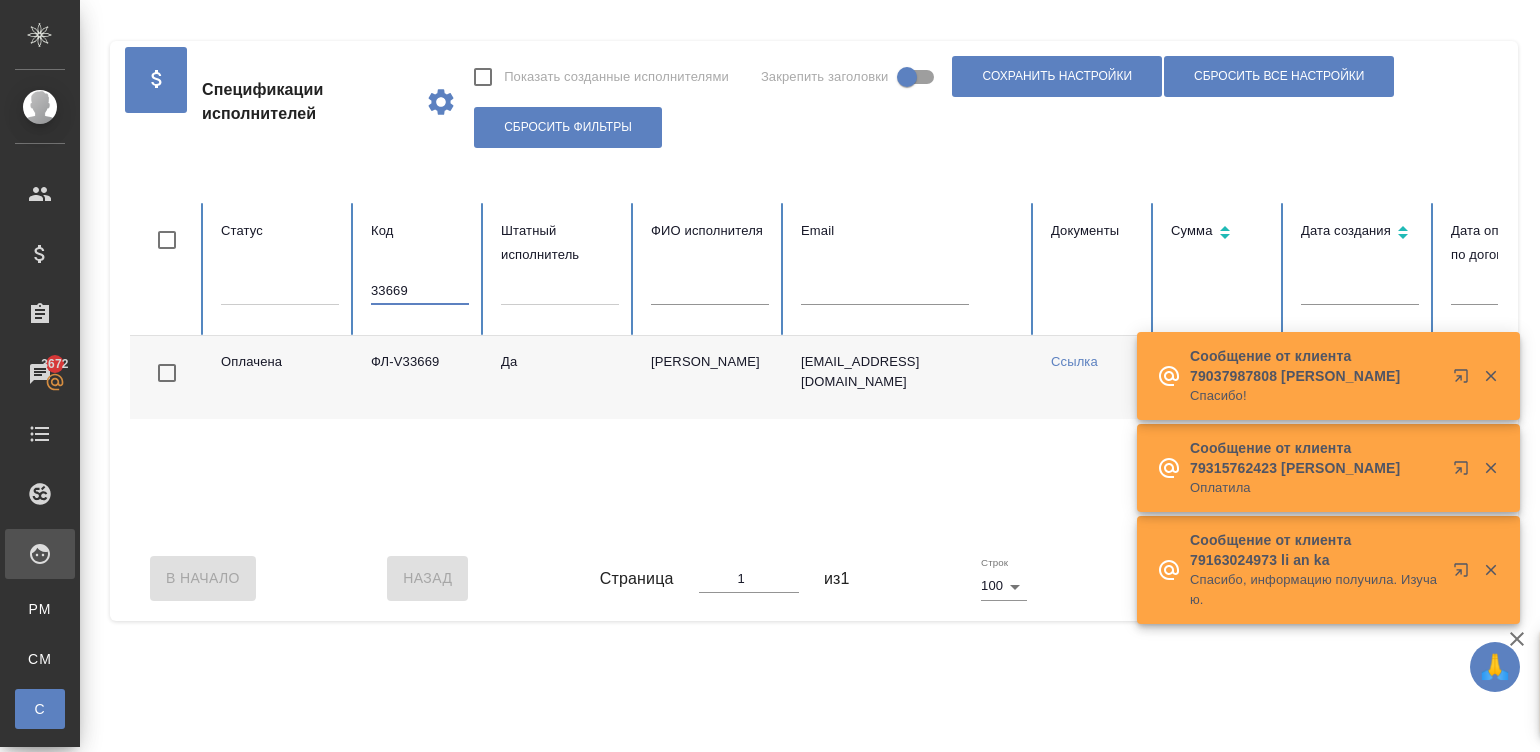 click on "33669" at bounding box center [420, 291] 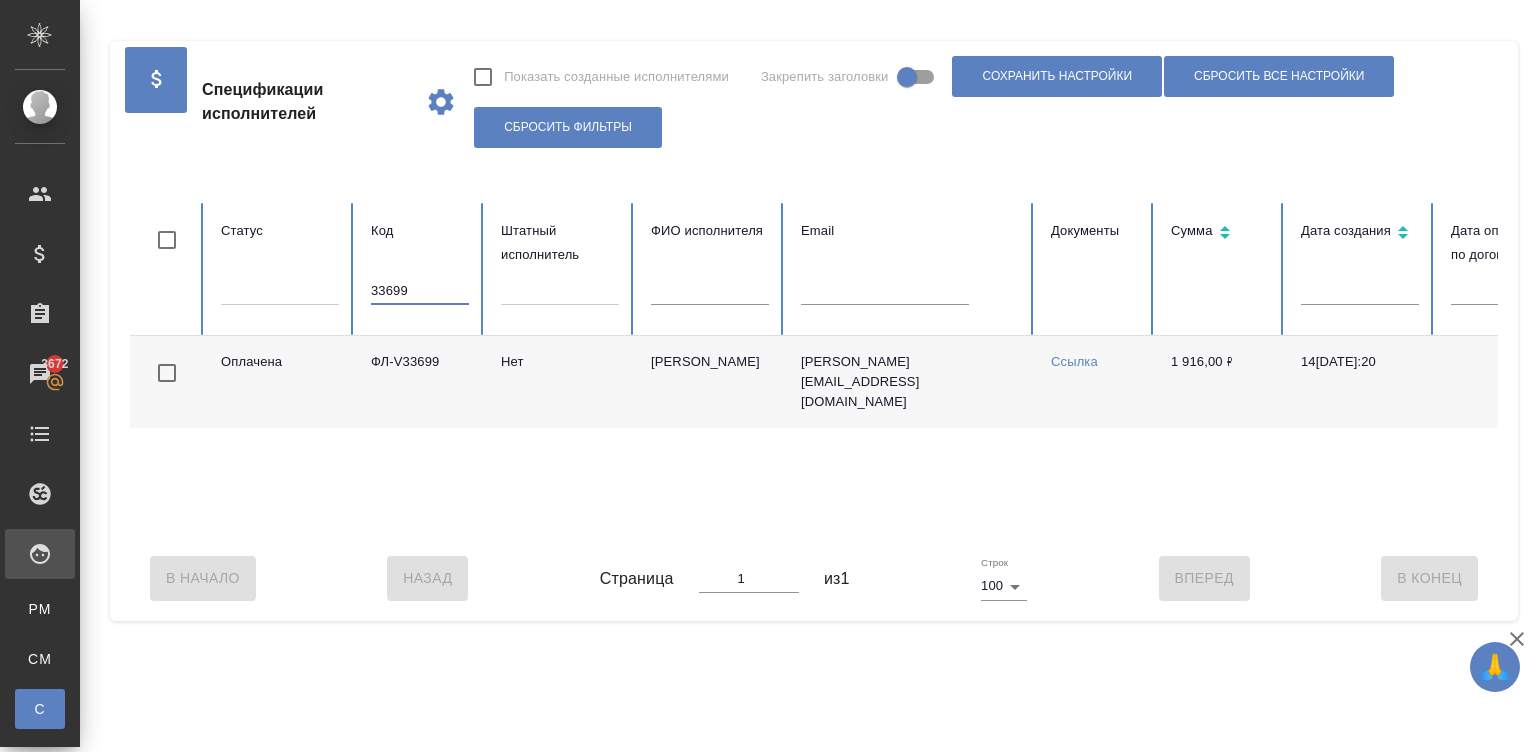 scroll, scrollTop: 0, scrollLeft: 773, axis: horizontal 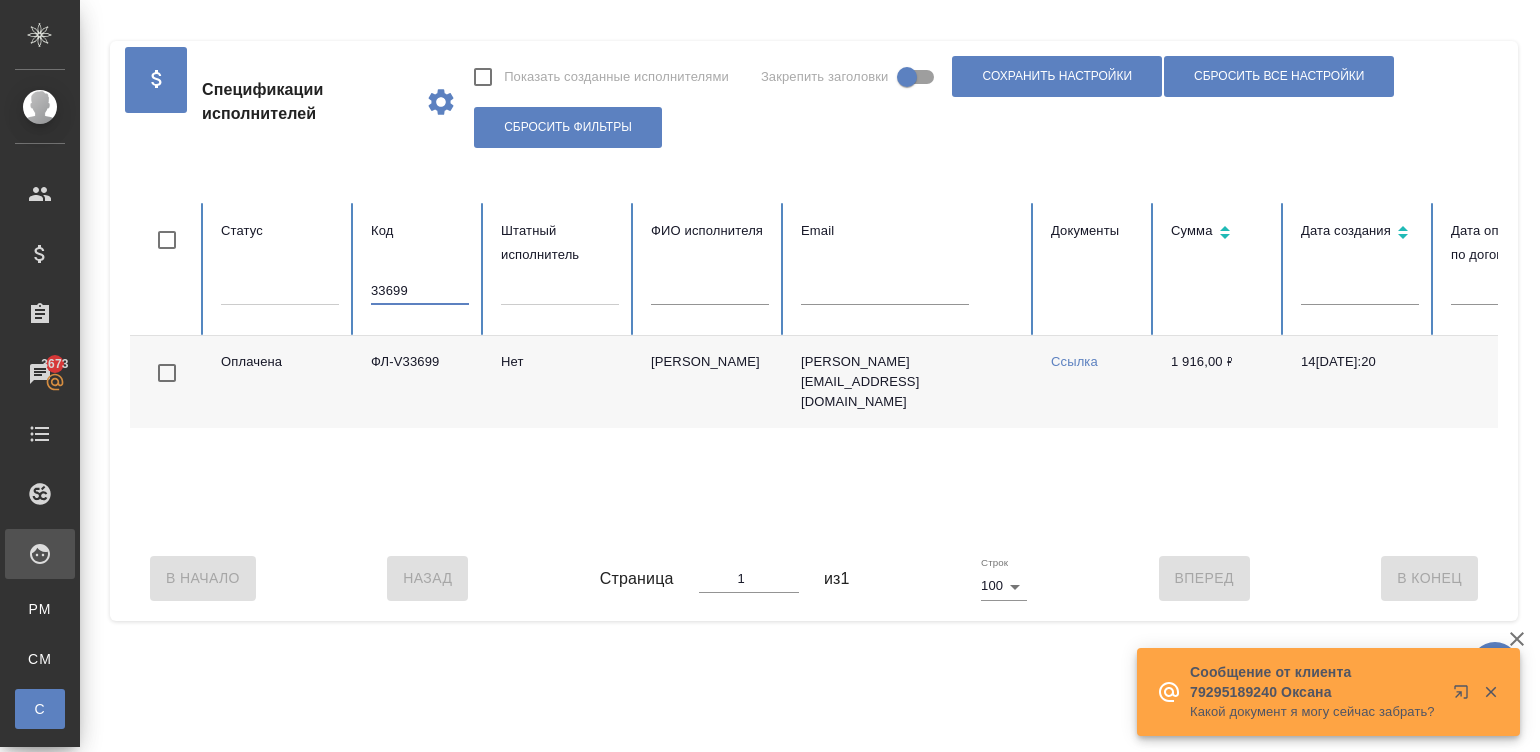 click on "33699" at bounding box center [420, 291] 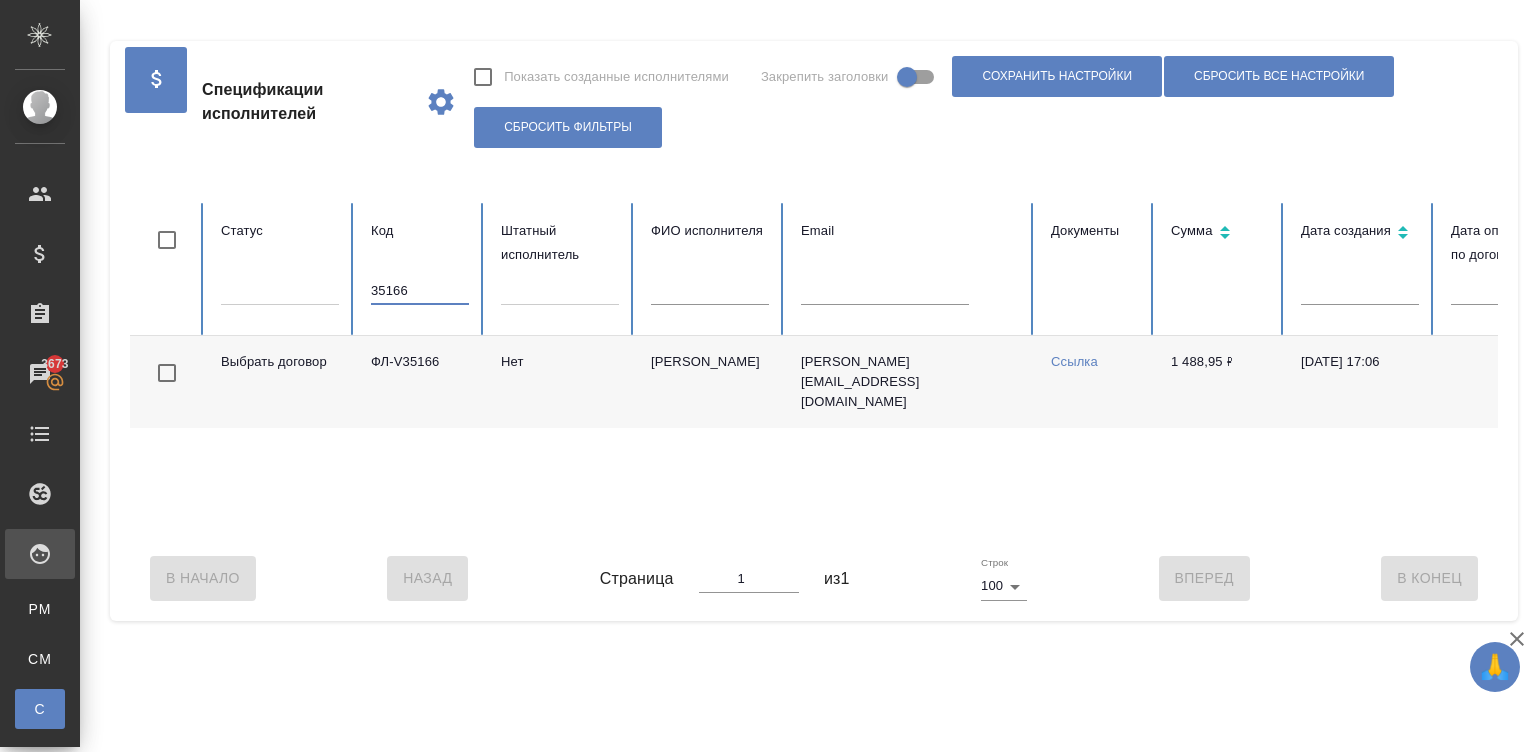 scroll, scrollTop: 0, scrollLeft: 773, axis: horizontal 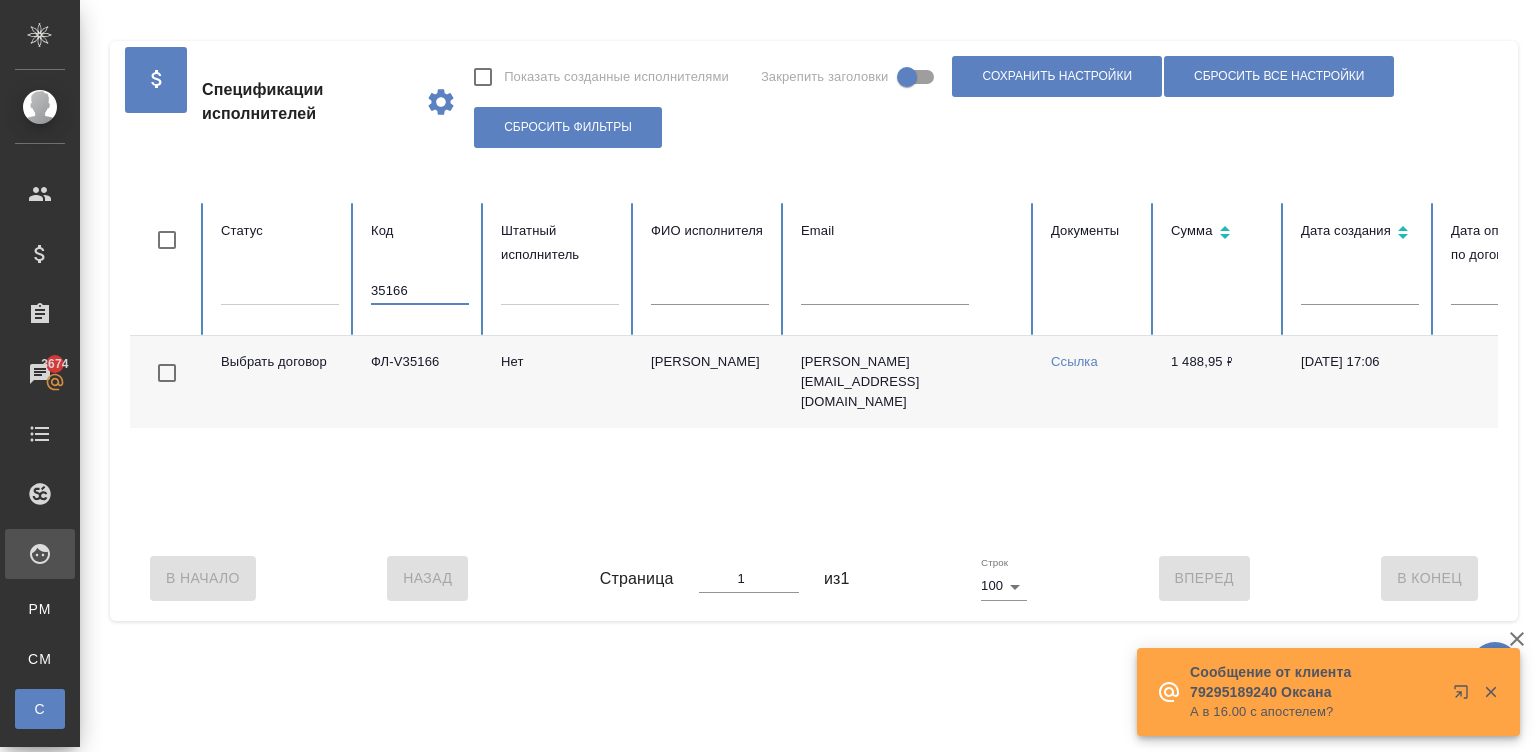 type on "35166" 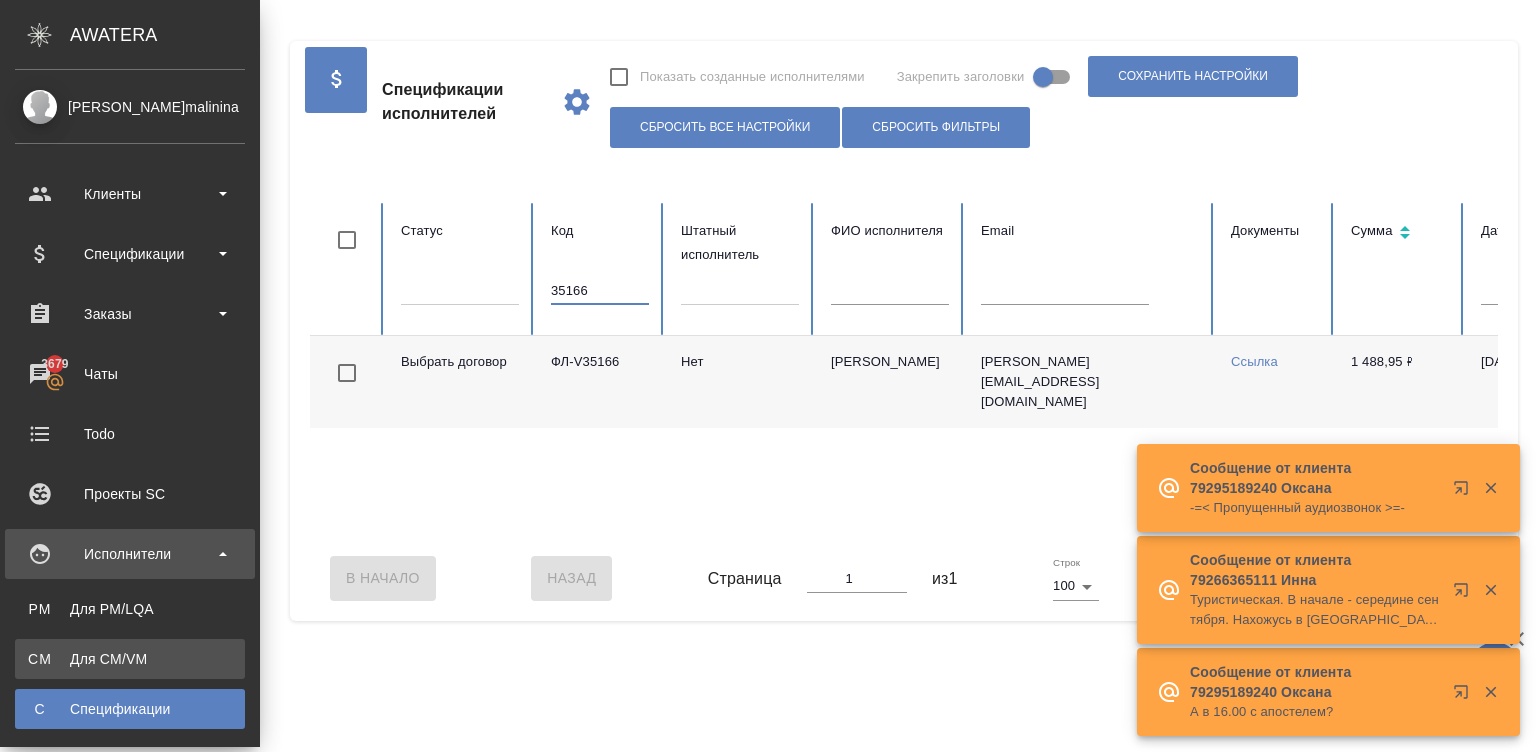 click on "Для CM/VM" at bounding box center [130, 659] 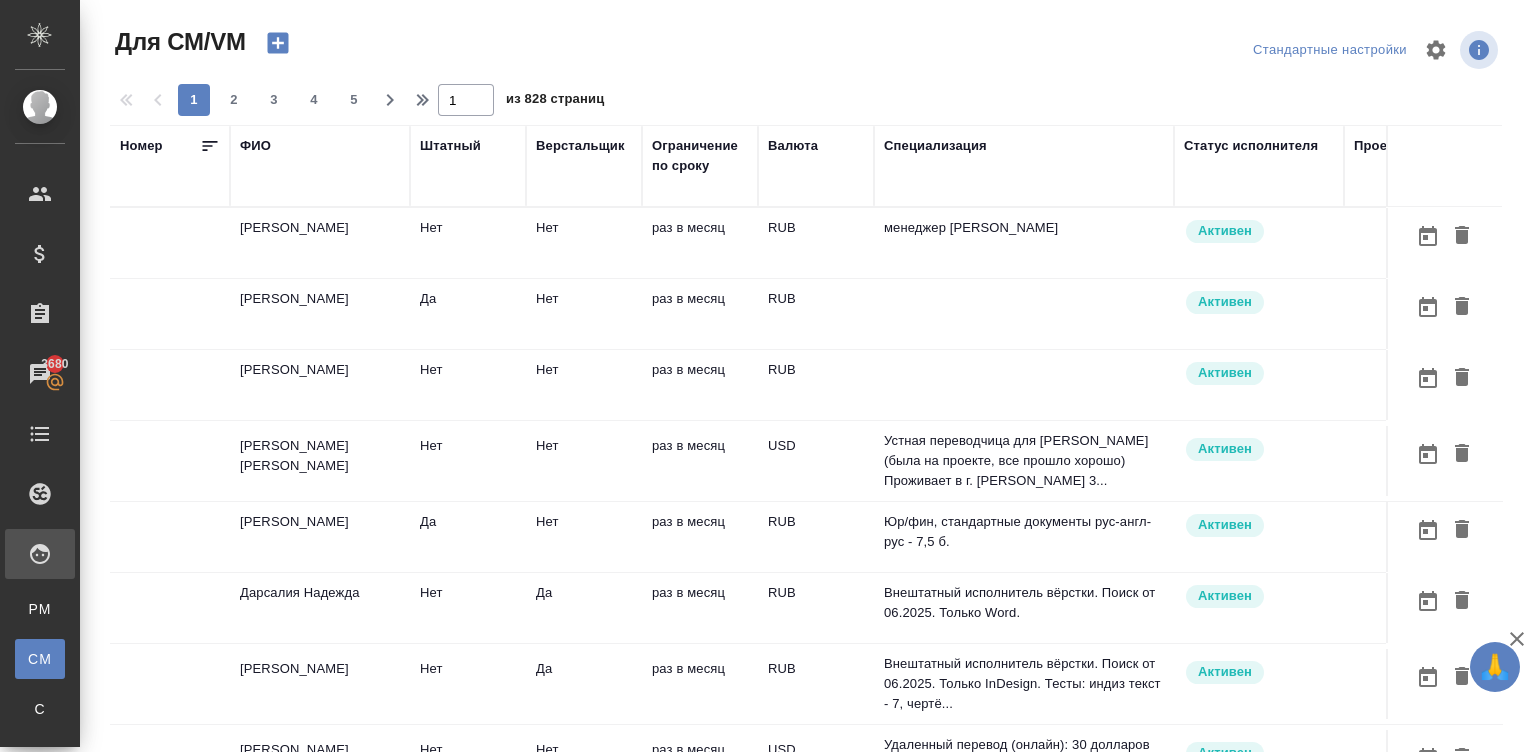 click on "менеджер LQA" at bounding box center (1024, 243) 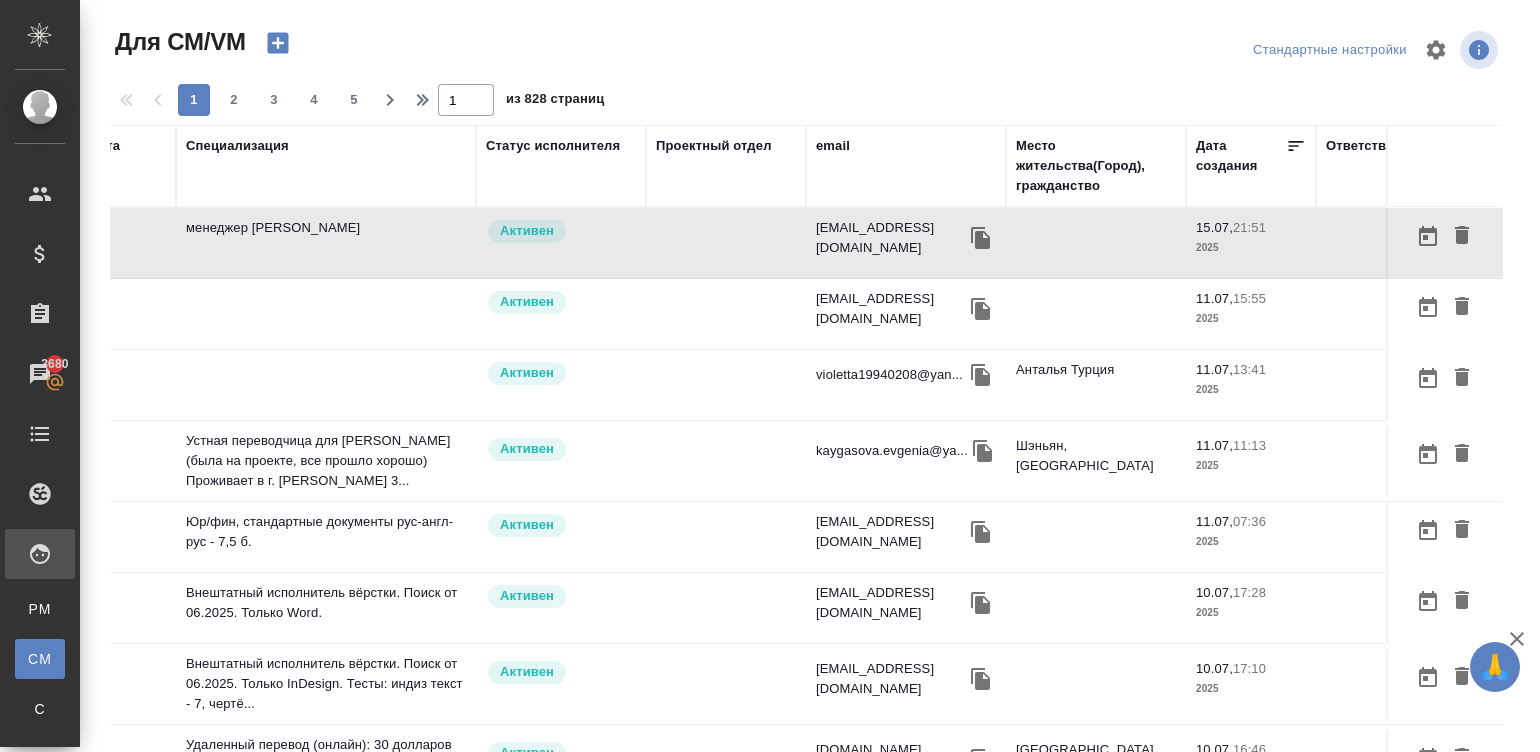 scroll, scrollTop: 0, scrollLeft: 782, axis: horizontal 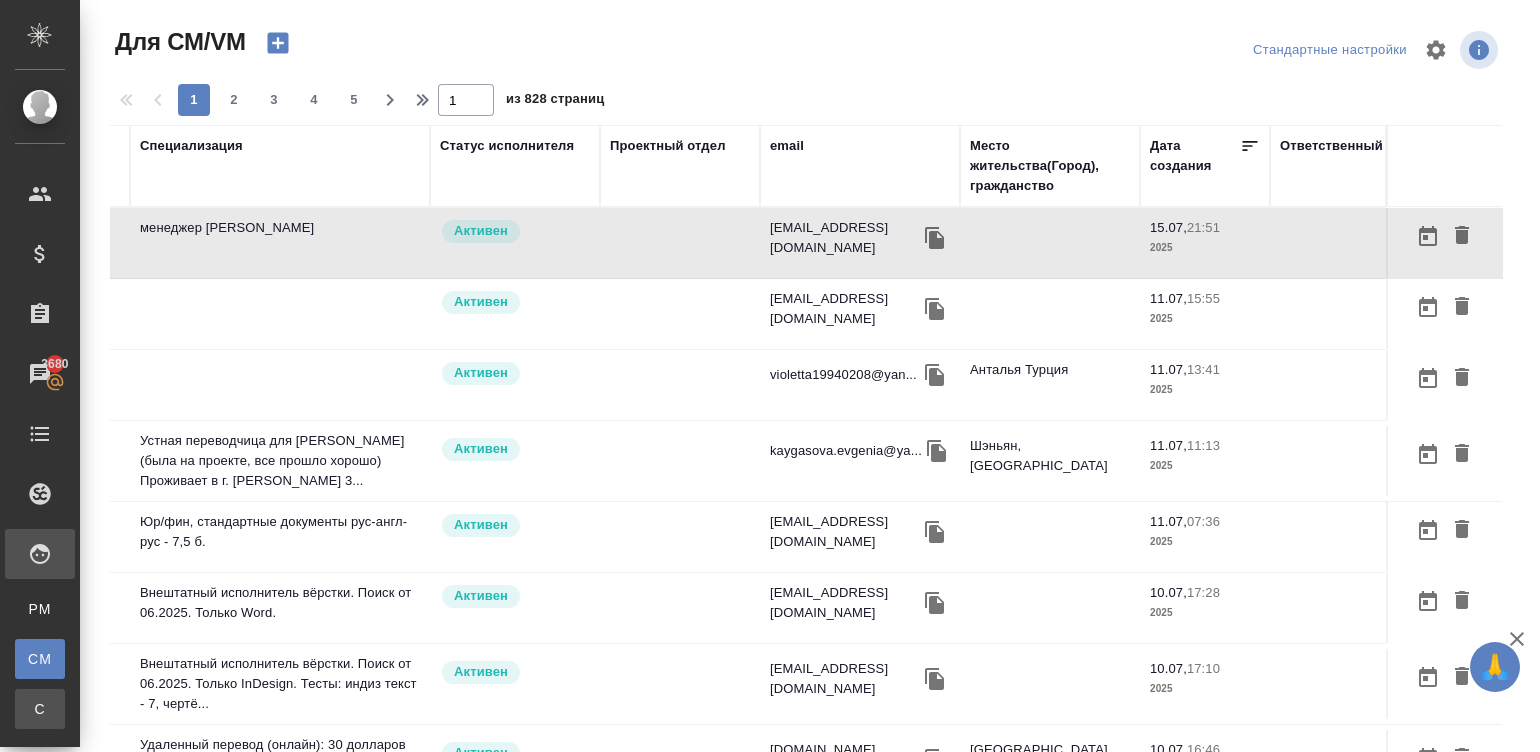 click on "С" at bounding box center (40, 709) 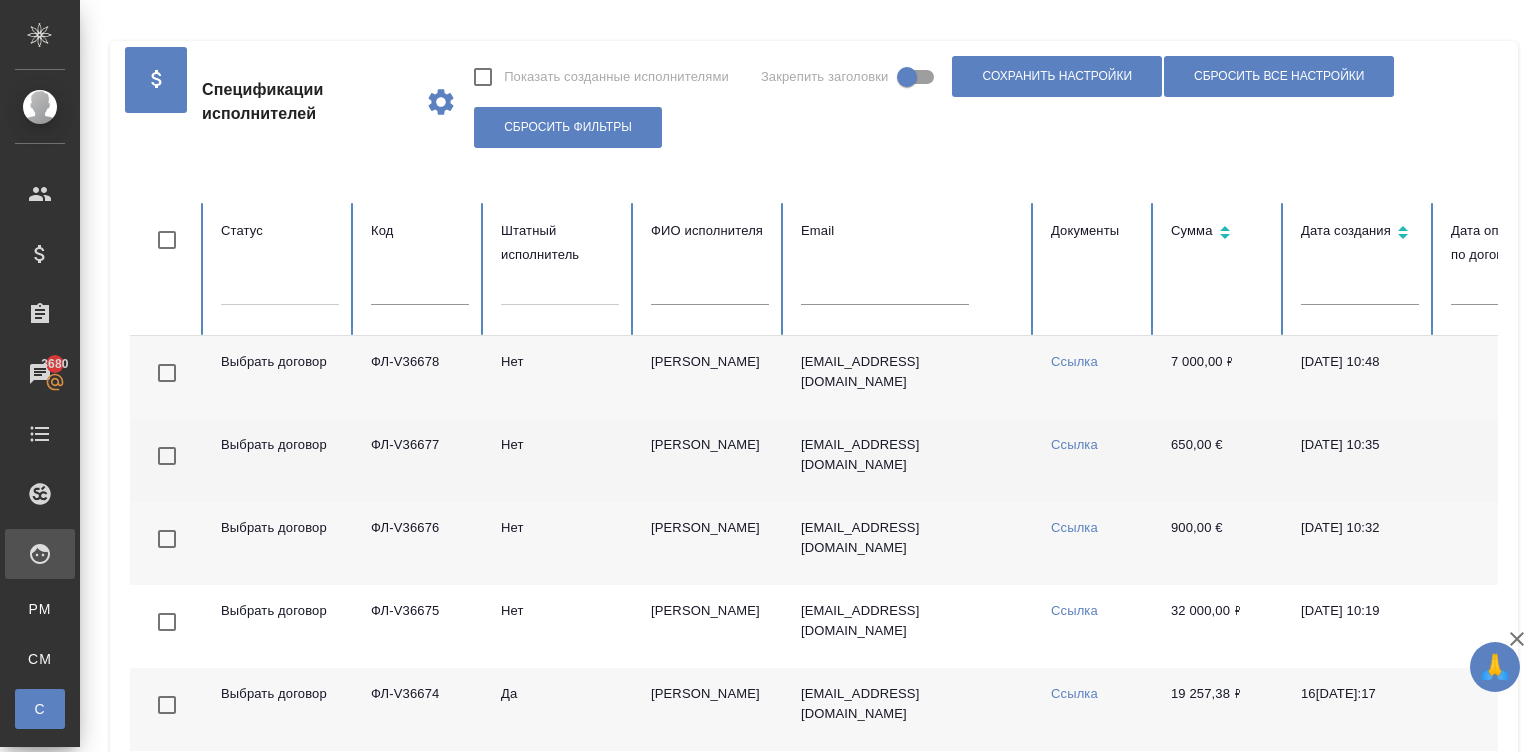 click on "Gomma Daniel" at bounding box center (710, 460) 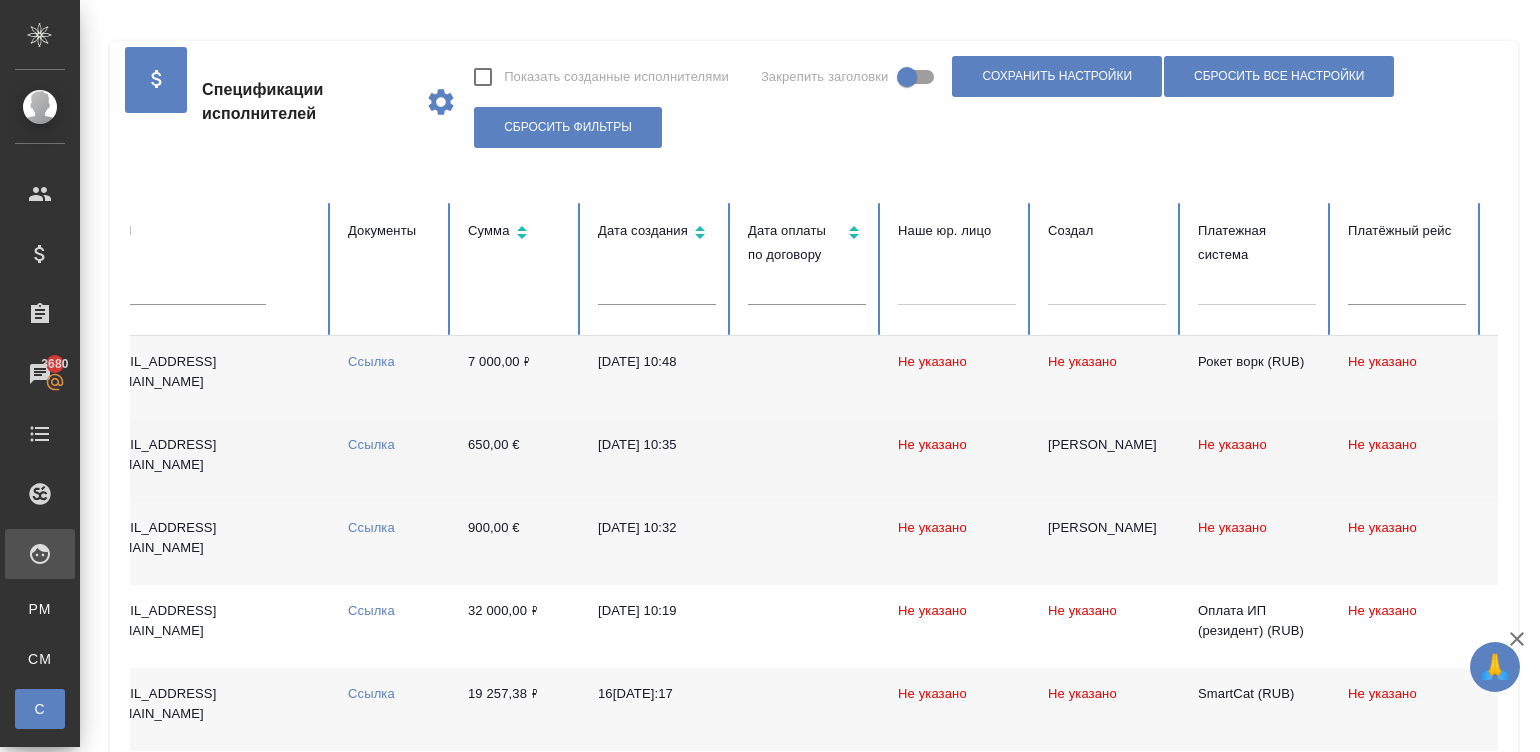 scroll, scrollTop: 0, scrollLeft: 773, axis: horizontal 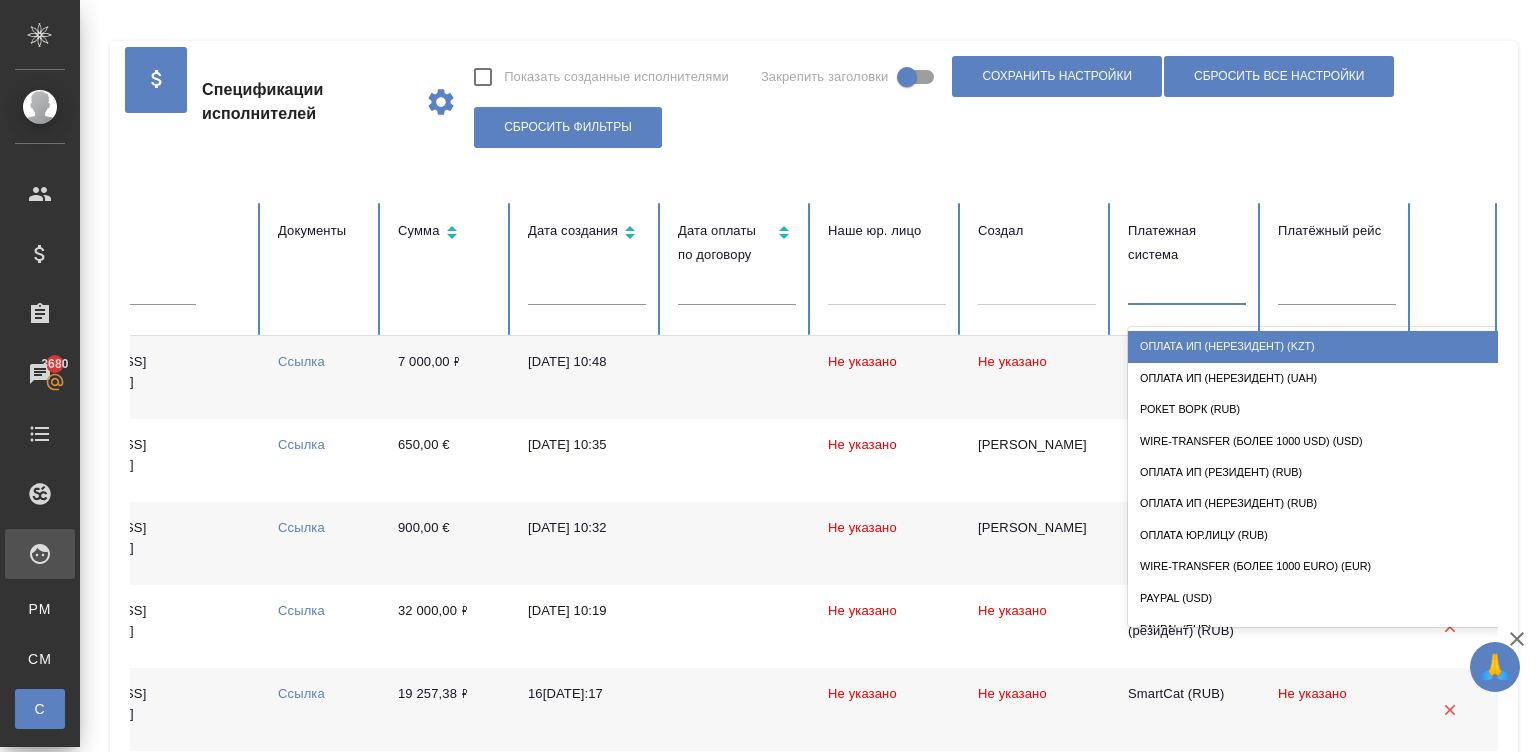 click at bounding box center [1187, 285] 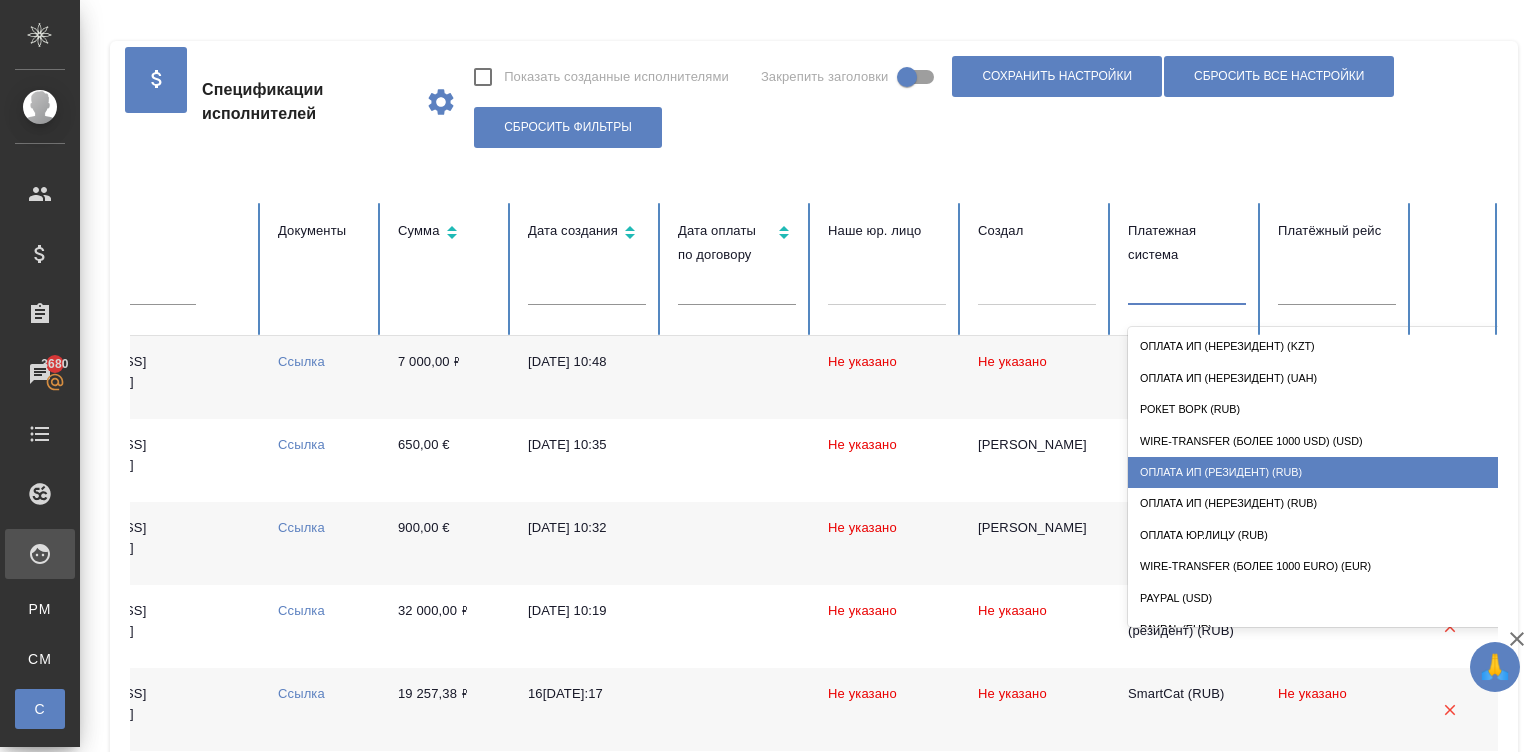 click on "Оплата ИП (резидент) (RUB)" at bounding box center [1328, 472] 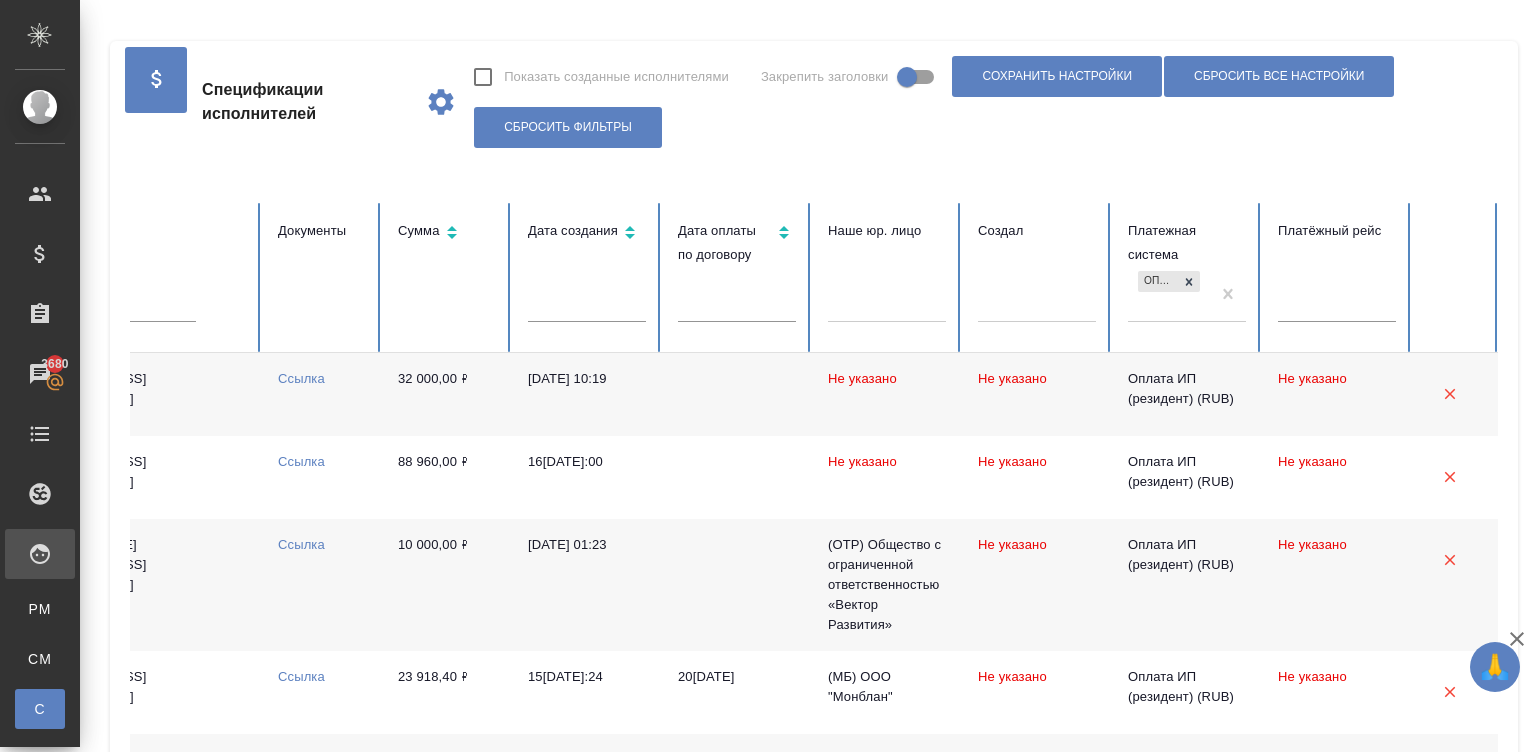 click on "Не указано" at bounding box center (1037, 394) 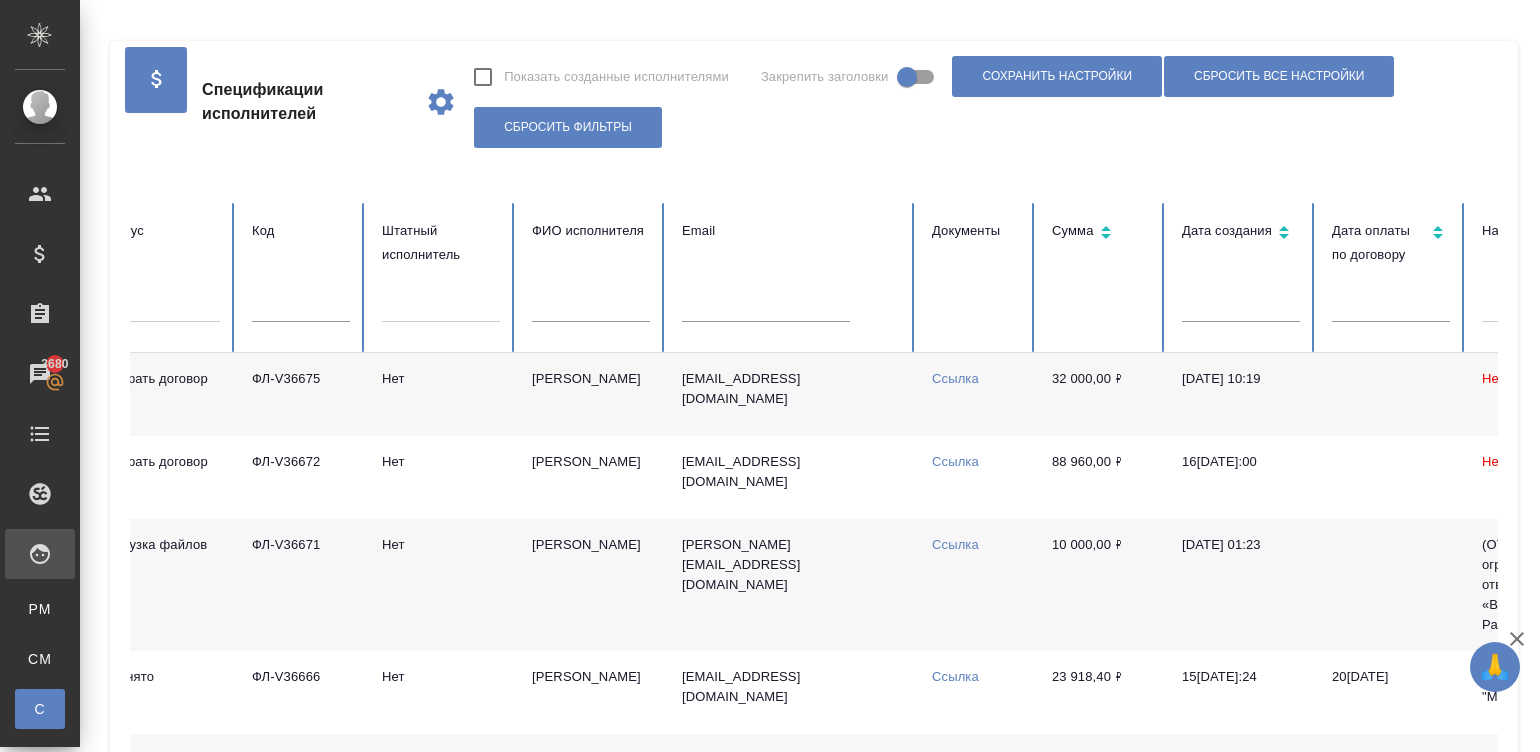 scroll, scrollTop: 0, scrollLeft: 0, axis: both 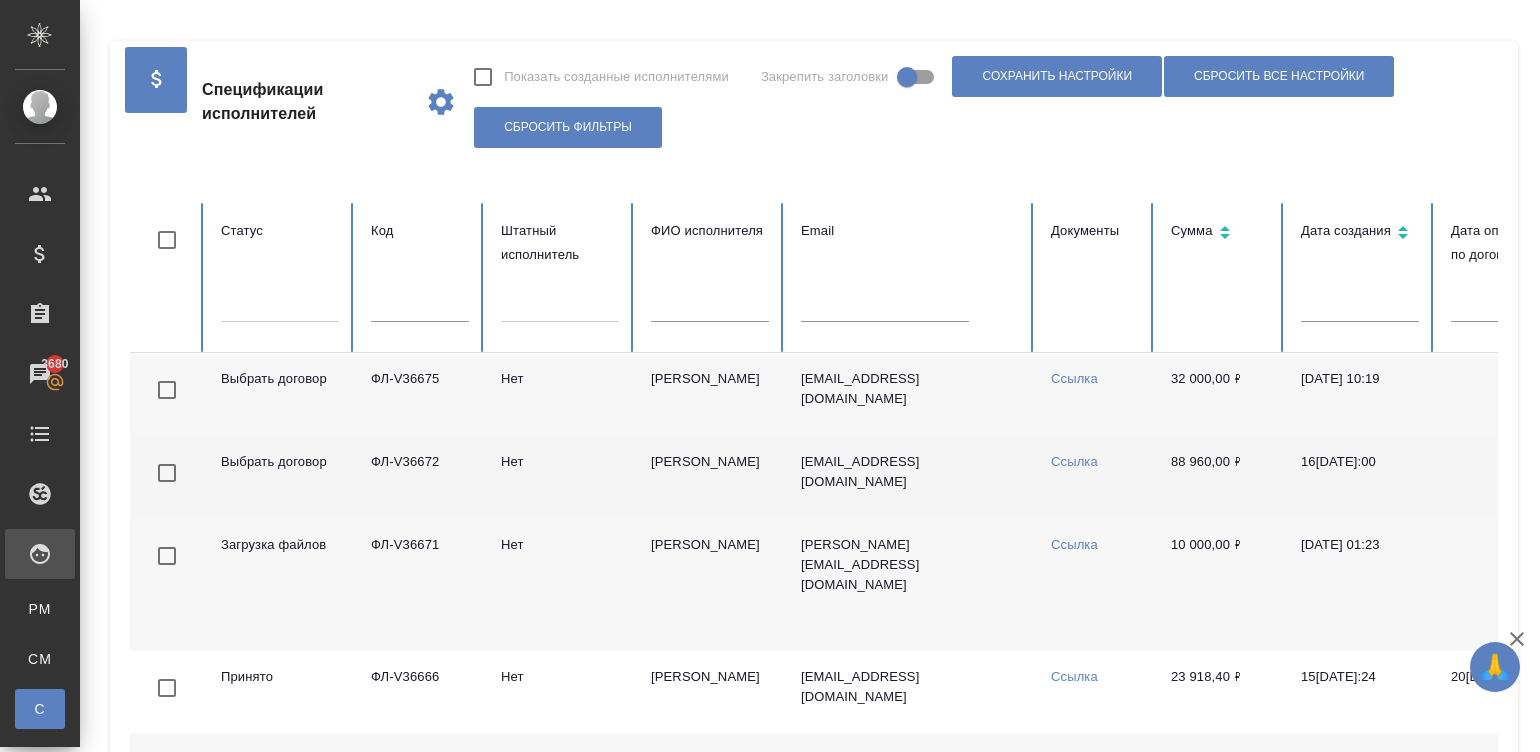 click on "Нет" at bounding box center (560, 477) 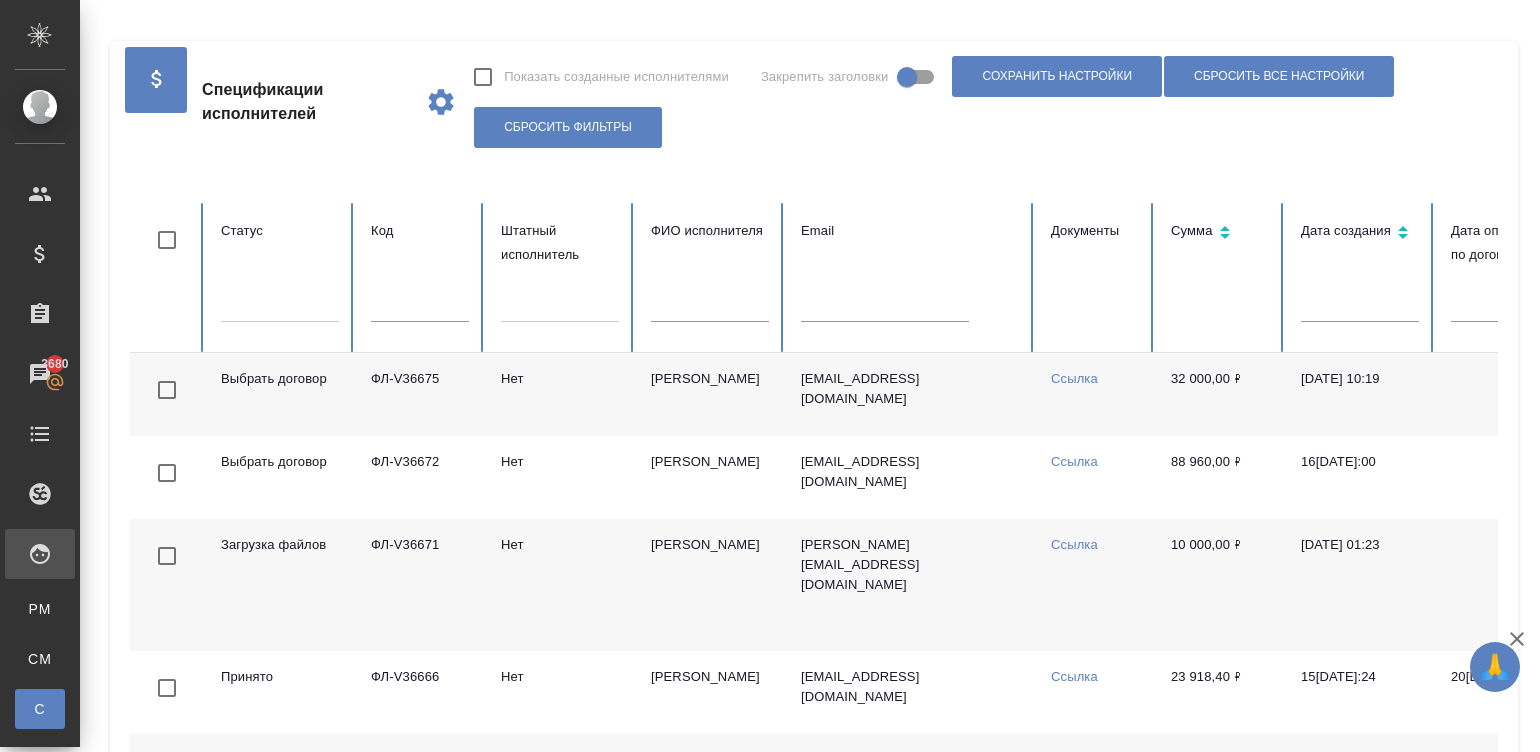 click on "Нет" at bounding box center [560, 394] 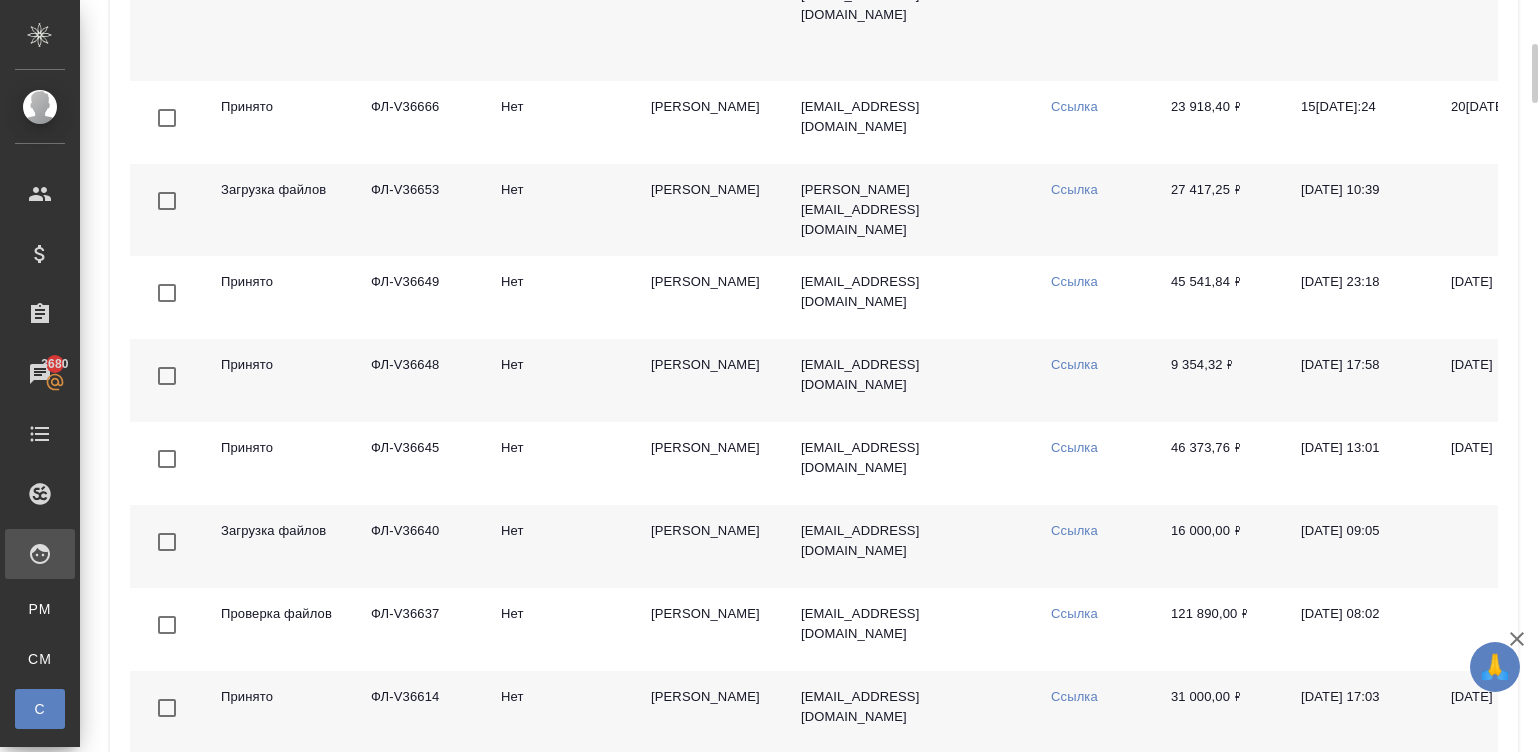 scroll, scrollTop: 600, scrollLeft: 0, axis: vertical 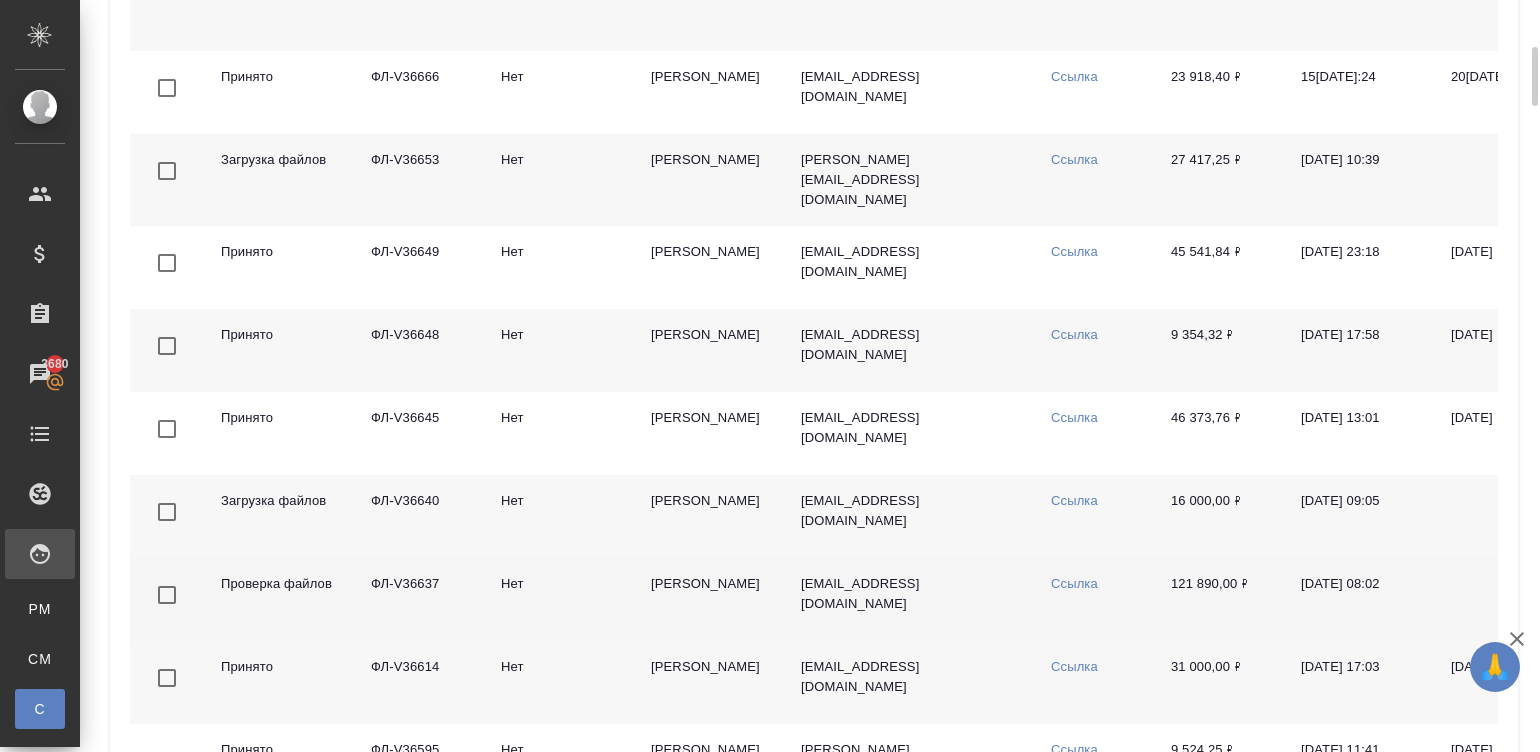 click on "Шаповалов Михаил Сергеевич" at bounding box center [710, 599] 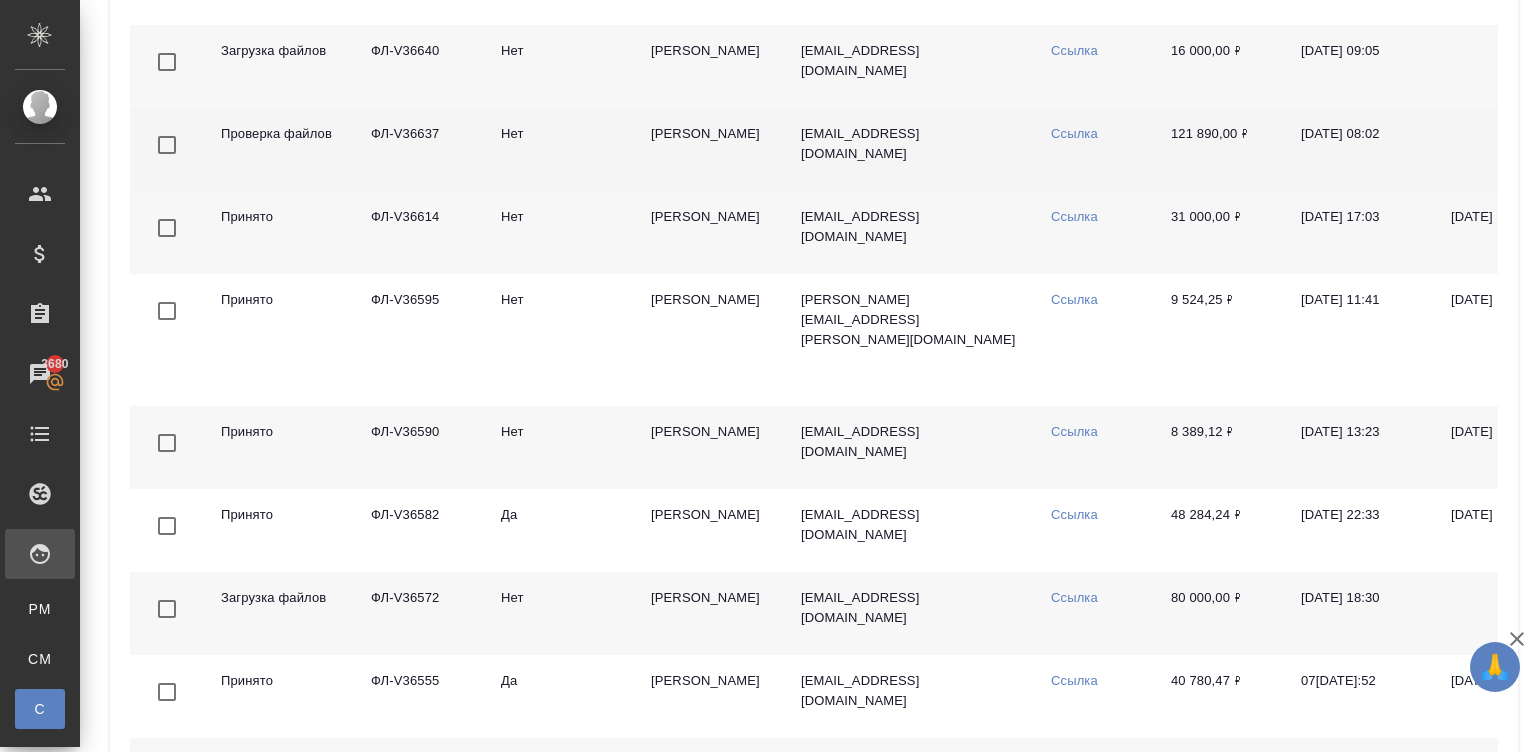 scroll, scrollTop: 0, scrollLeft: 0, axis: both 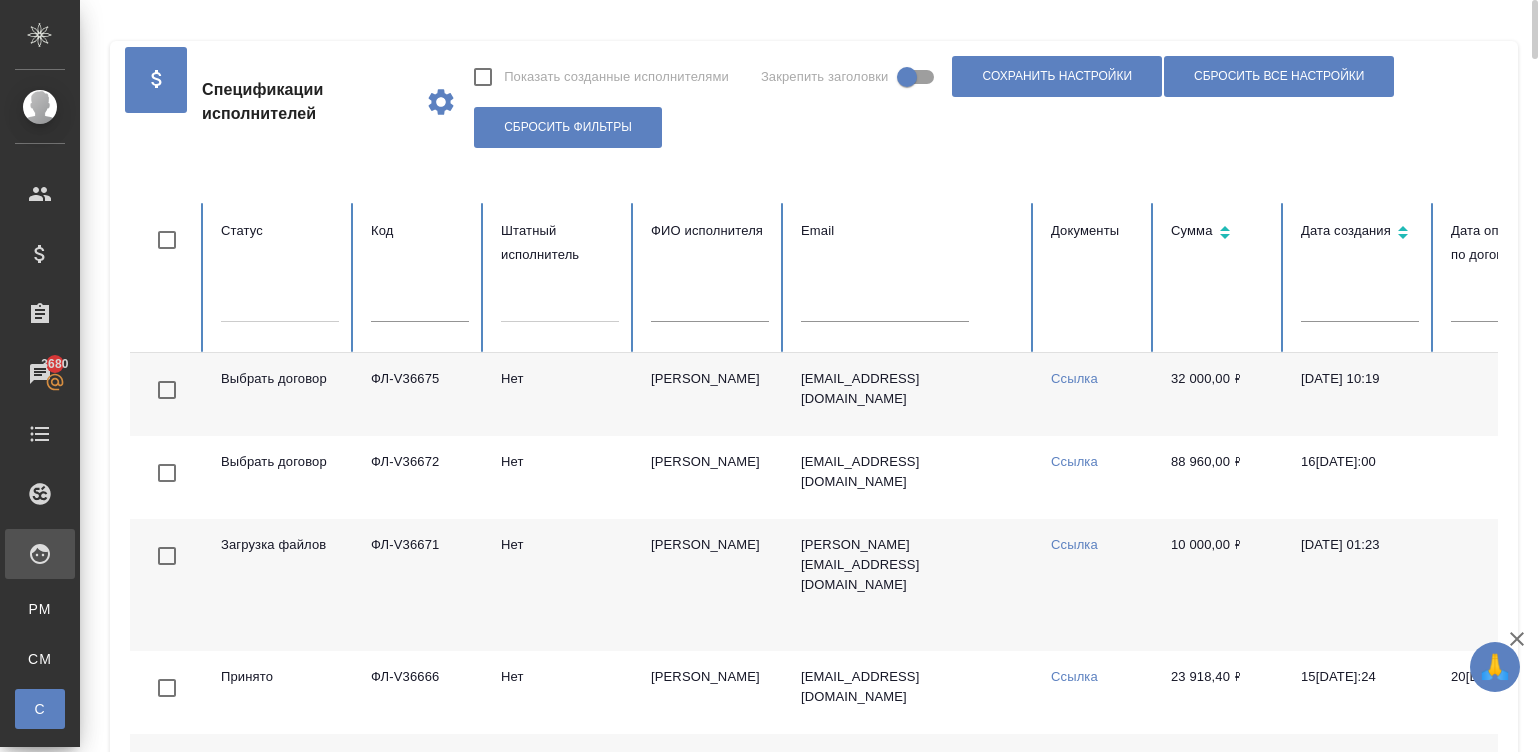 click on "Прозоров Александр" at bounding box center (710, 394) 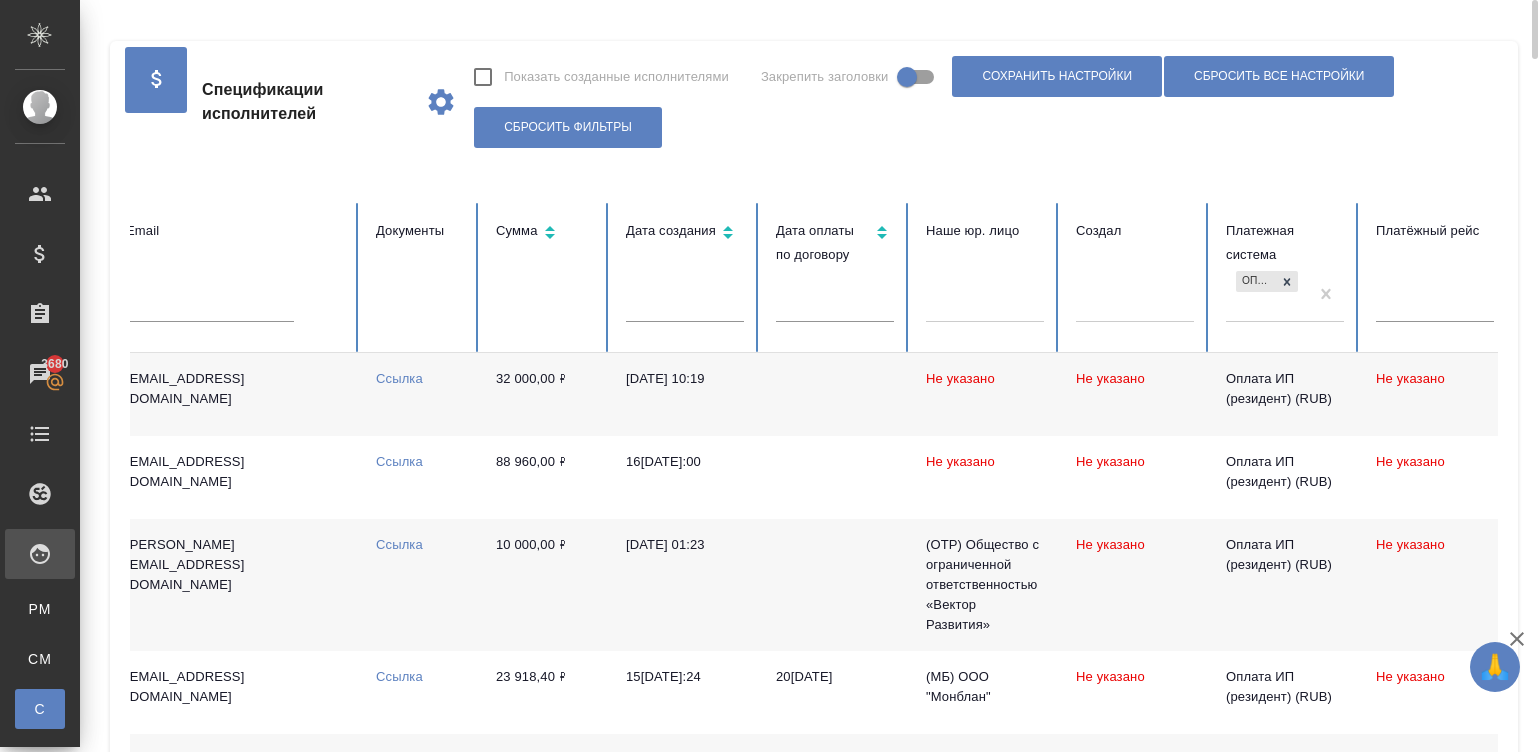 scroll, scrollTop: 0, scrollLeft: 773, axis: horizontal 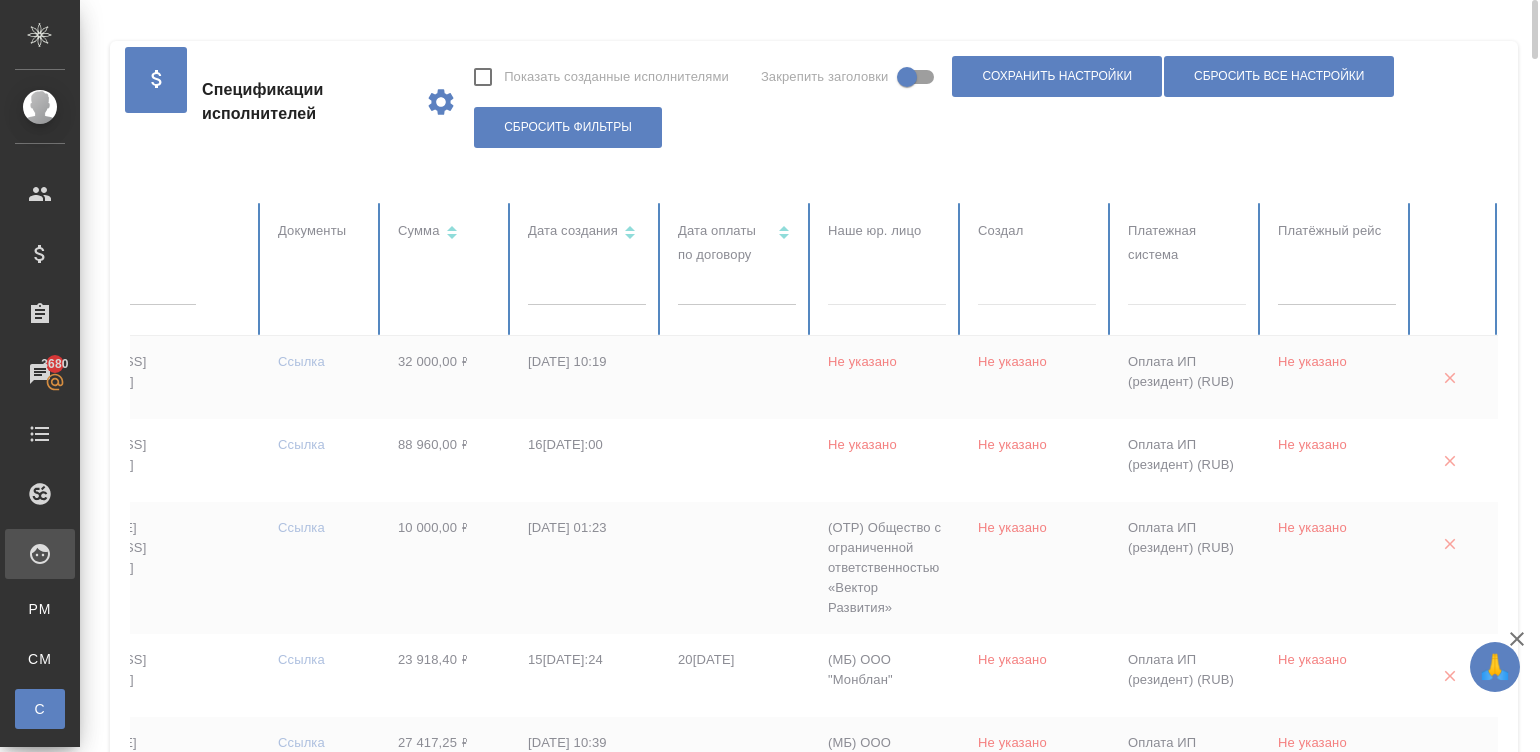 click on "Платежная система" at bounding box center [1187, 269] 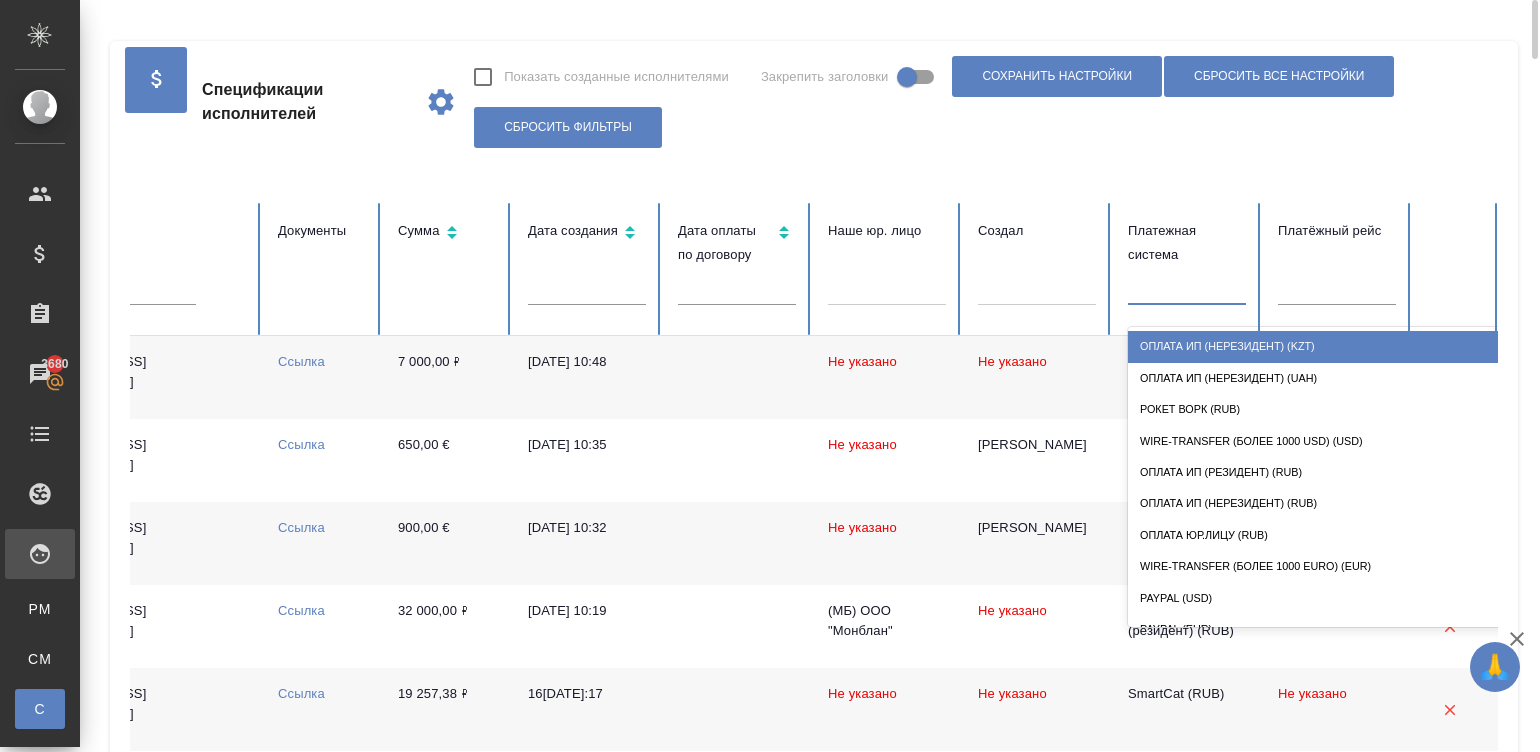 click at bounding box center (1187, 285) 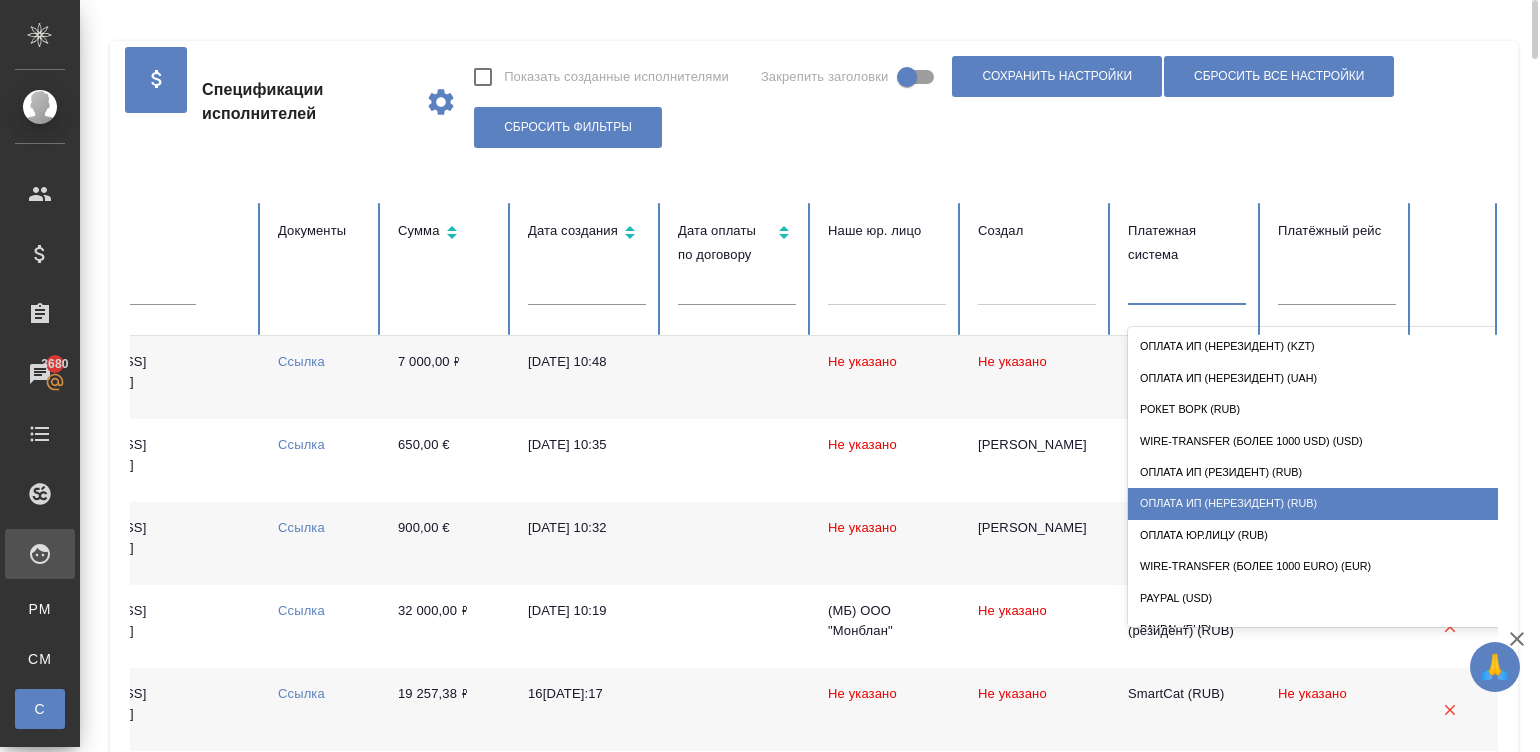 click on "Оплата ИП (нерезидент) (RUB)" at bounding box center (1328, 503) 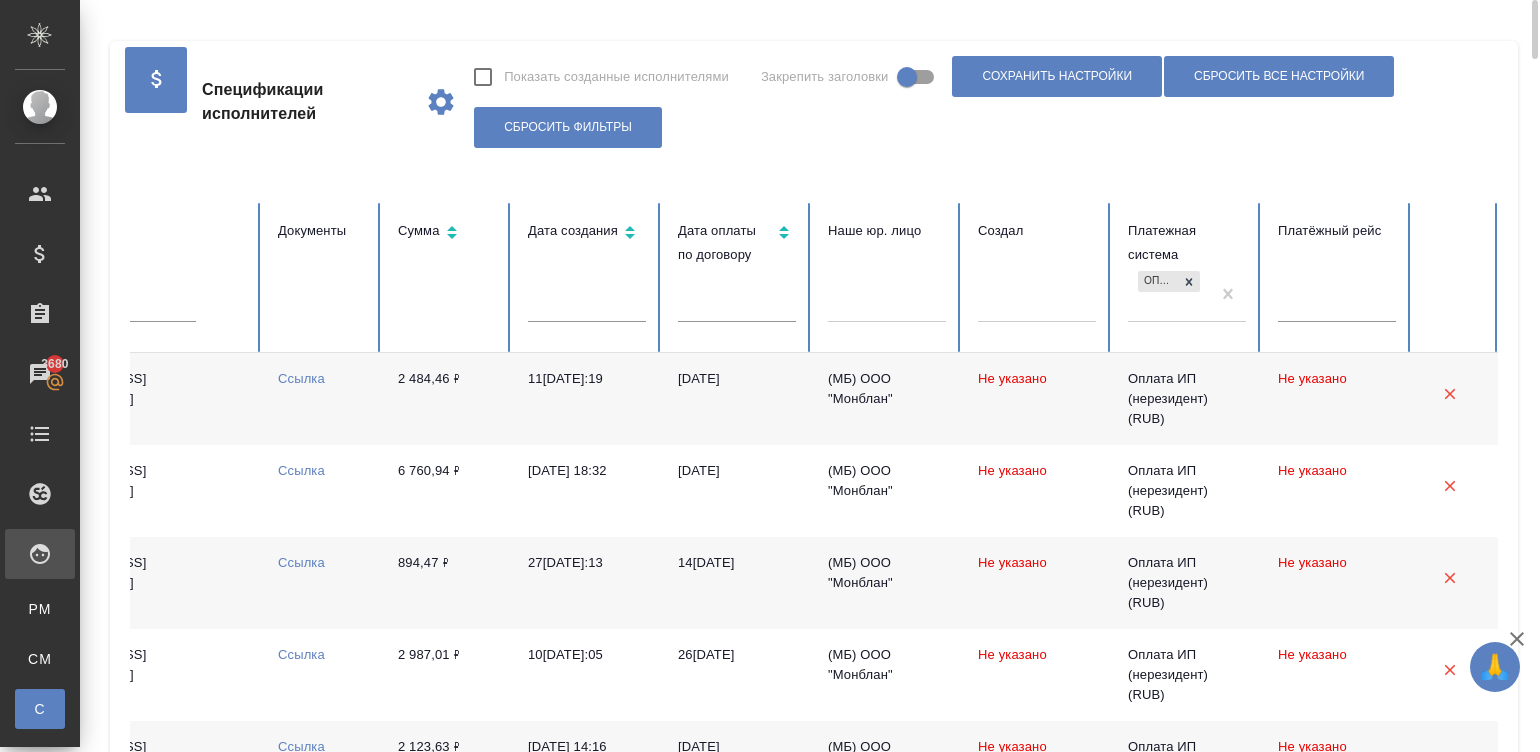 click on "28.07.2025" at bounding box center (737, 399) 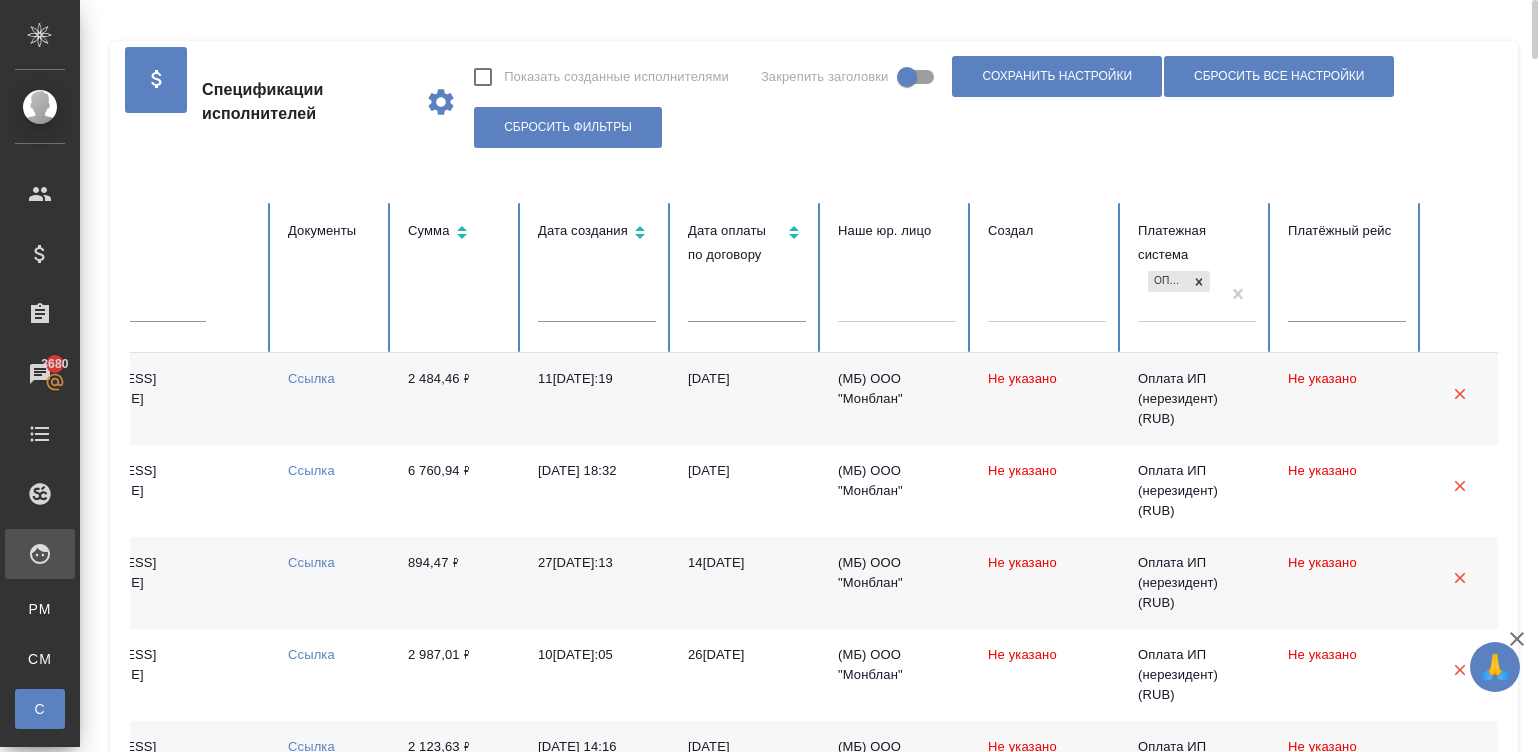 scroll, scrollTop: 0, scrollLeft: 773, axis: horizontal 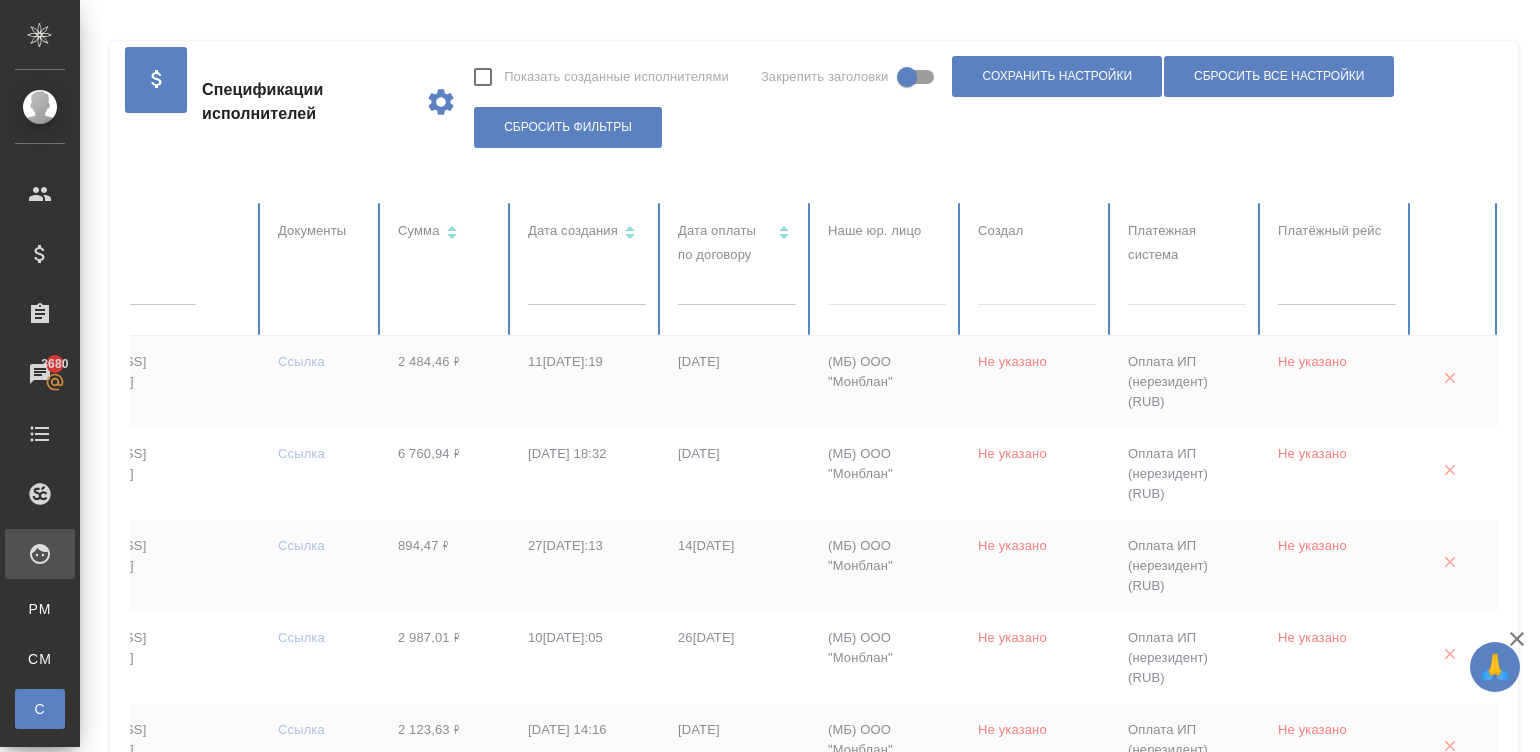 click at bounding box center (1187, 285) 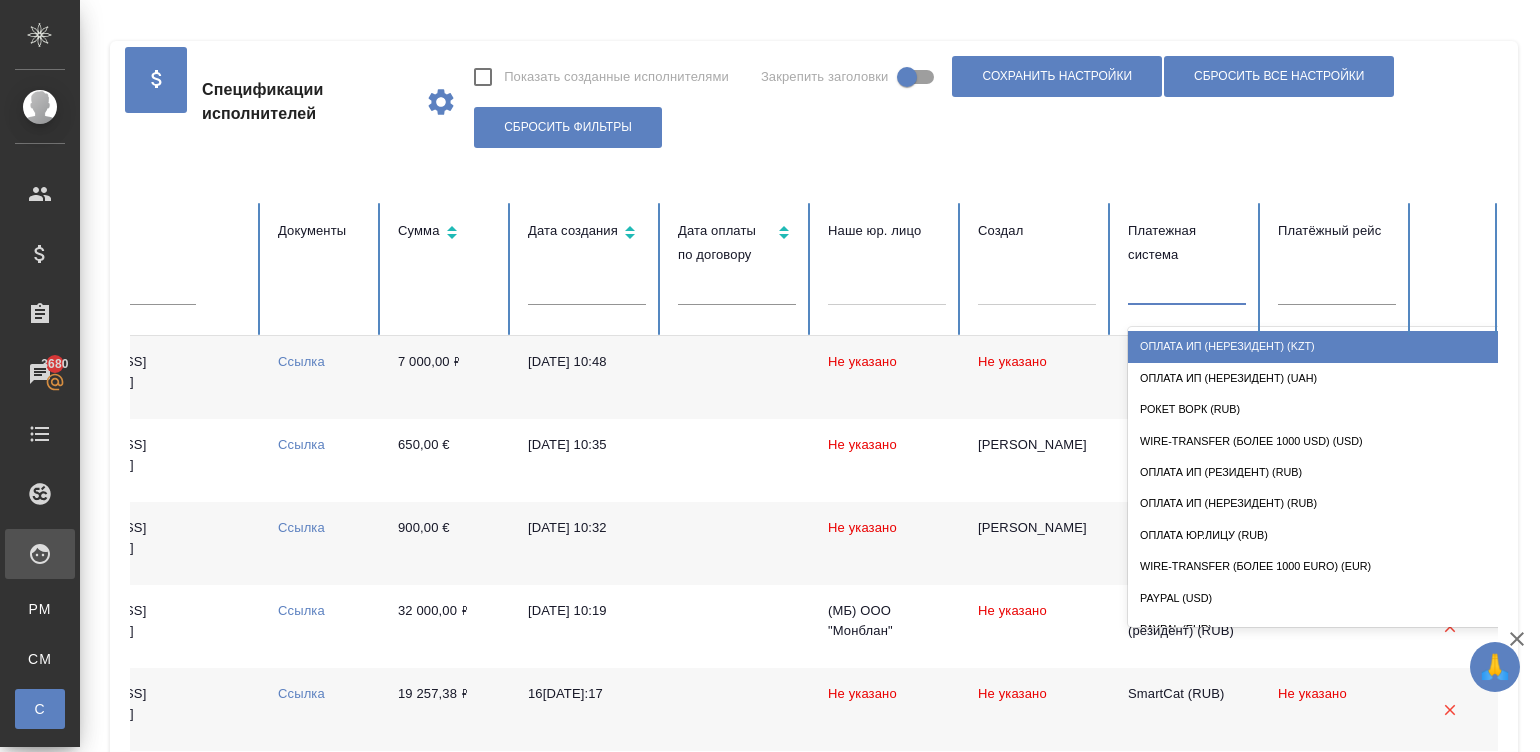 click on "Оплата ИП (нерезидент) (KZT)" at bounding box center [1328, 346] 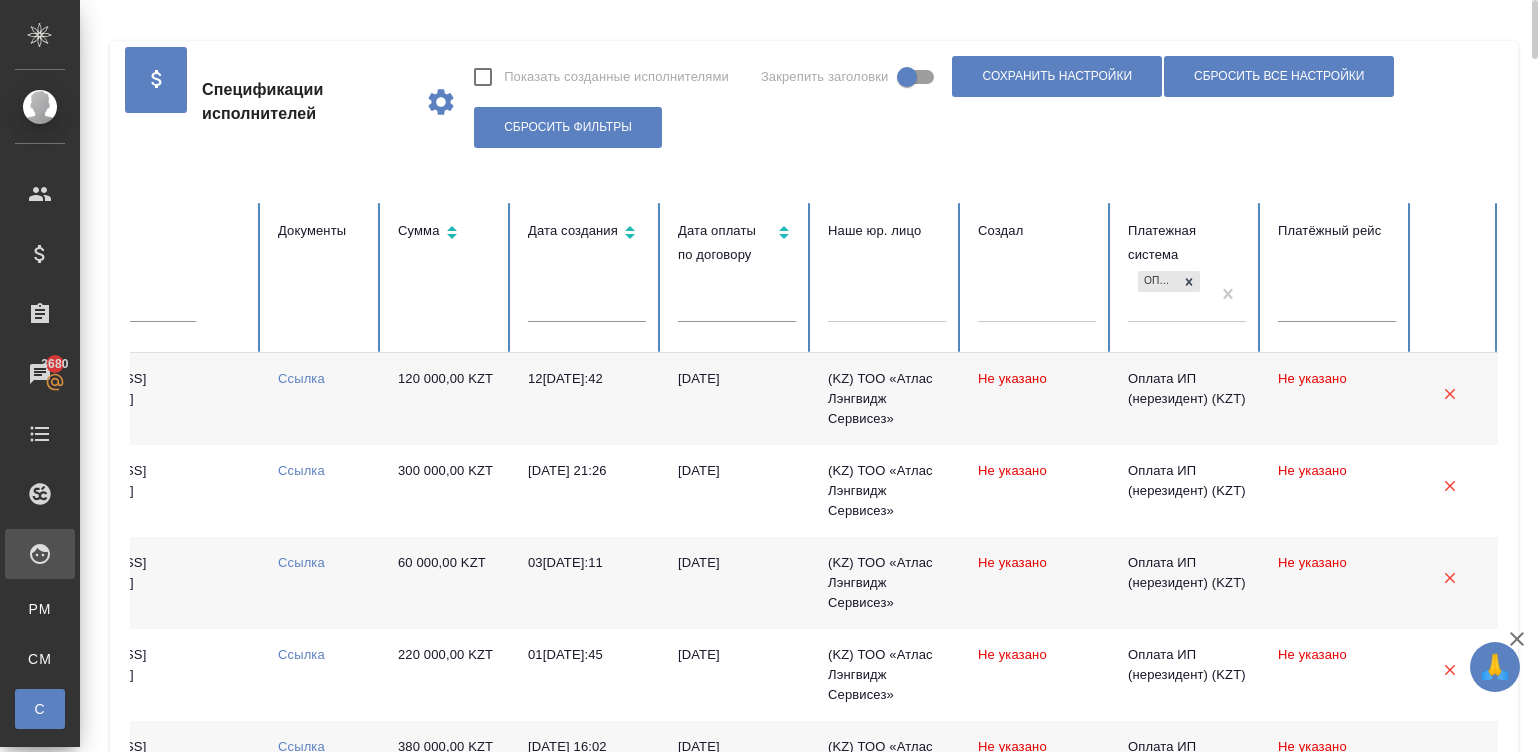click on "Не указано" at bounding box center [1037, 399] 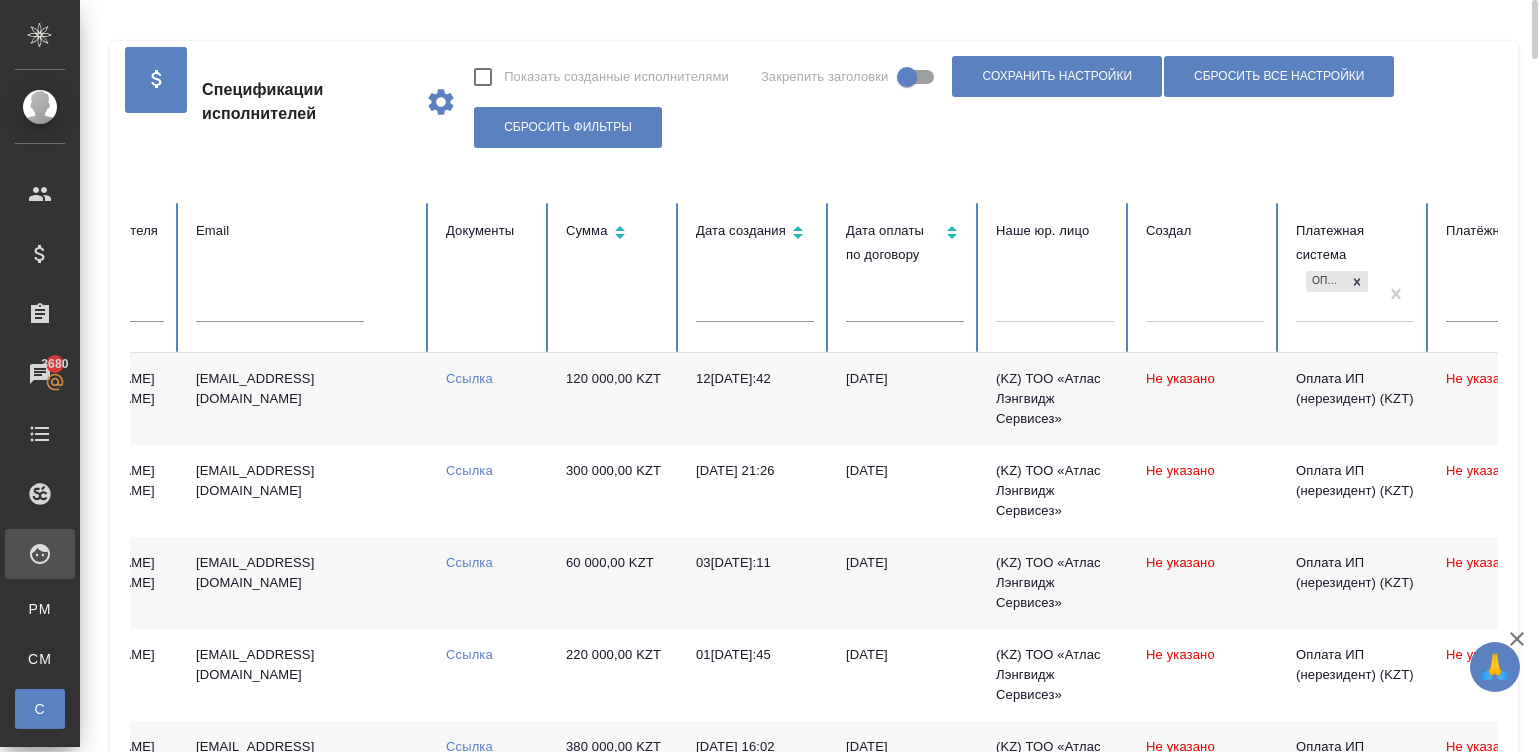 scroll, scrollTop: 0, scrollLeft: 773, axis: horizontal 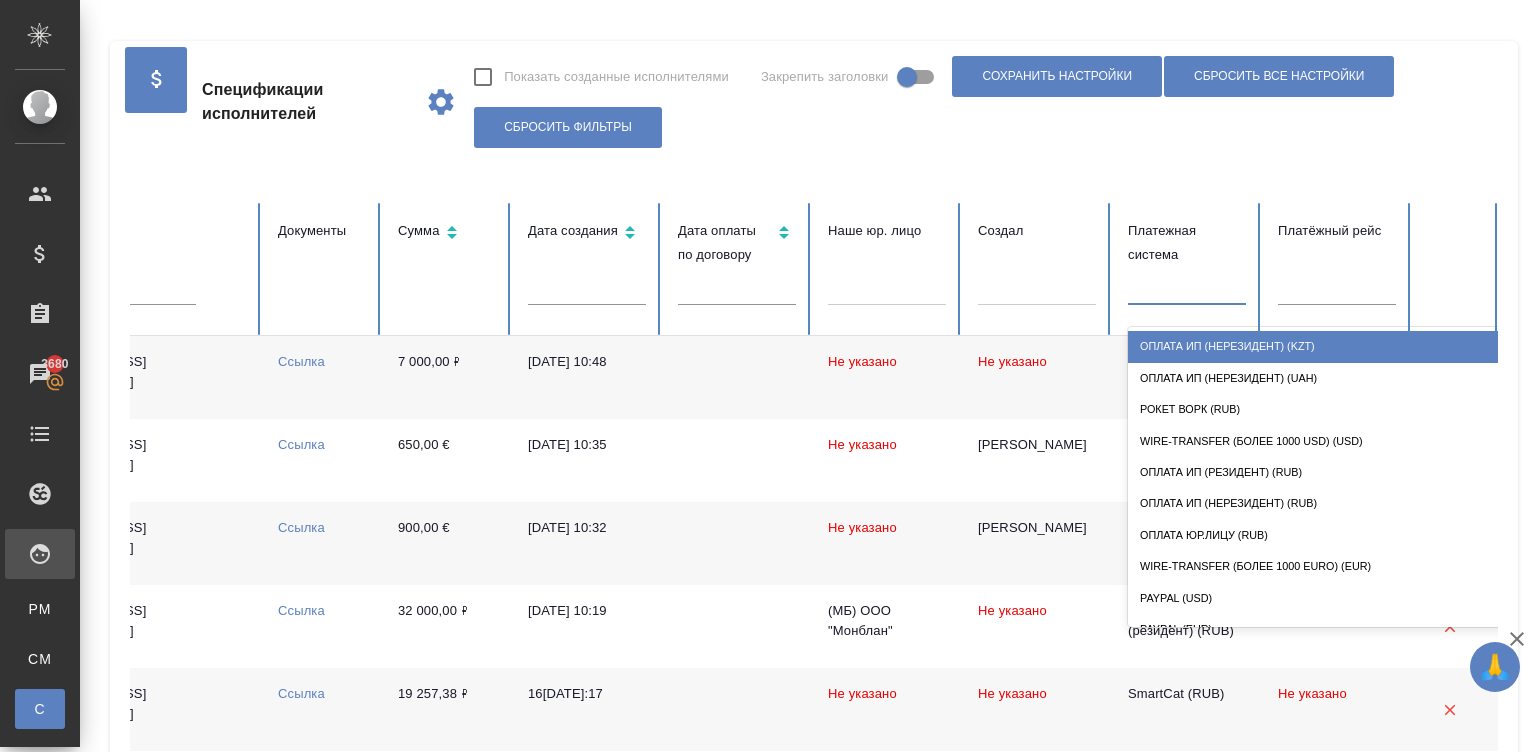 click at bounding box center (1187, 286) 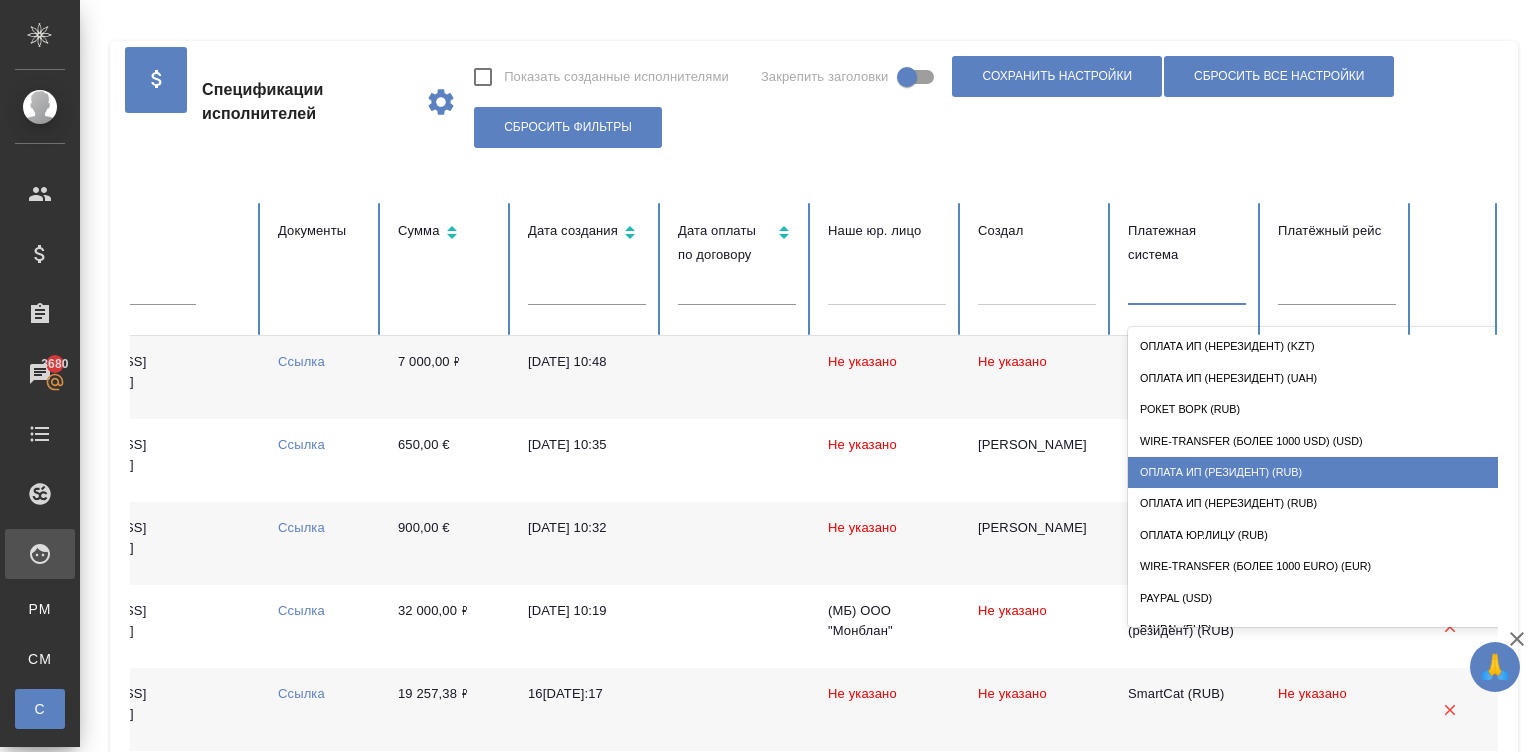 click on "Оплата ИП (резидент) (RUB)" at bounding box center [1328, 472] 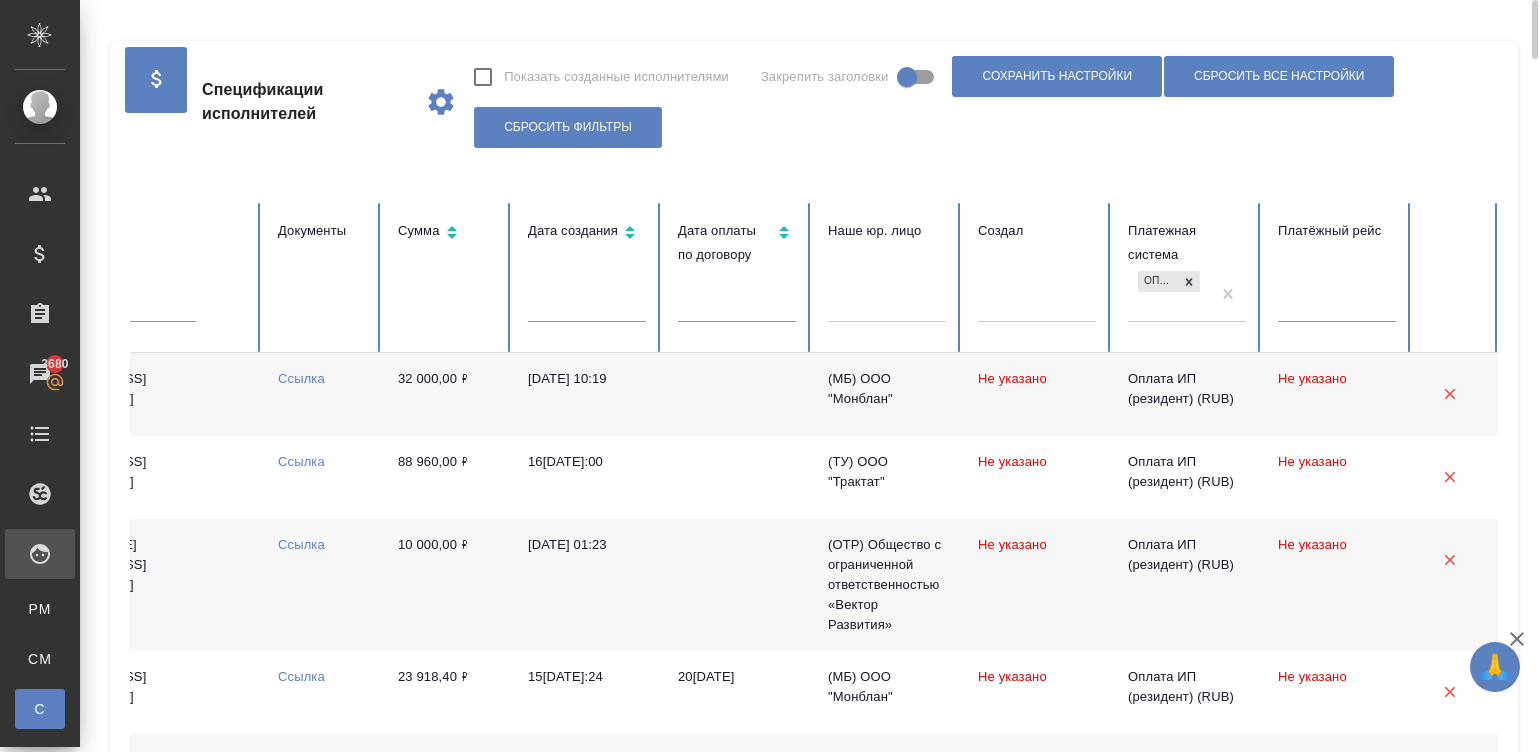 click on "Оплата ИП (резидент) (RUB)" at bounding box center [1187, 394] 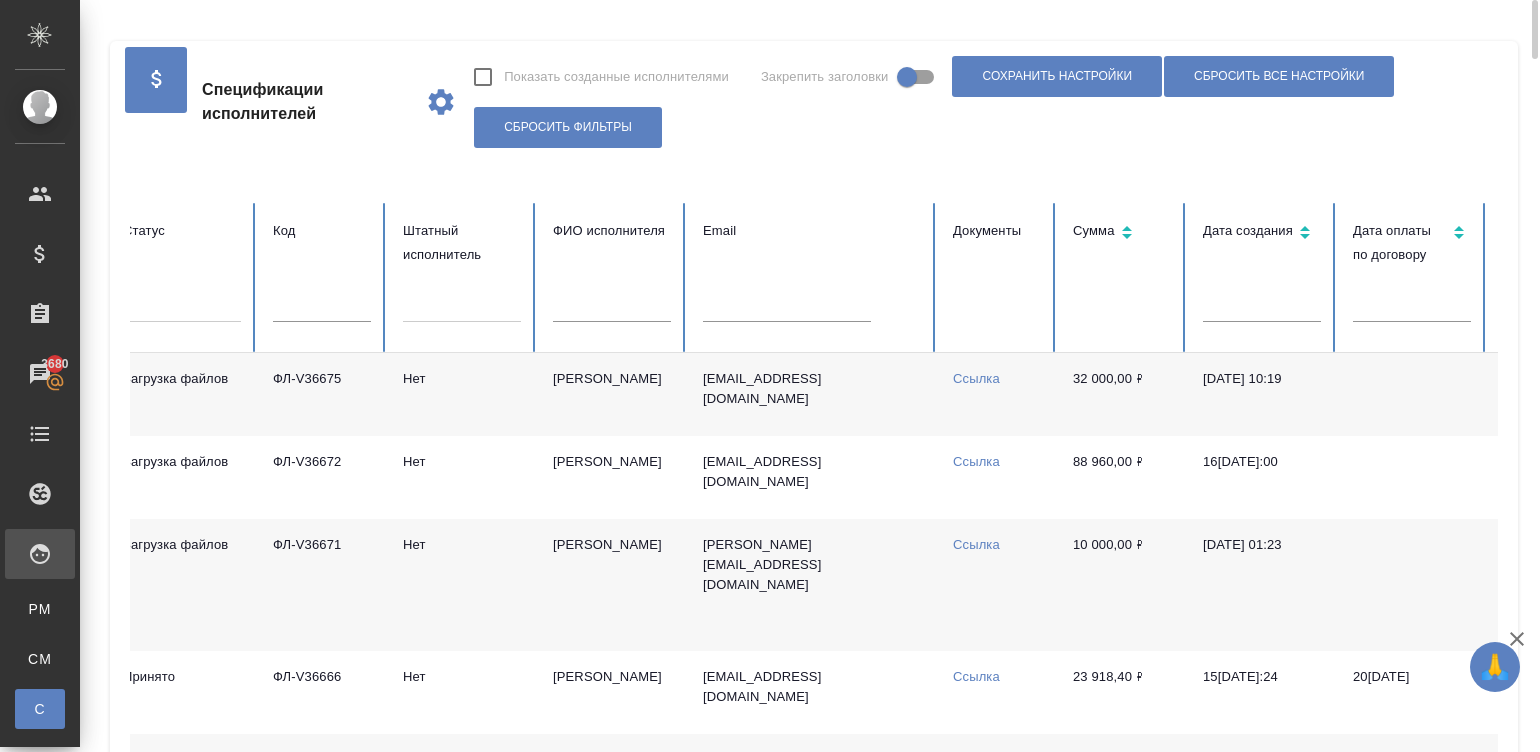 scroll, scrollTop: 0, scrollLeft: 0, axis: both 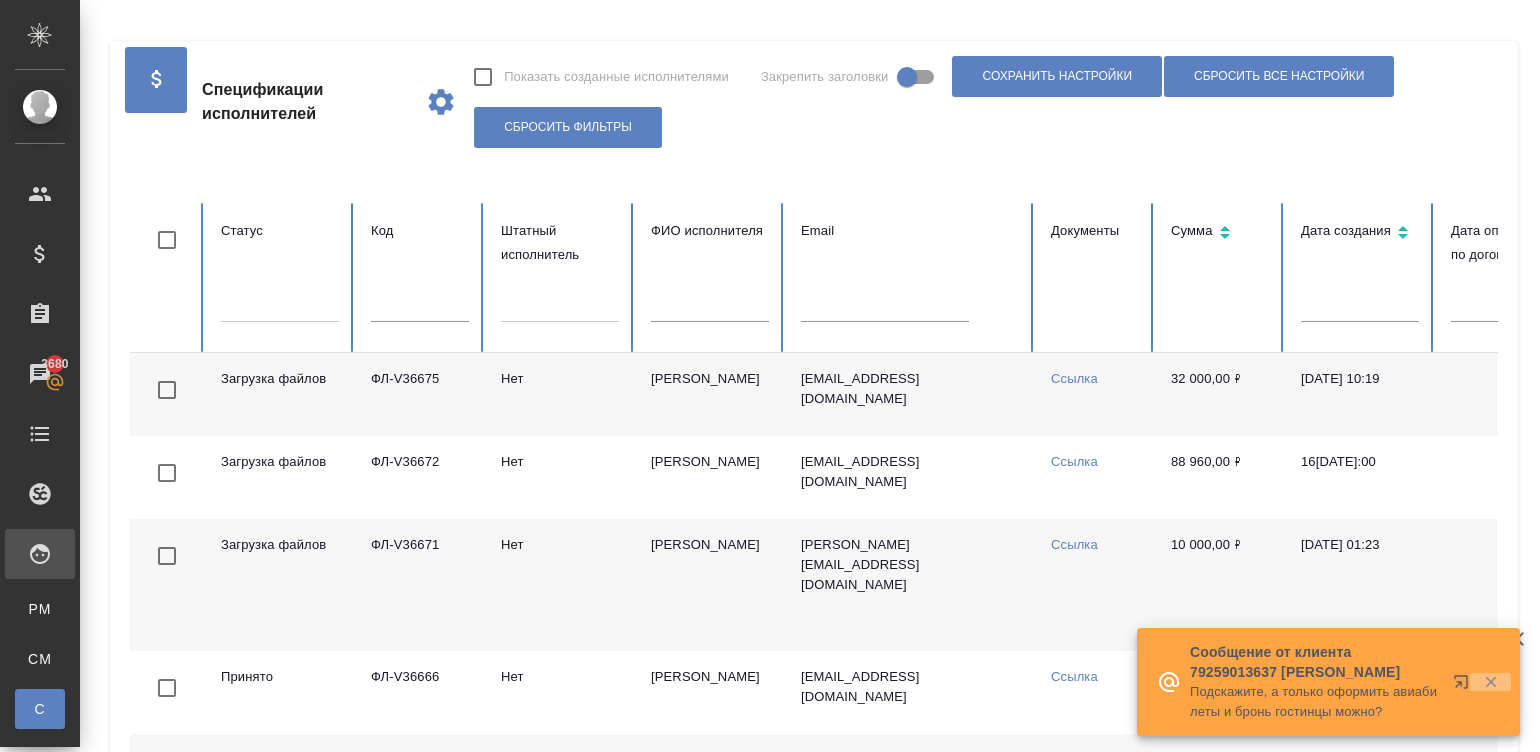 click 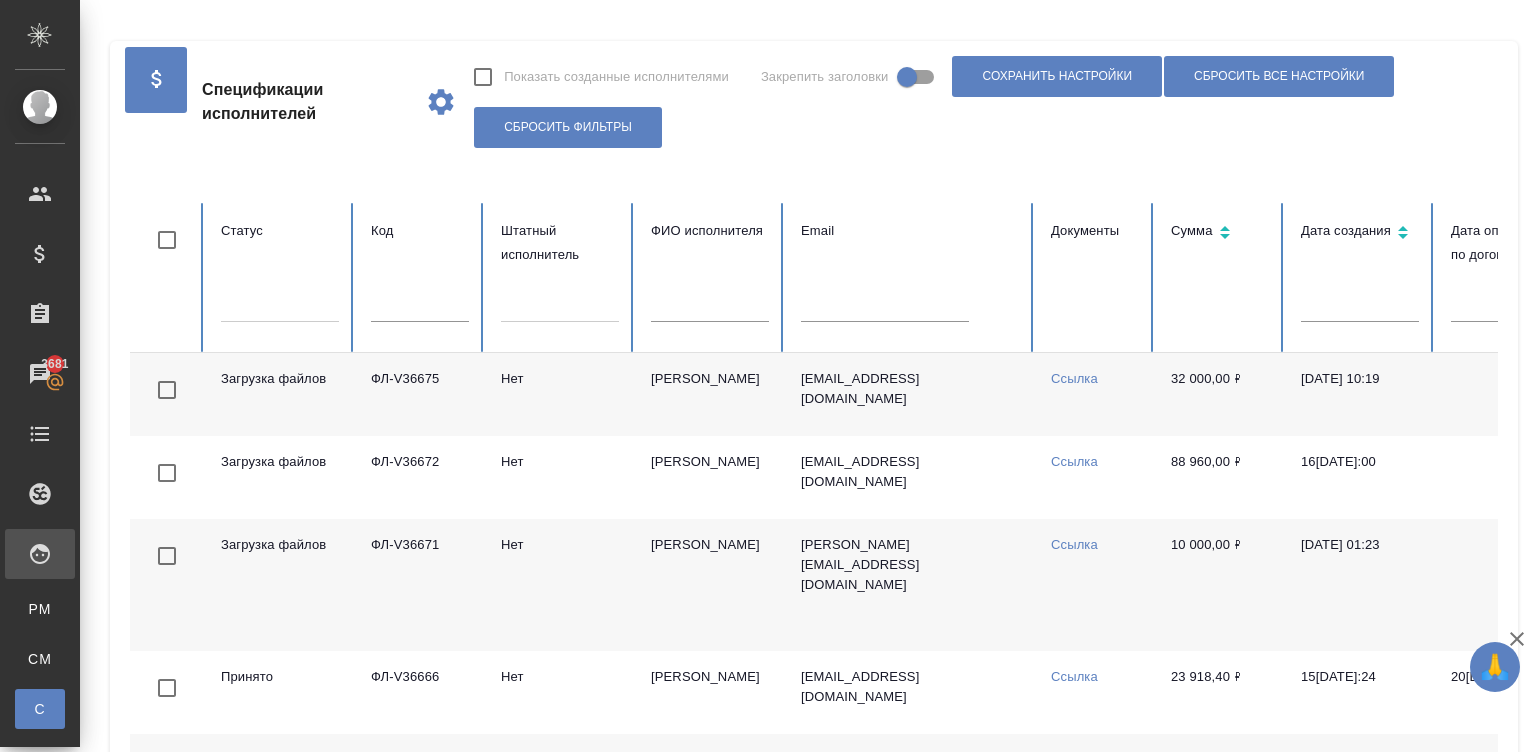 click at bounding box center (560, 302) 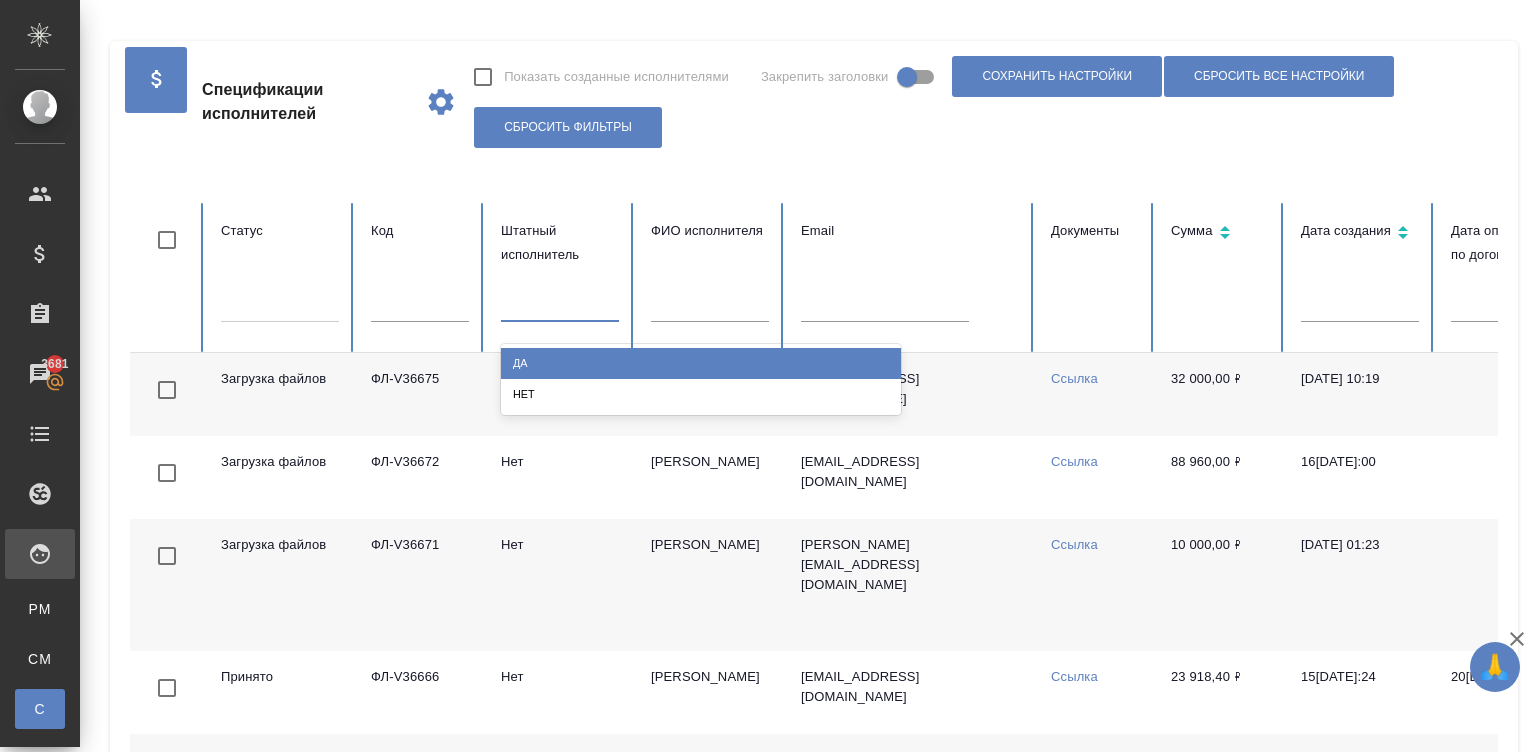 click on "Да" at bounding box center [701, 363] 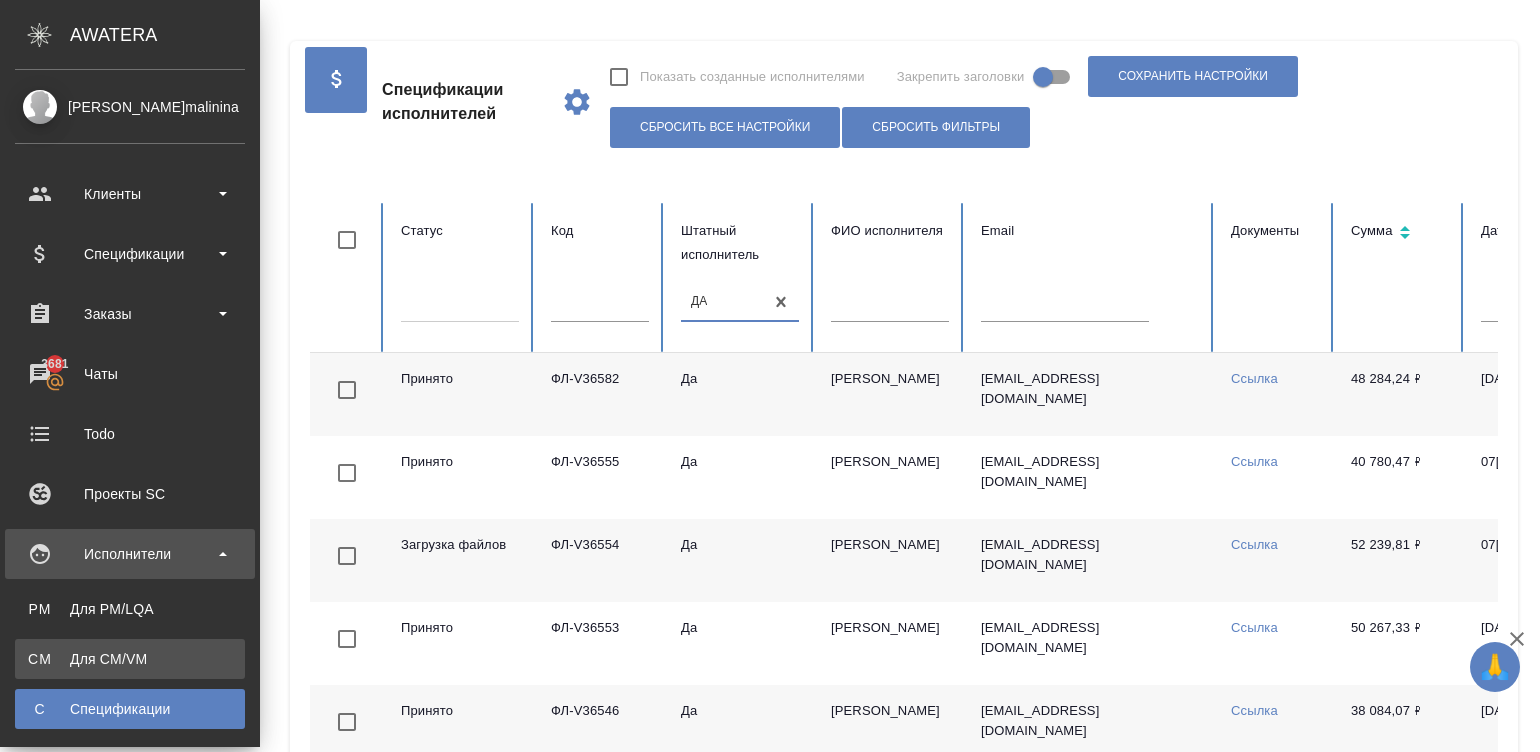 click on "Для CM/VM" at bounding box center [130, 659] 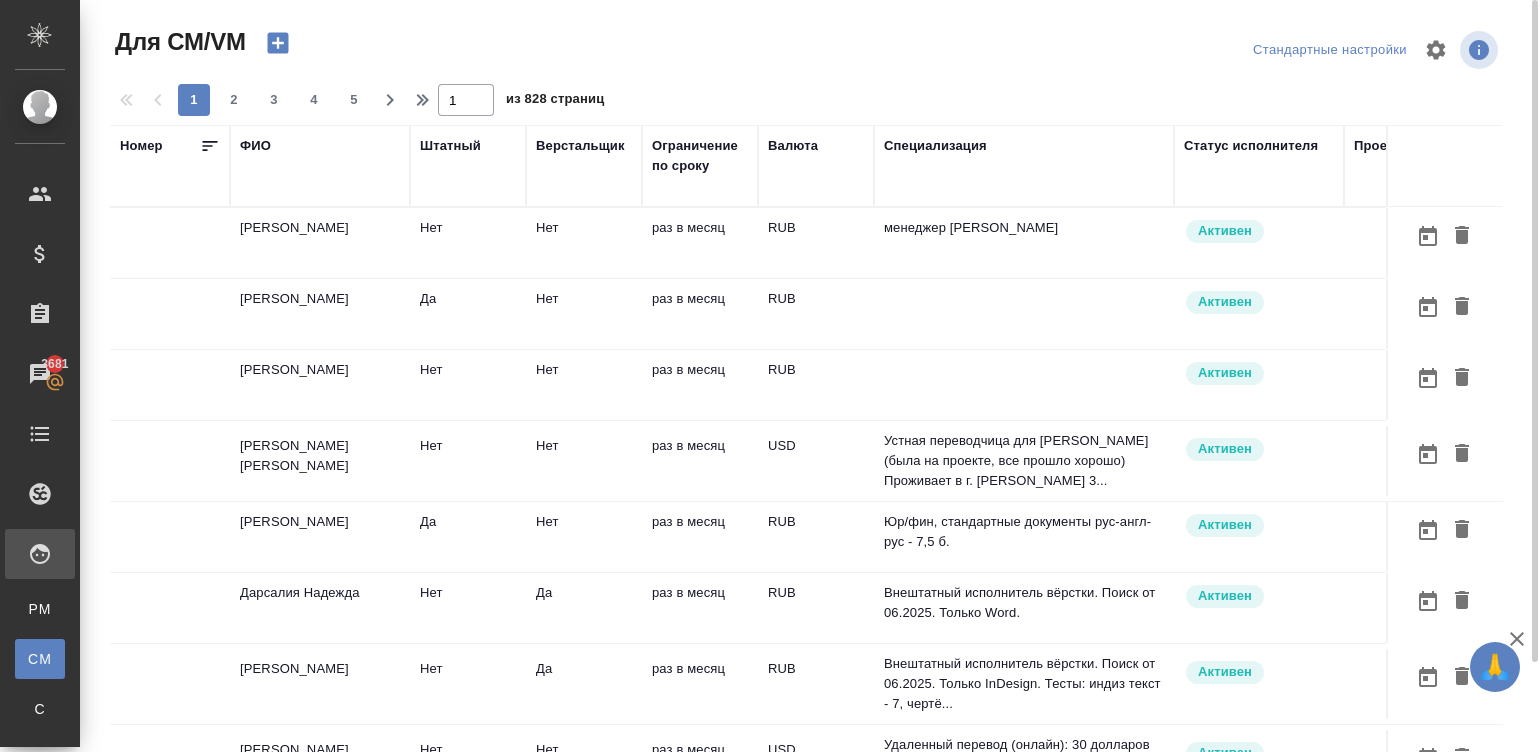 click on "Нет" at bounding box center [468, 243] 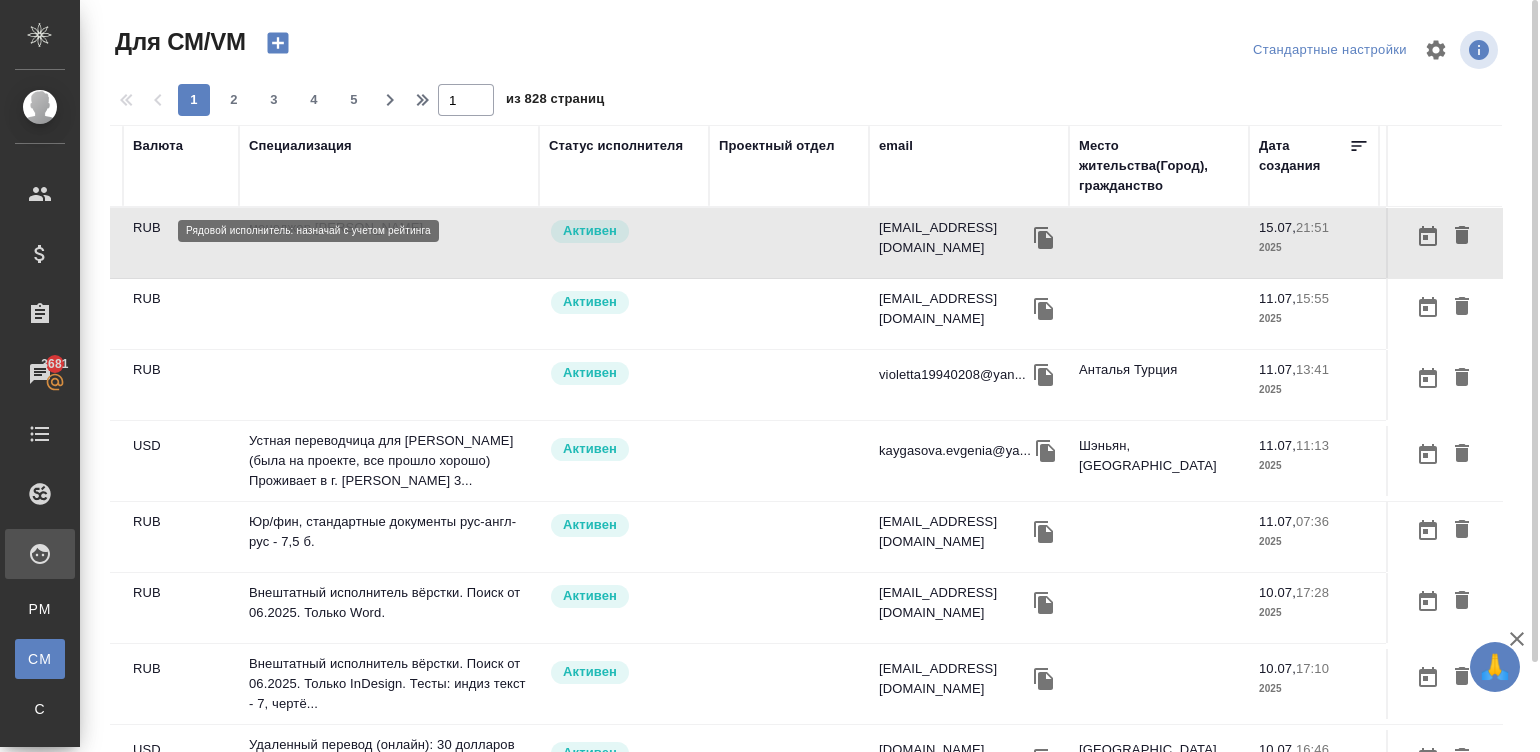 scroll, scrollTop: 0, scrollLeft: 763, axis: horizontal 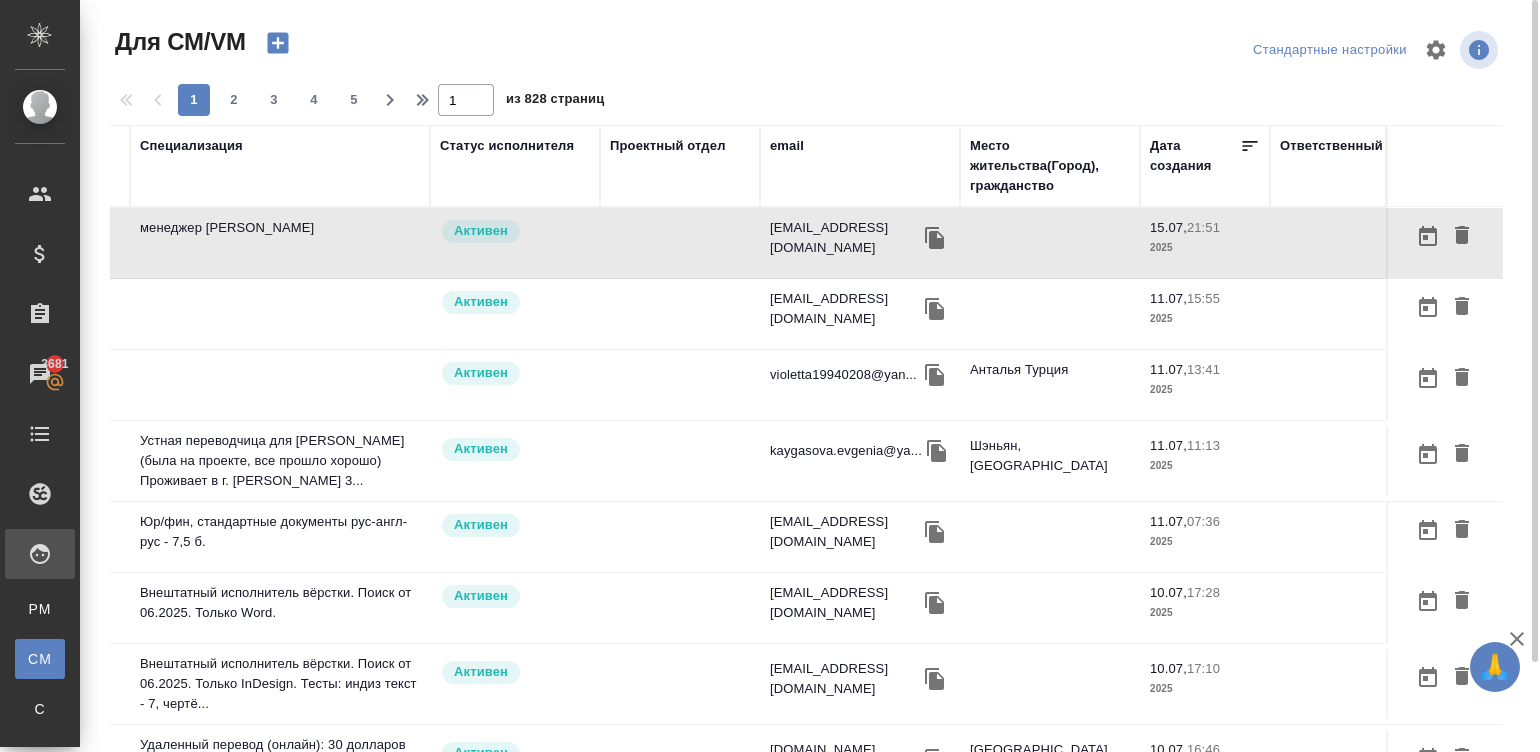 click on "email" at bounding box center (860, 166) 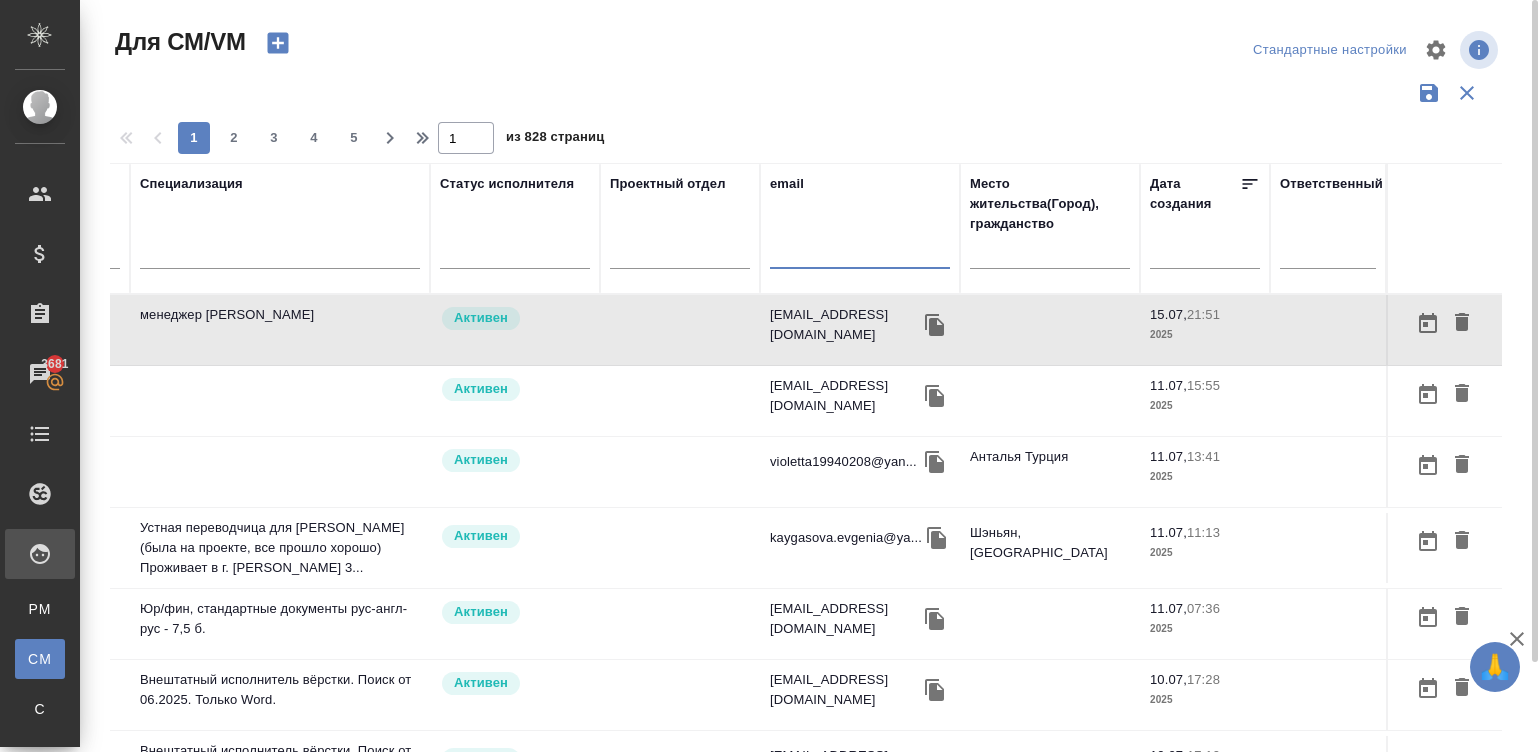 click at bounding box center (860, 256) 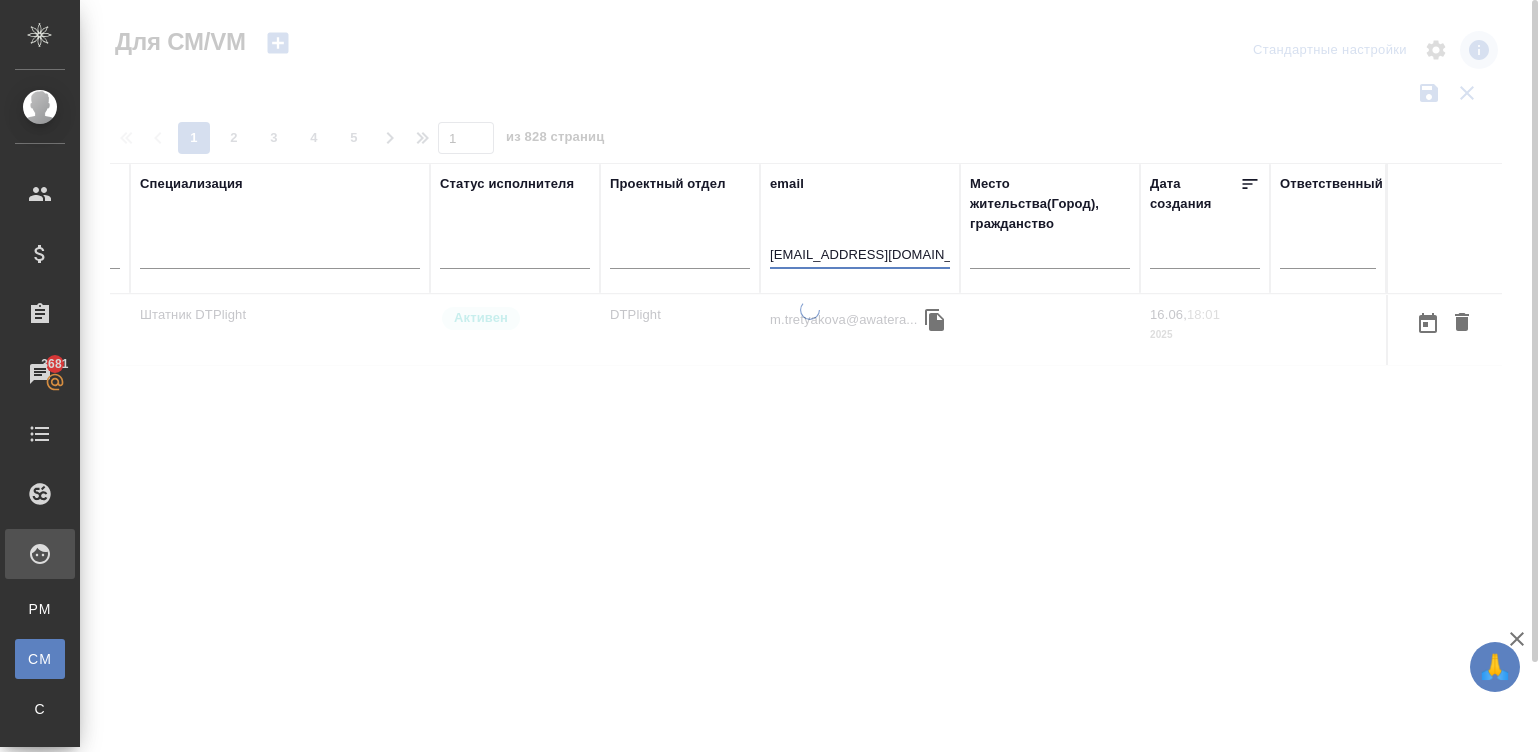 scroll, scrollTop: 0, scrollLeft: 744, axis: horizontal 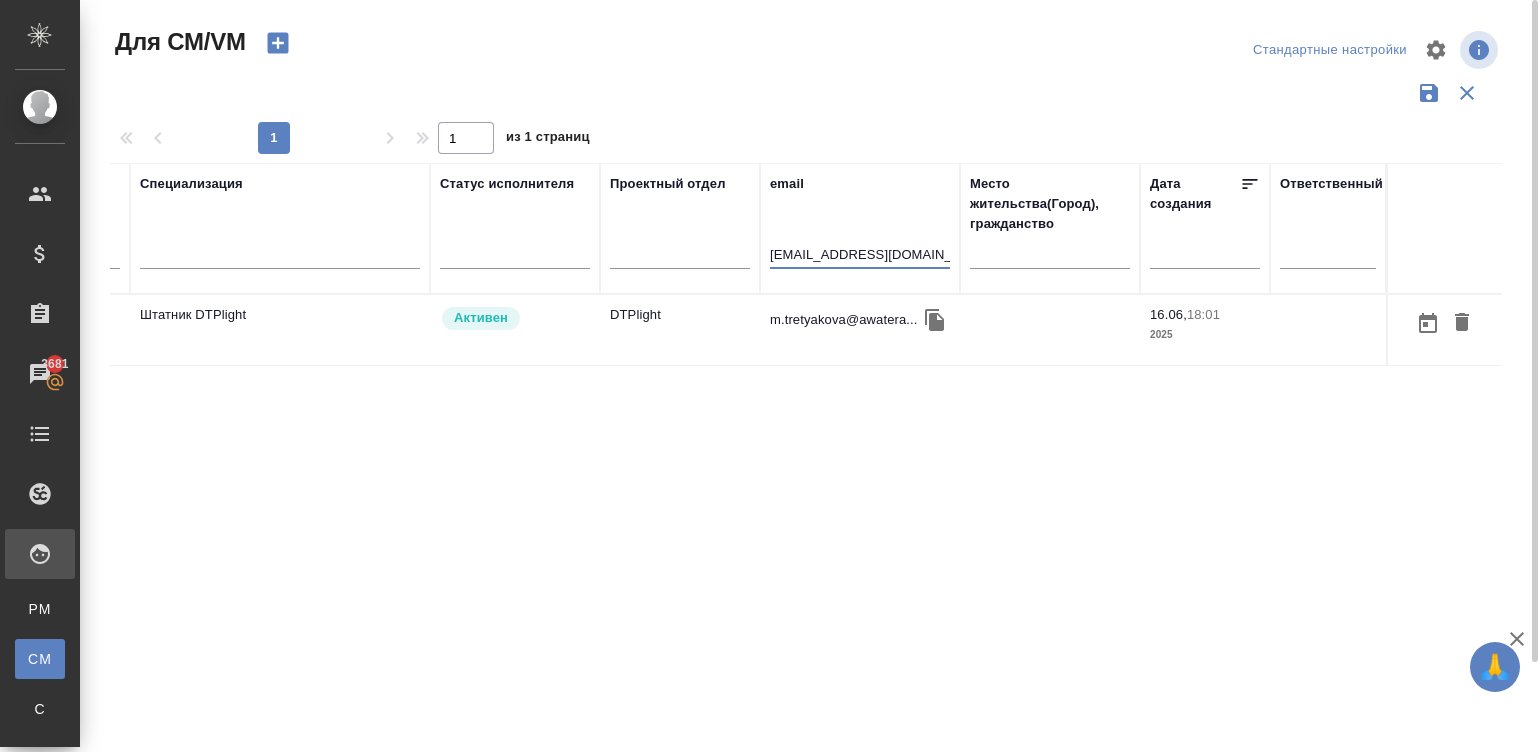 type on "m.tretyakova@awatera.com" 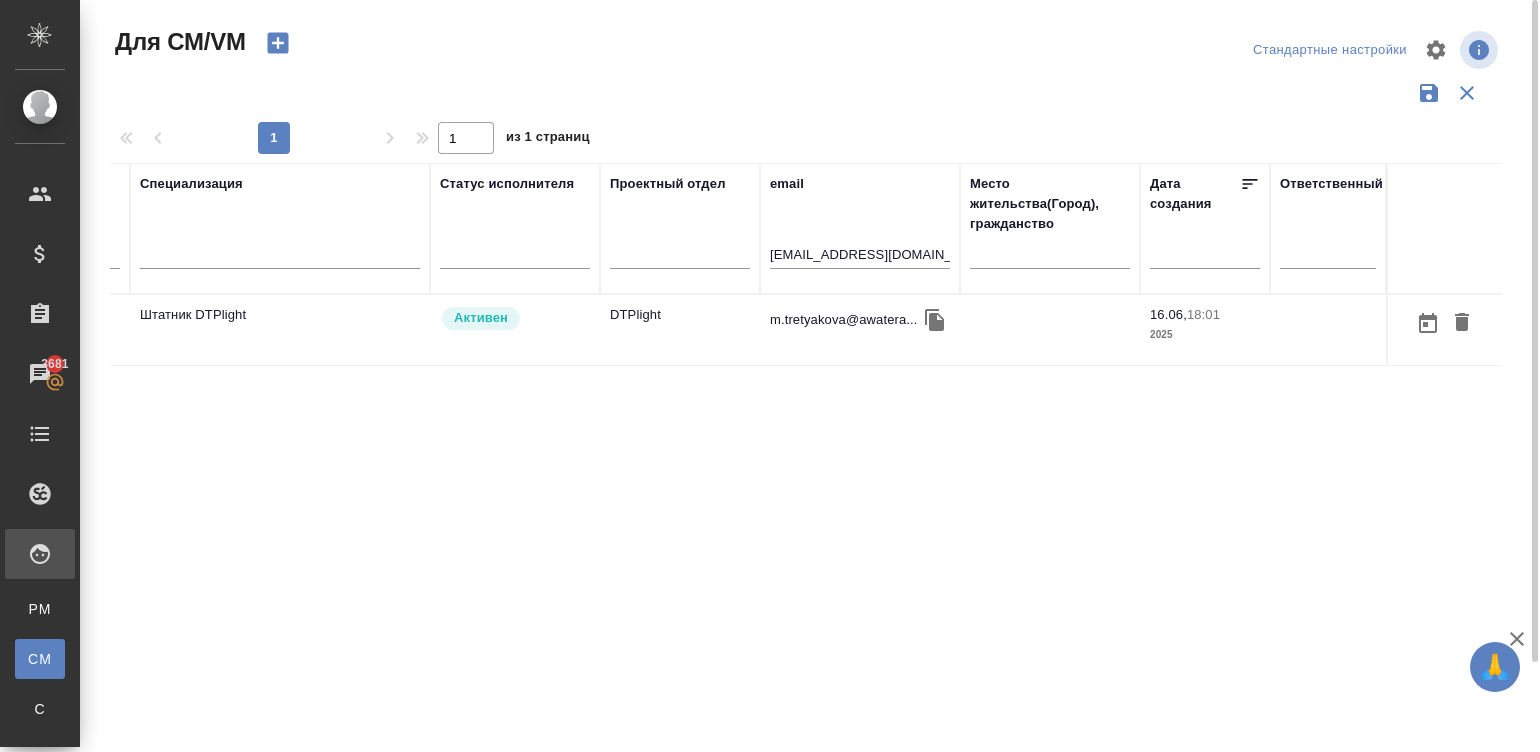 click on "DTPlight" at bounding box center (680, 330) 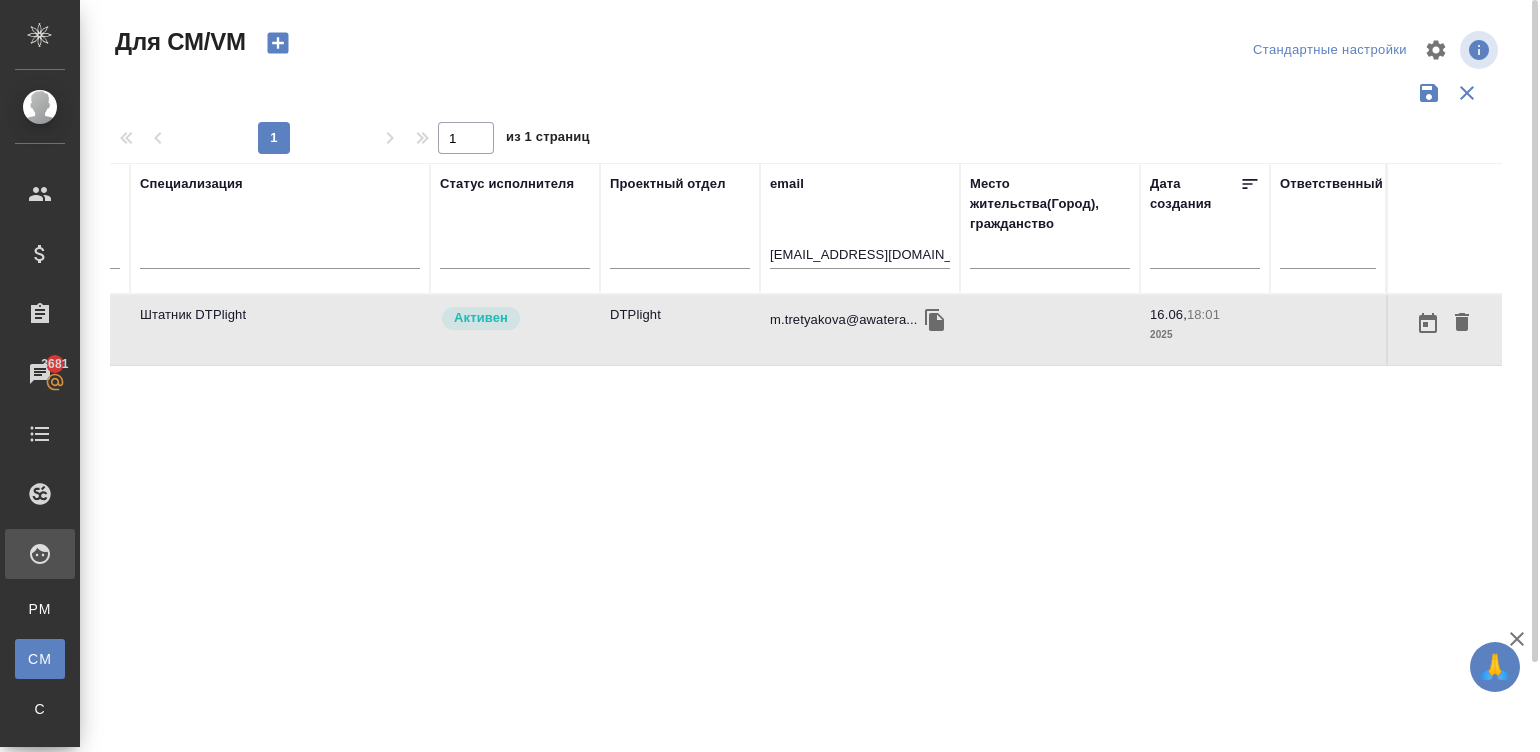 click on "DTPlight" at bounding box center (680, 330) 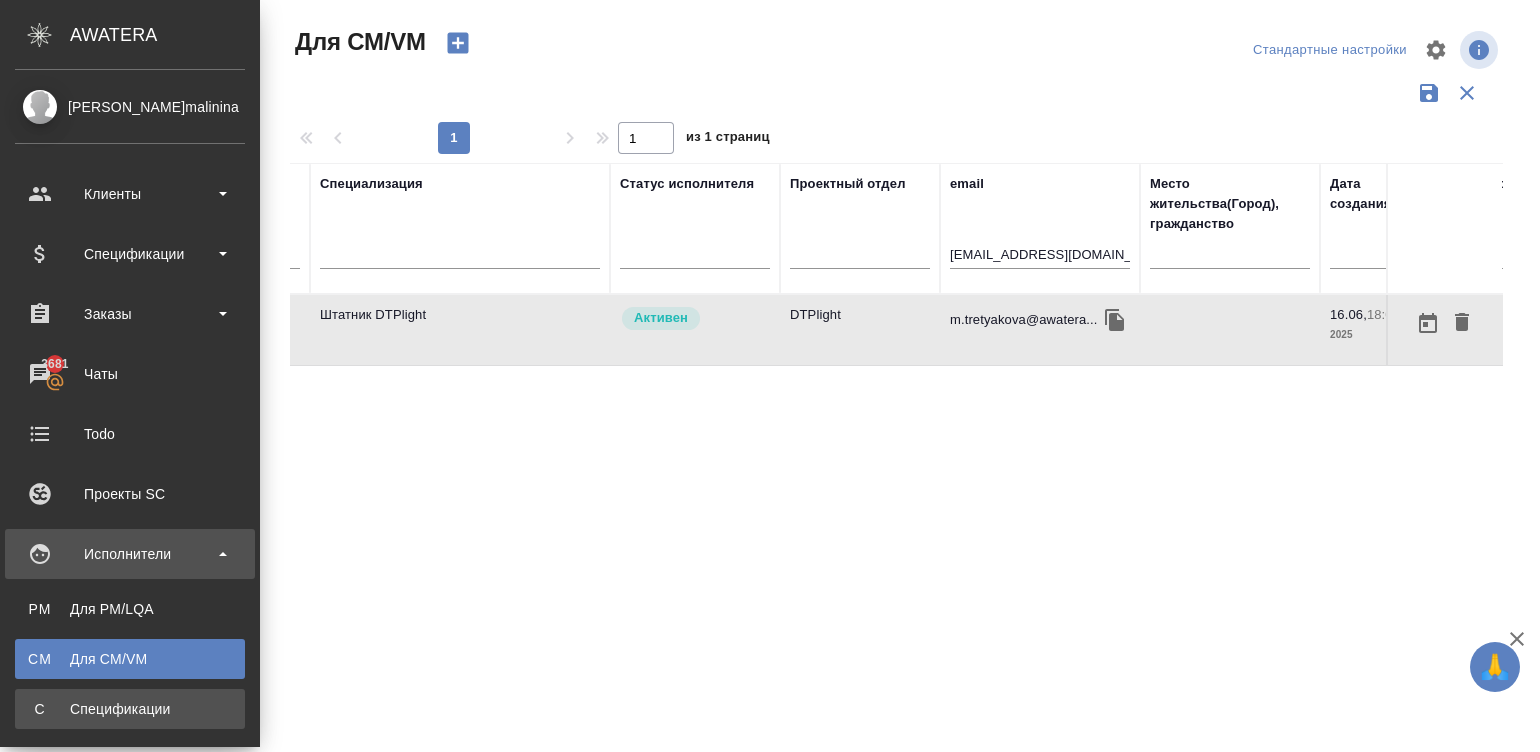click on "Спецификации" at bounding box center (130, 709) 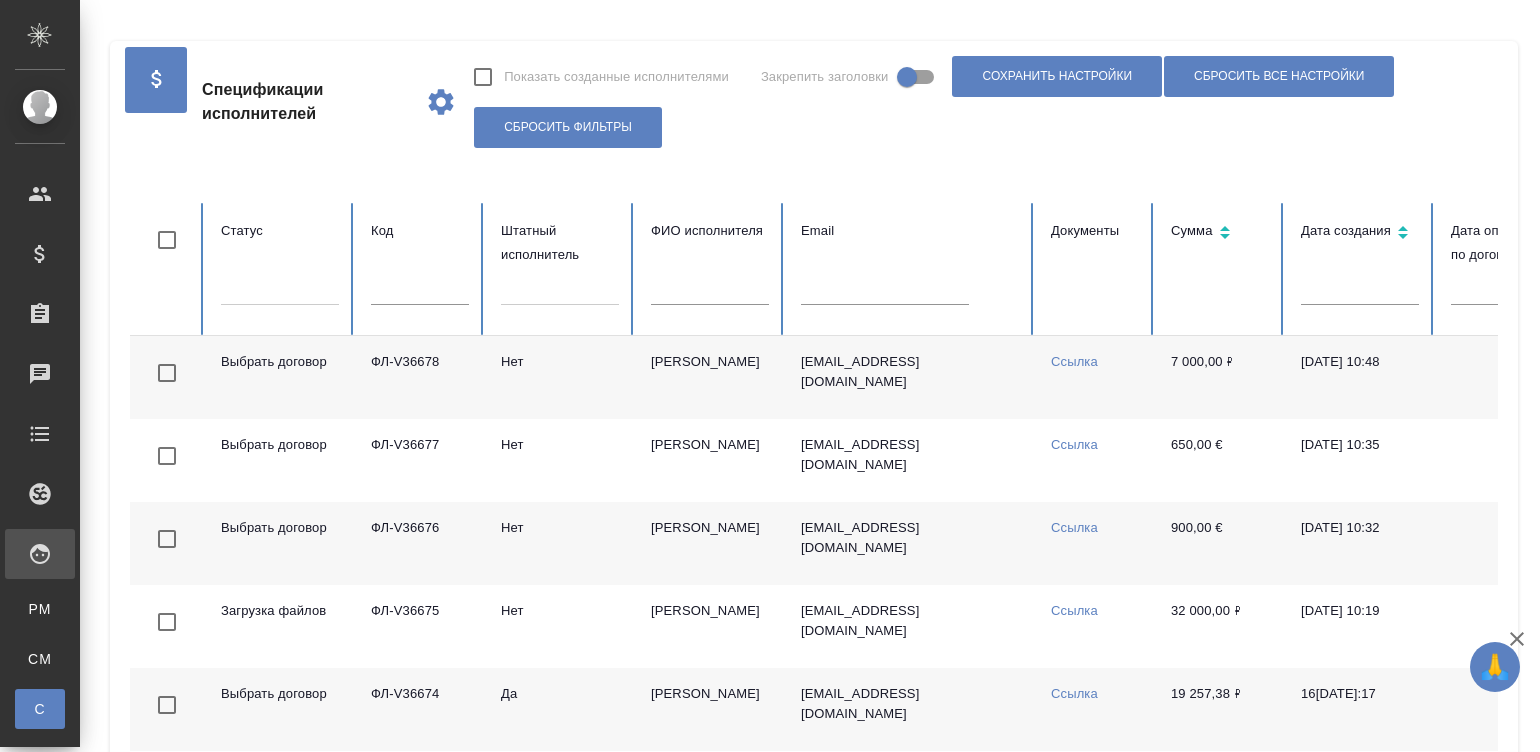 checkbox on "false" 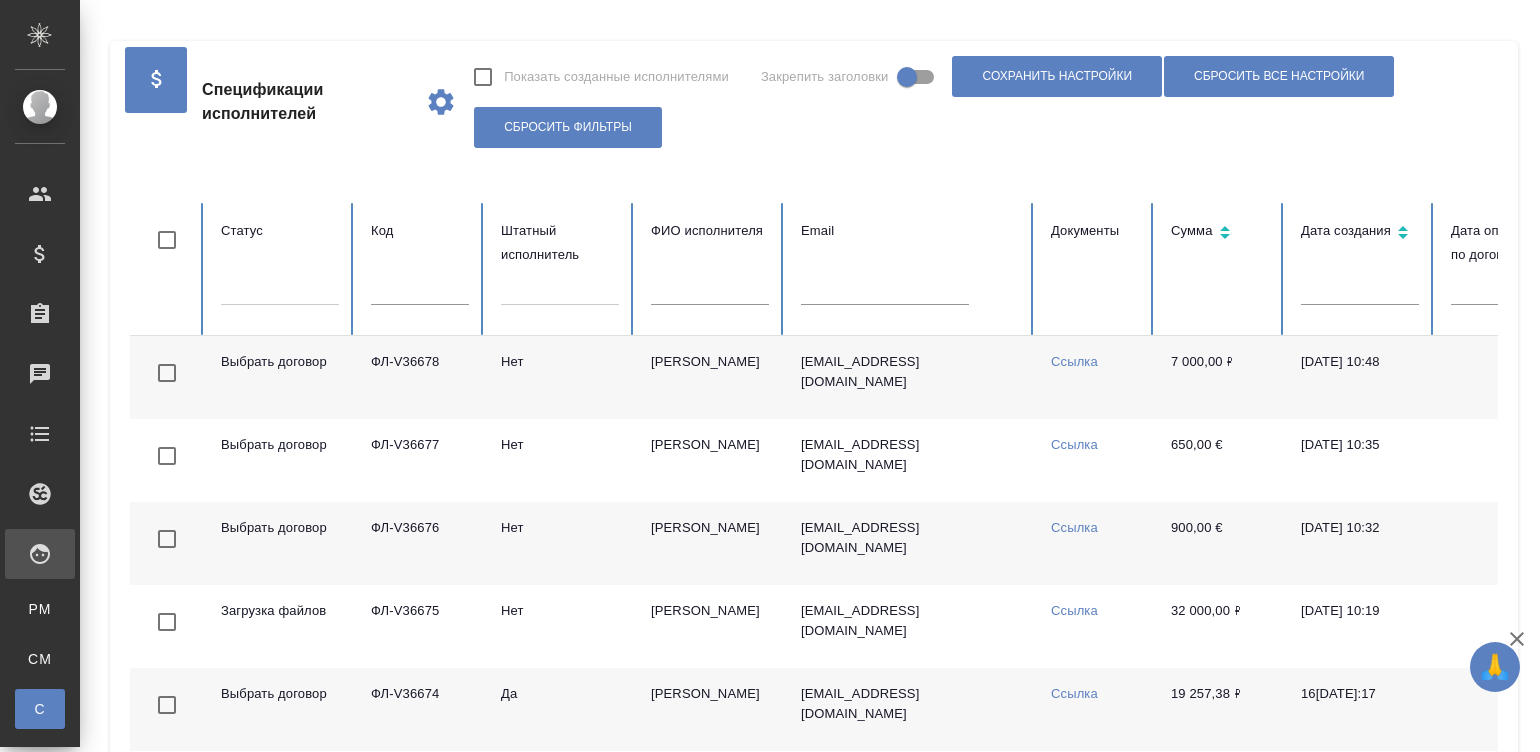 click on "Цвилёва Анна Викторовна" at bounding box center (710, 377) 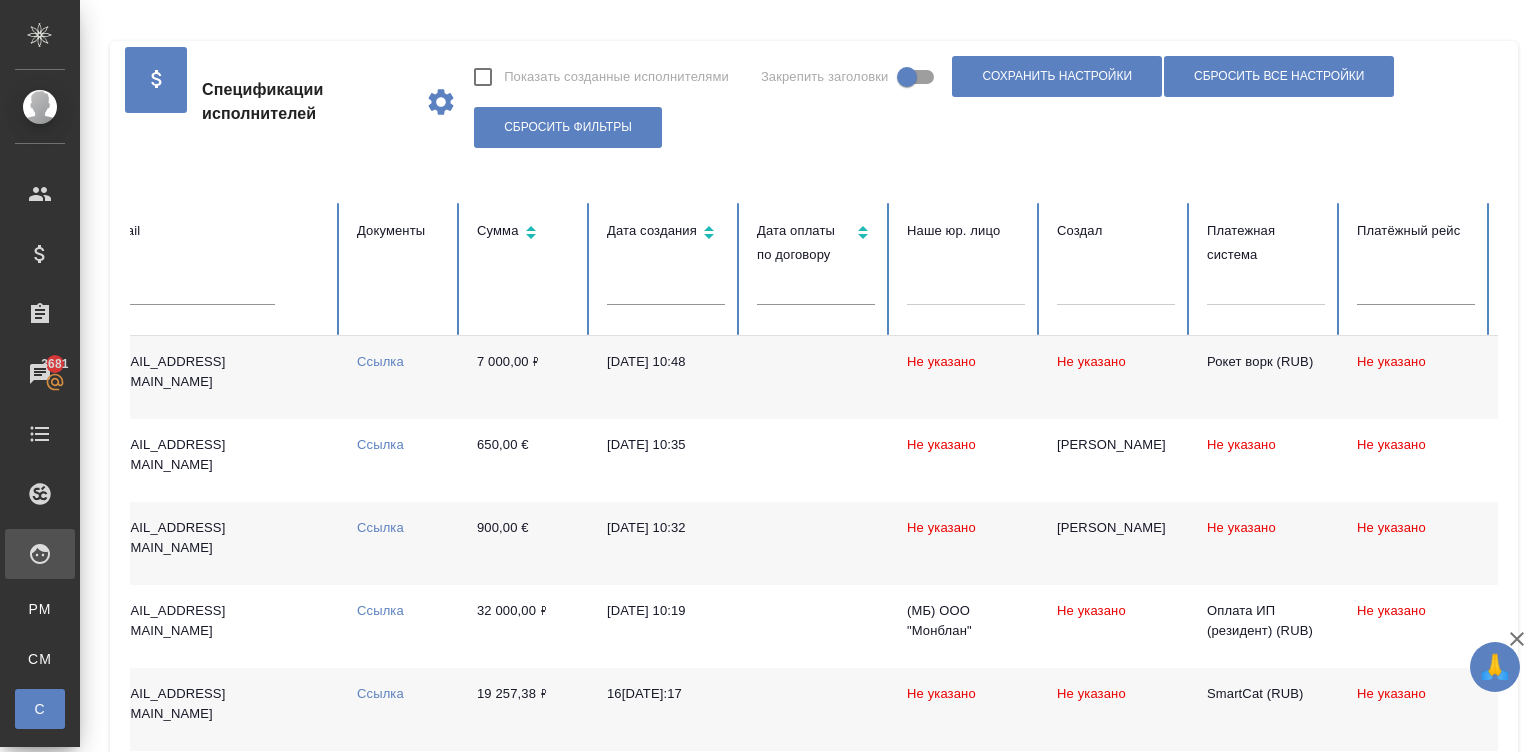 scroll, scrollTop: 0, scrollLeft: 773, axis: horizontal 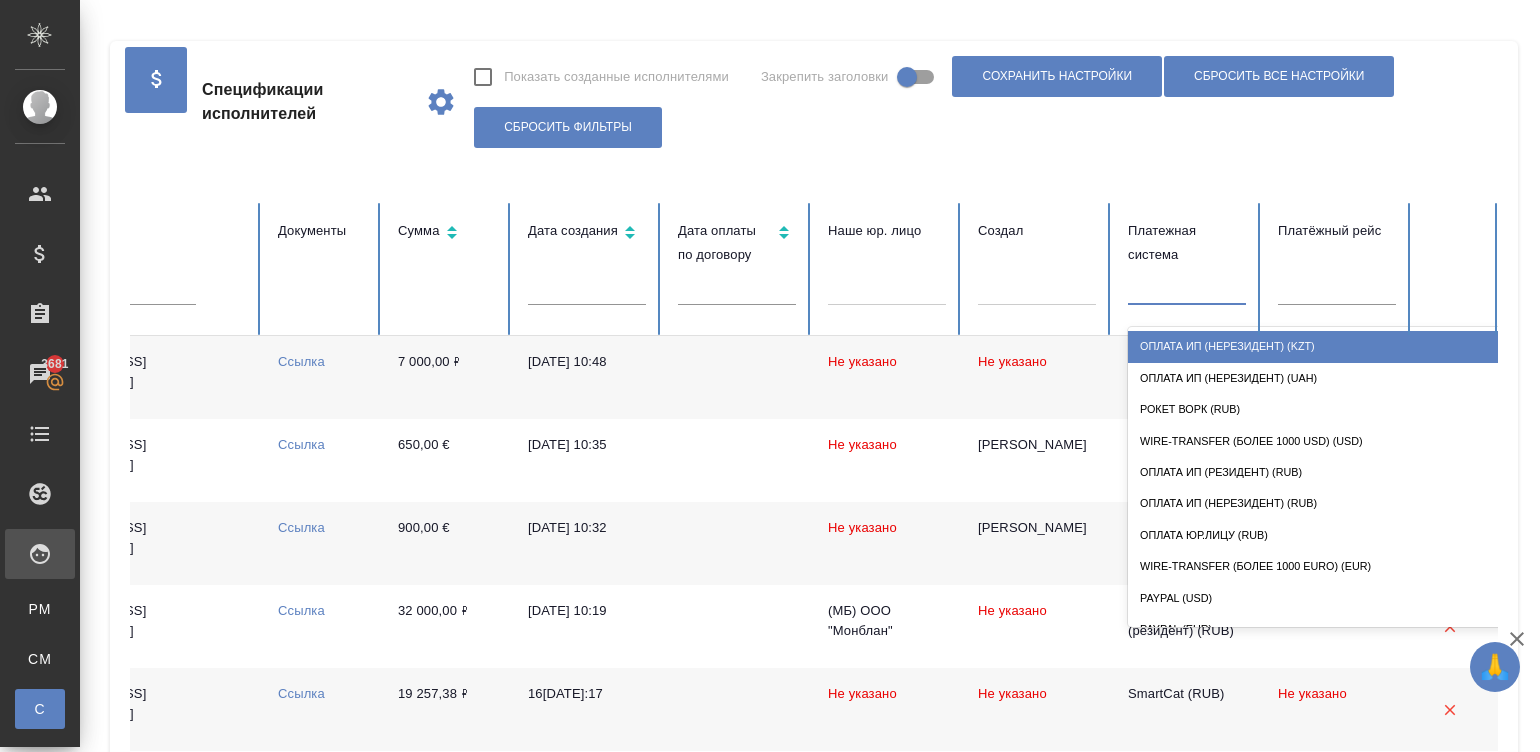 click at bounding box center (1187, 285) 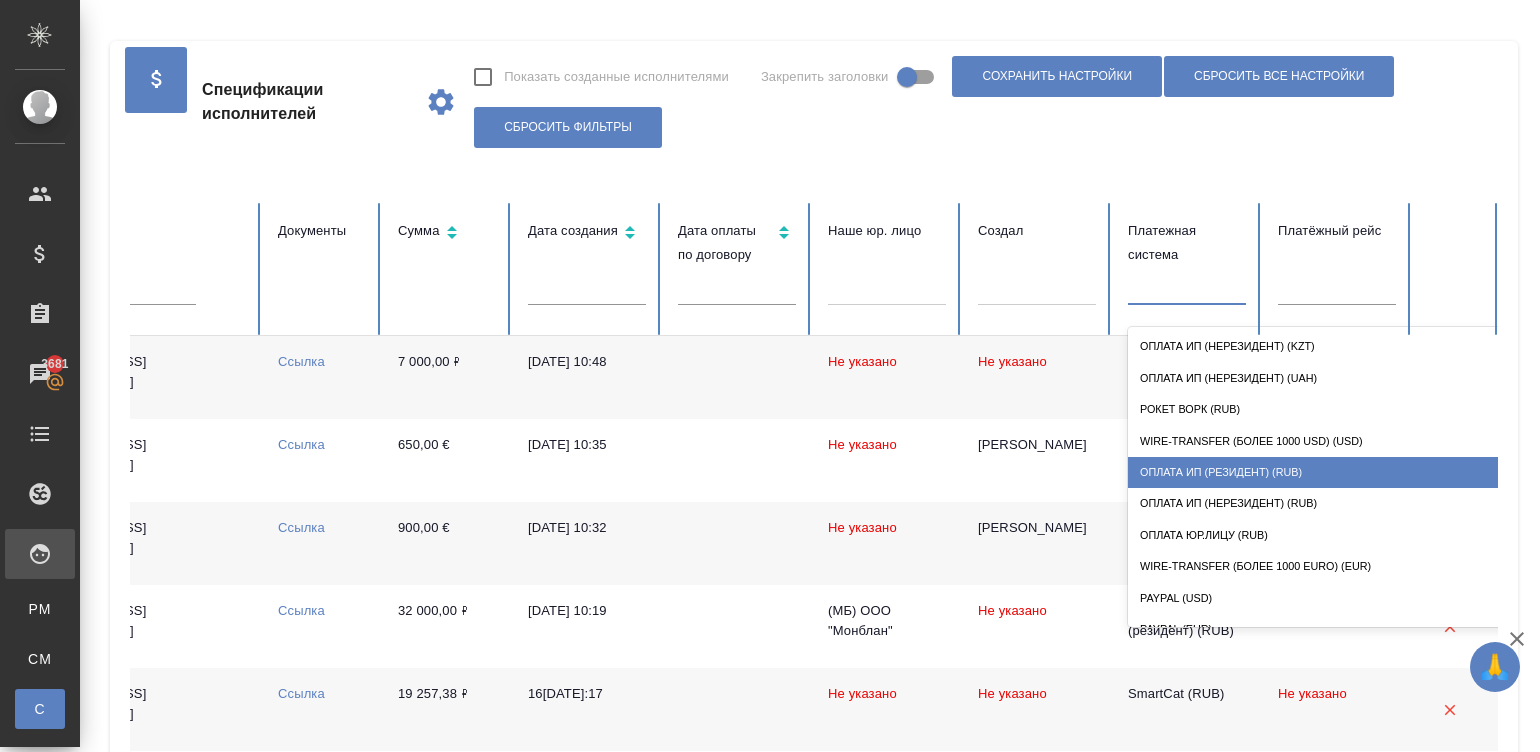 click on "Оплата ИП (резидент) (RUB)" at bounding box center (1328, 472) 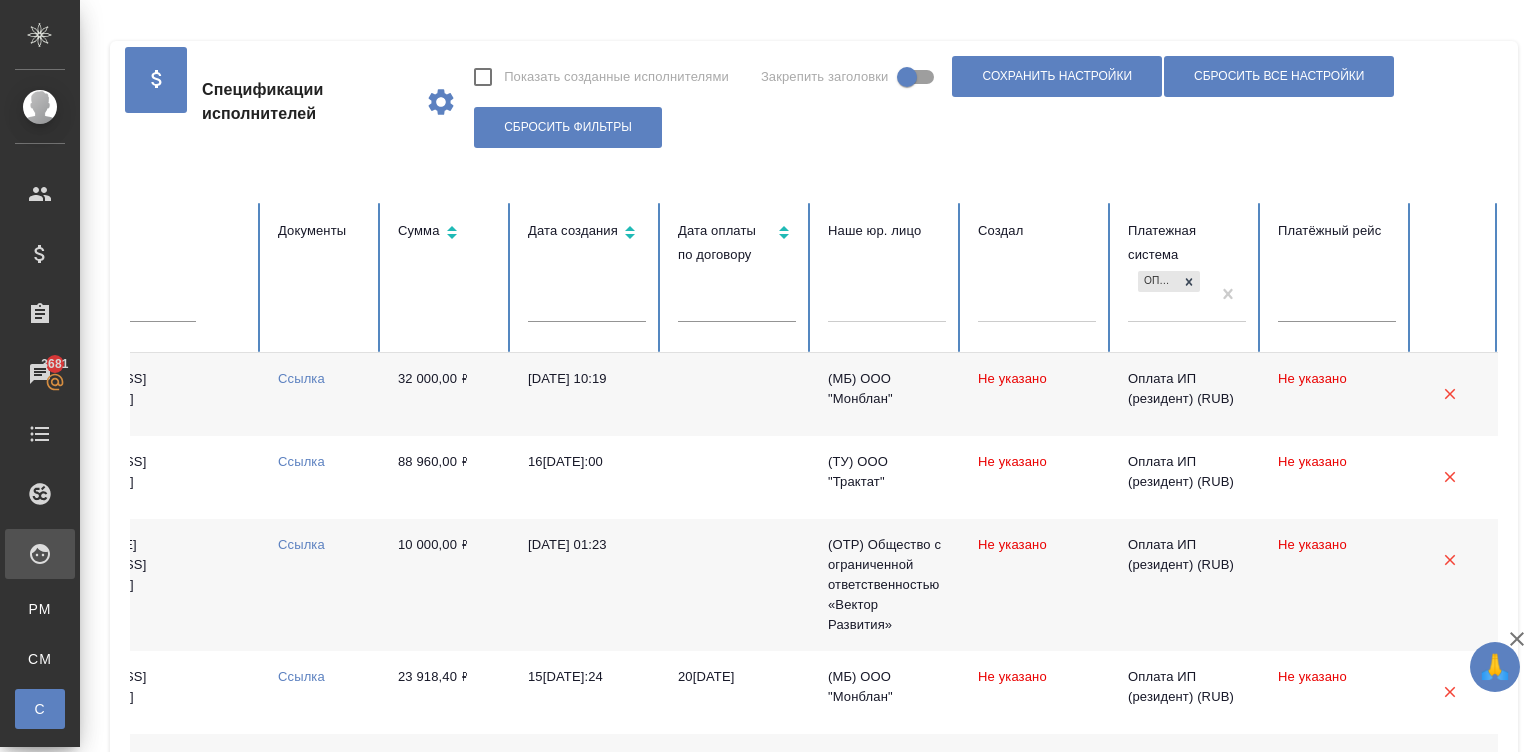 click on "Не указано" at bounding box center (1037, 394) 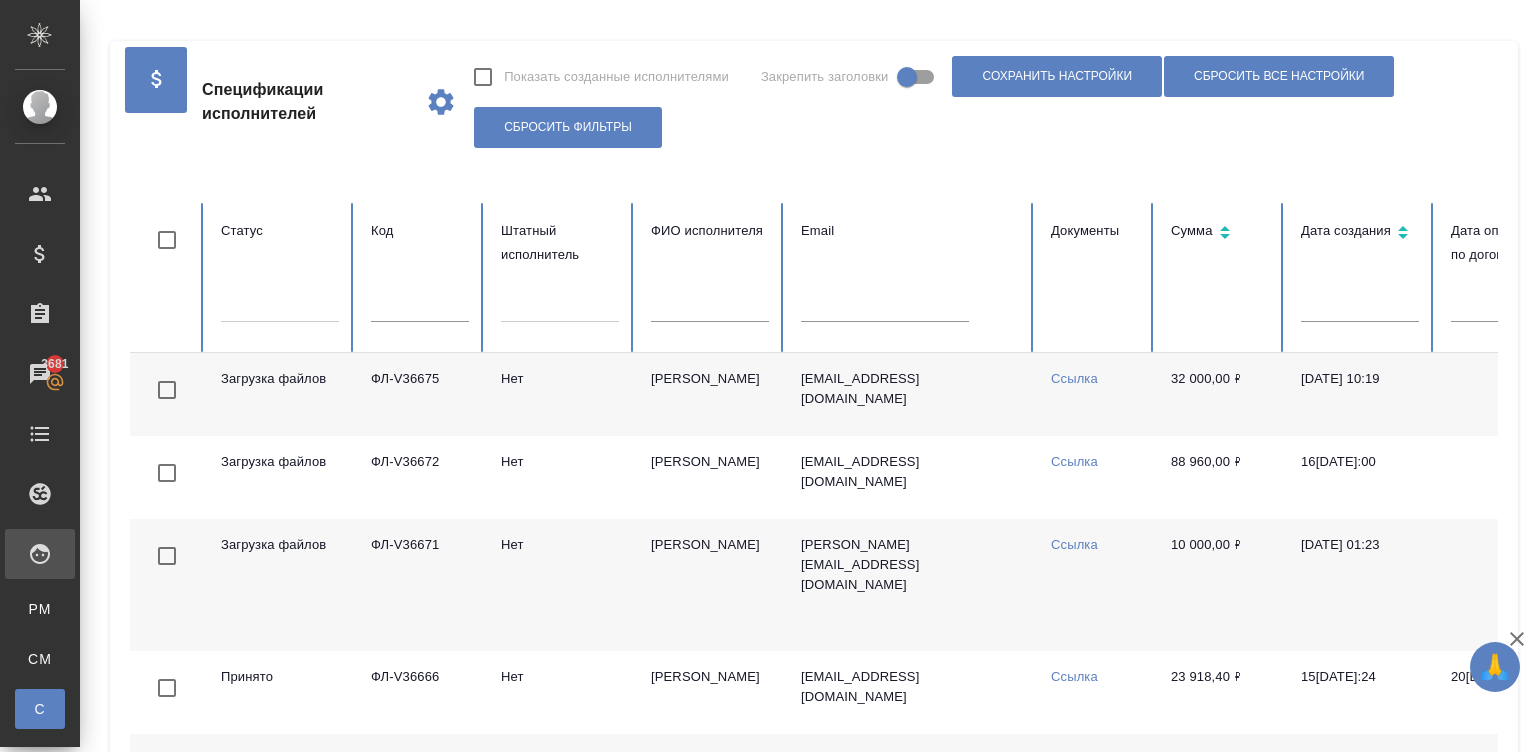 scroll, scrollTop: 0, scrollLeft: 0, axis: both 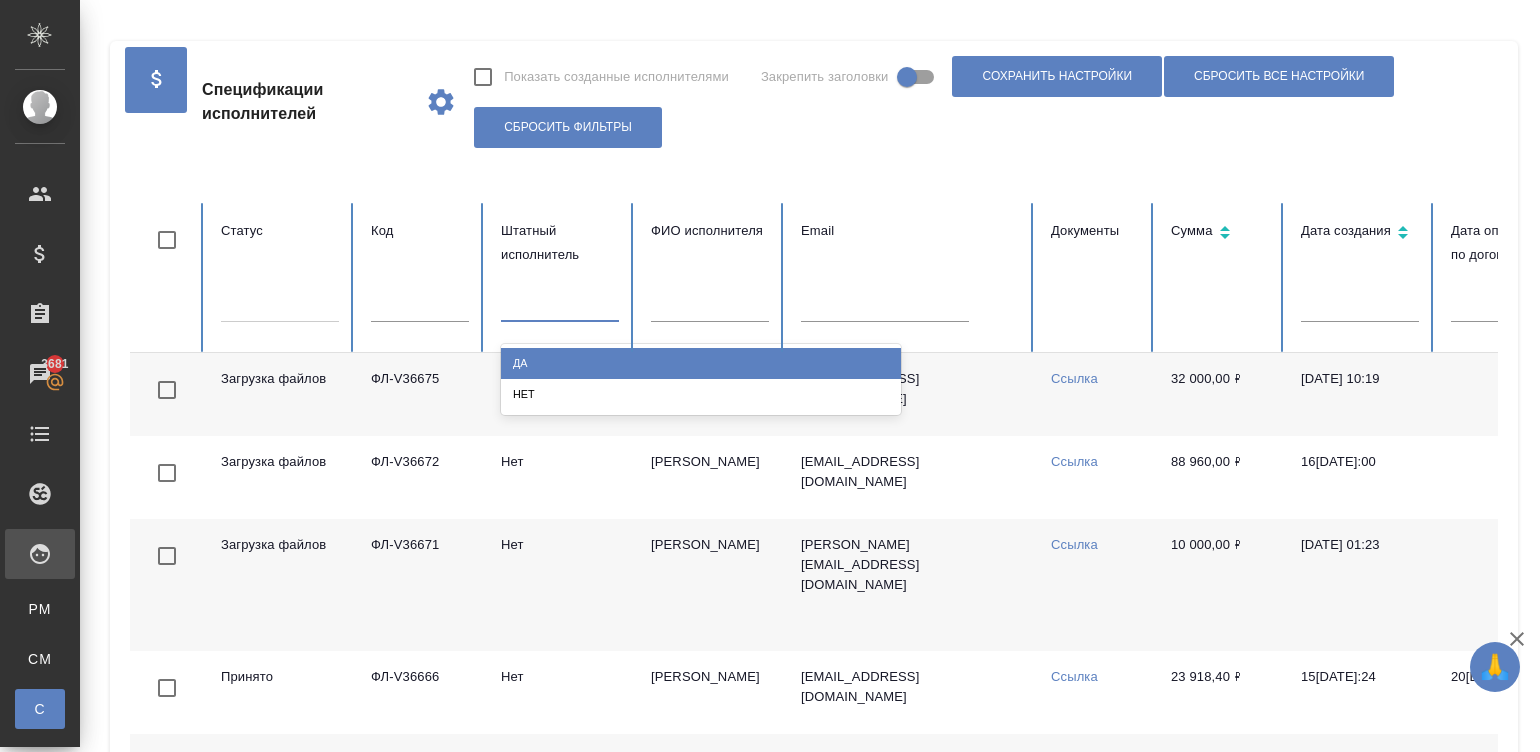 click at bounding box center (560, 301) 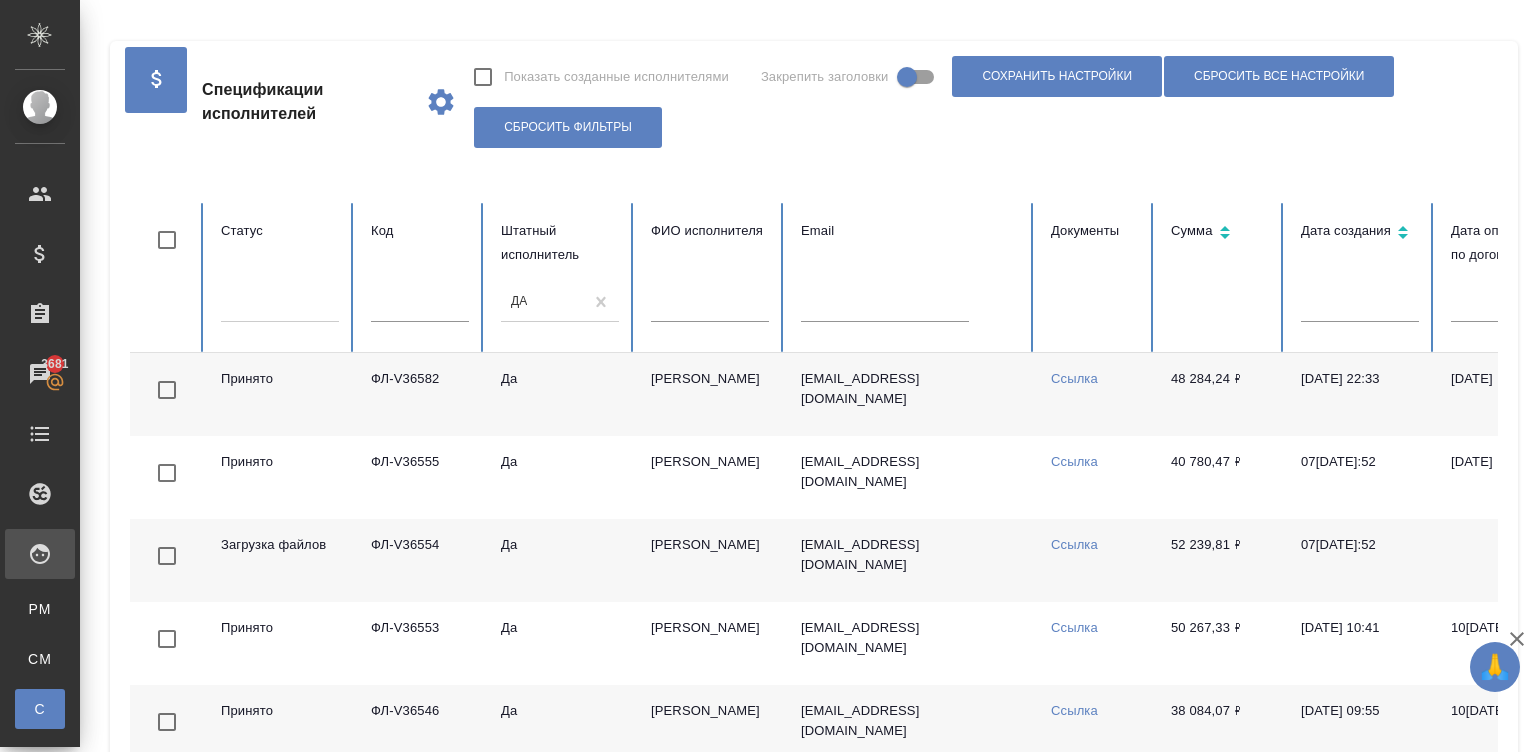 click on "Да" at bounding box center [560, 394] 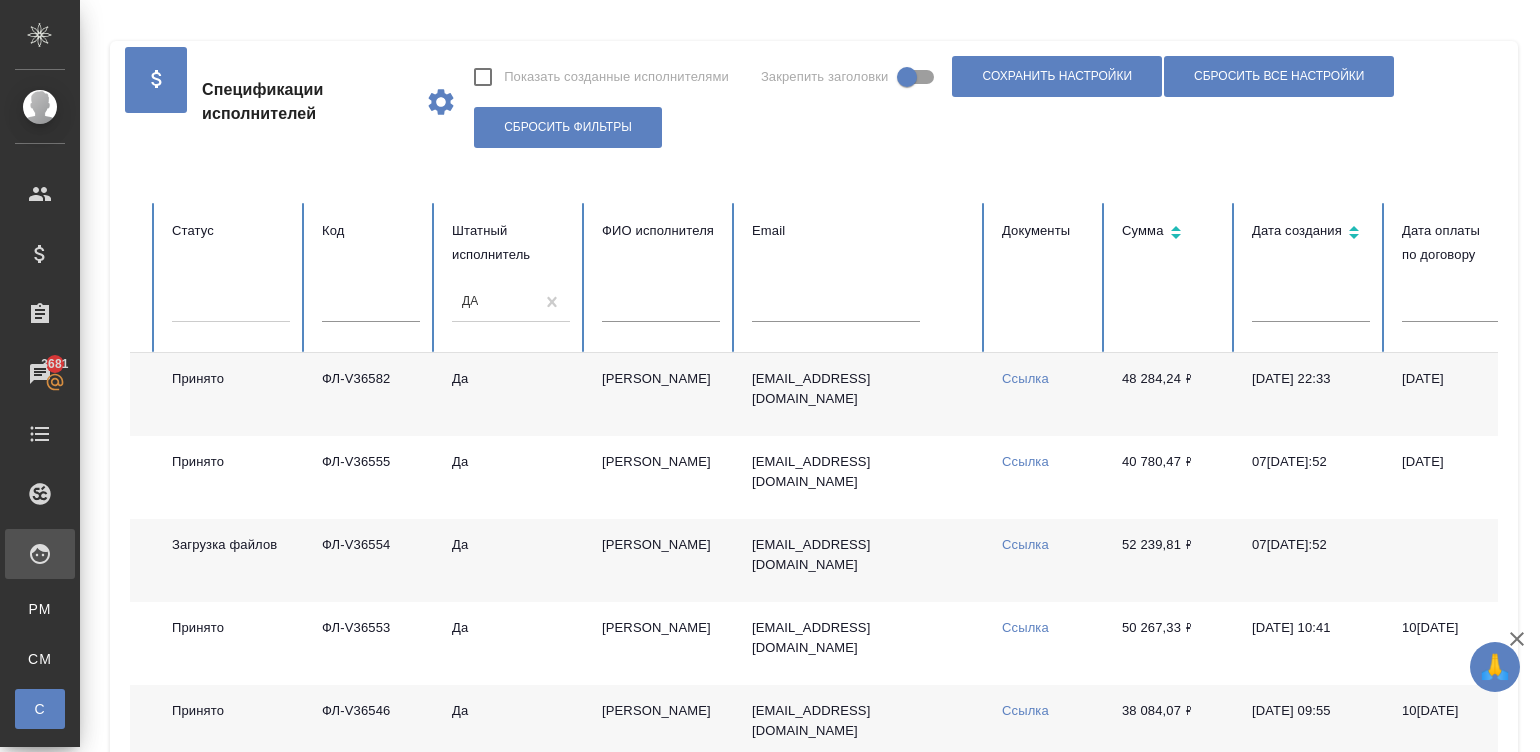 scroll, scrollTop: 0, scrollLeft: 0, axis: both 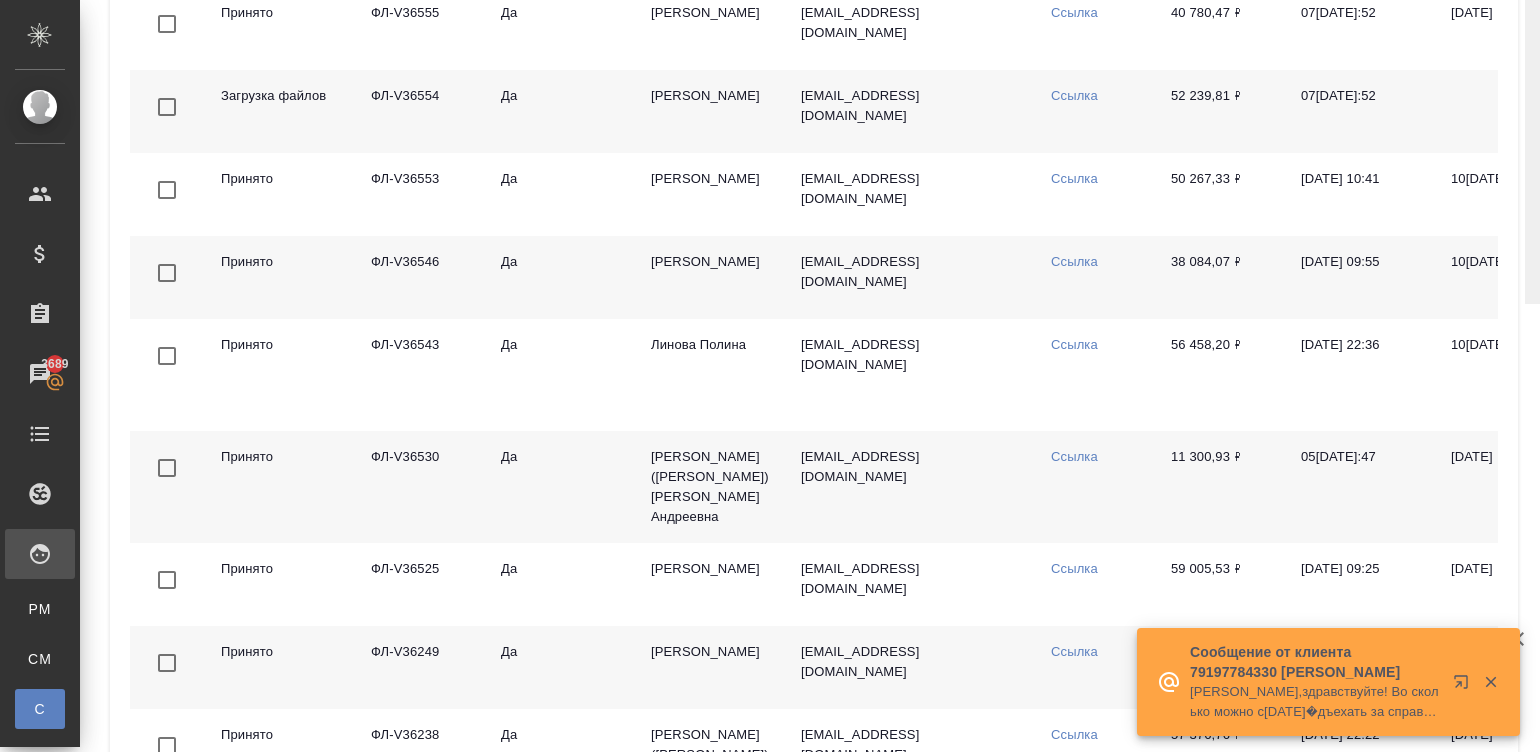 click at bounding box center (1532, -73) 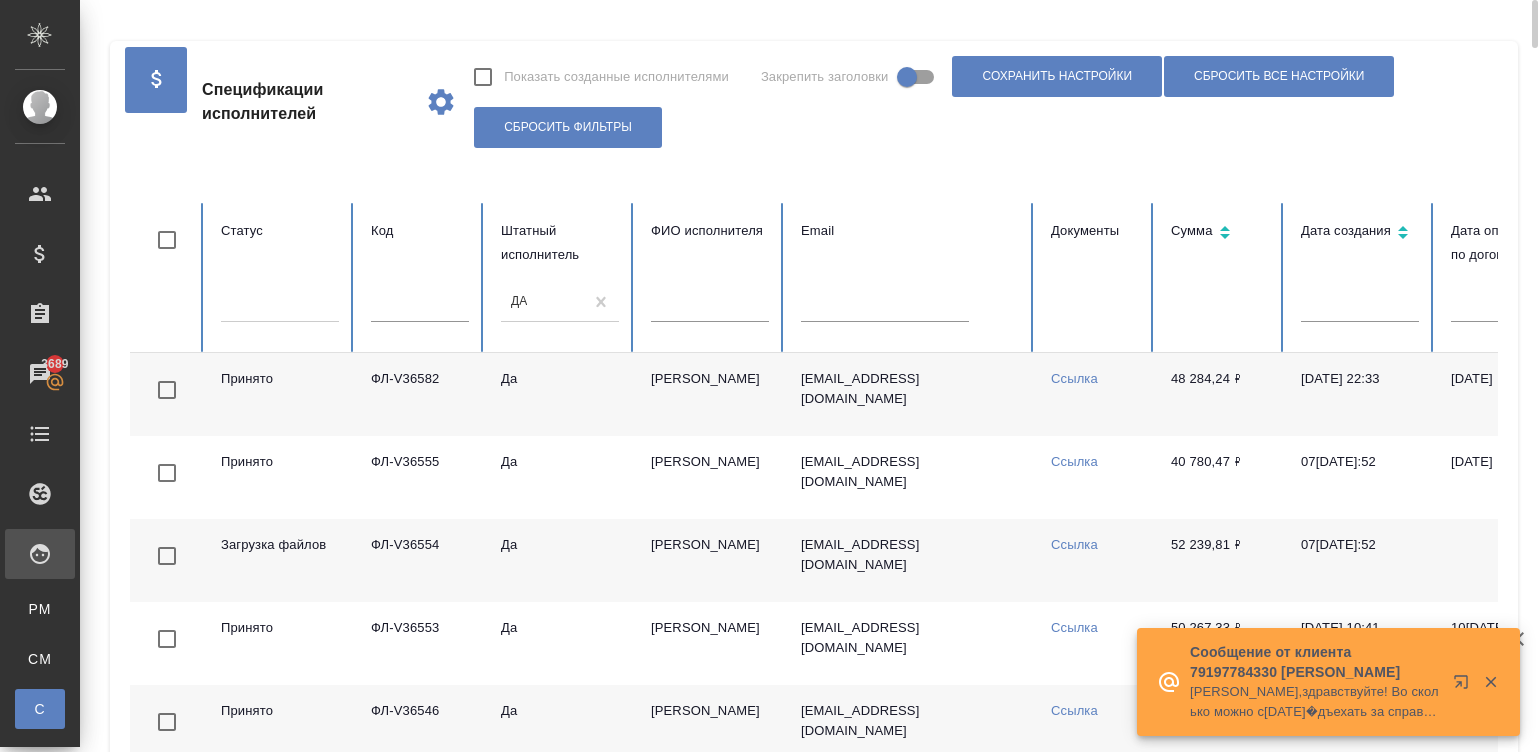 click on "Кушниров Алексей" at bounding box center [710, 394] 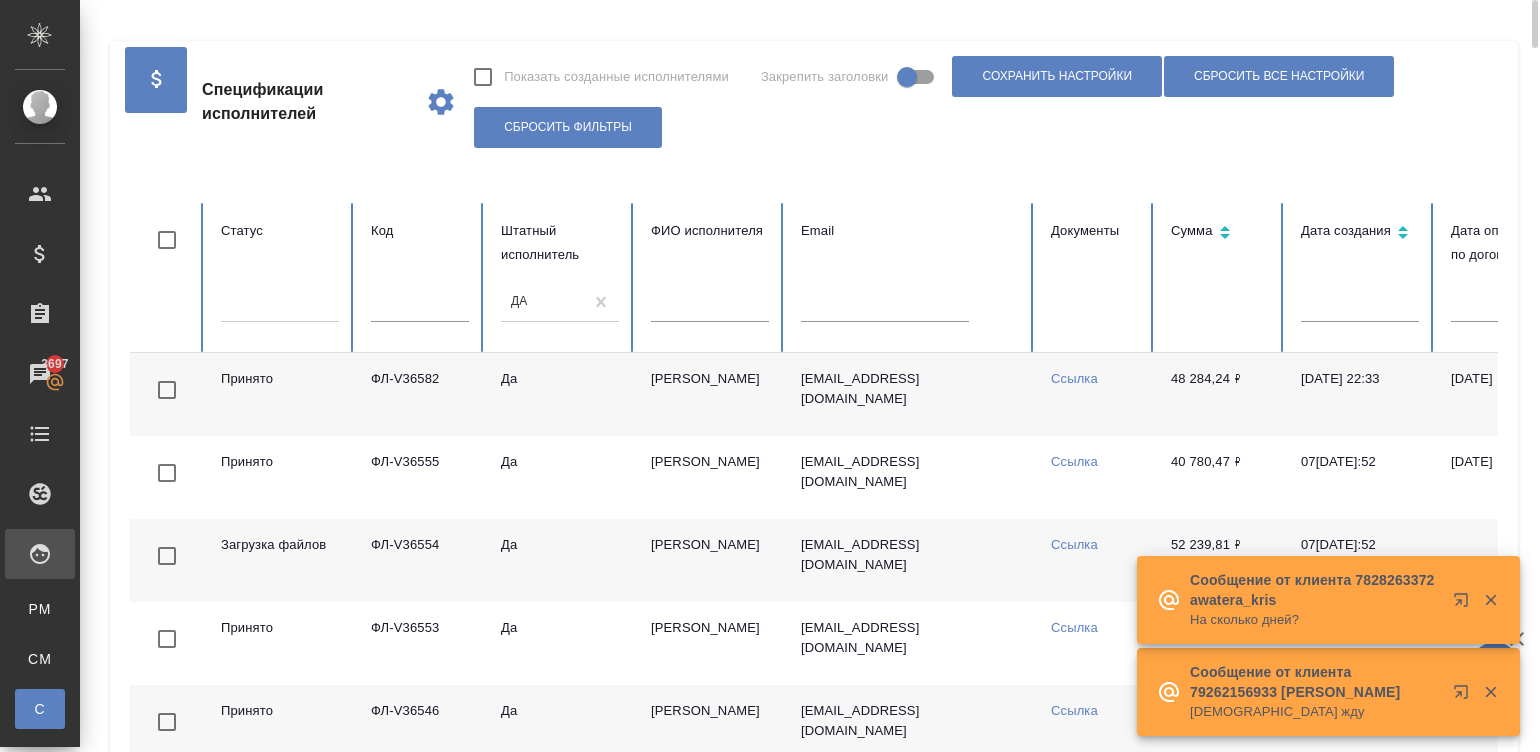 click on "Спецификации исполнителей Показать созданные исполнителями Закрепить заголовки Сохранить настройки Сбросить все настройки Сбросить фильтры Статус   Код Штатный исполнитель Да ФИО исполнителя Email Документы Сумма Дата создания Дата оплаты по договору Наше юр. лицо   Создал   Платежная система Оплата ИП (резидент) (RUB) Платёжный рейс Принято ФЛ-V36582 Да Кушниров Алексей a.kushnirov1@awatera.com Ссылка 48 284,24 ₽ 07.07.2025, 22:33 11.07.2025 (Т2) ООО "Трактат24" Не указано Оплата ИП (резидент) (RUB) Не указано Принято ФЛ-V36555 Да Базюк Елена Вячеславовна e.bazyuk1@awatera.com Ссылка 40 780,47 ₽ 07.07.2025, 12:52 1 2" at bounding box center (814, 5786) 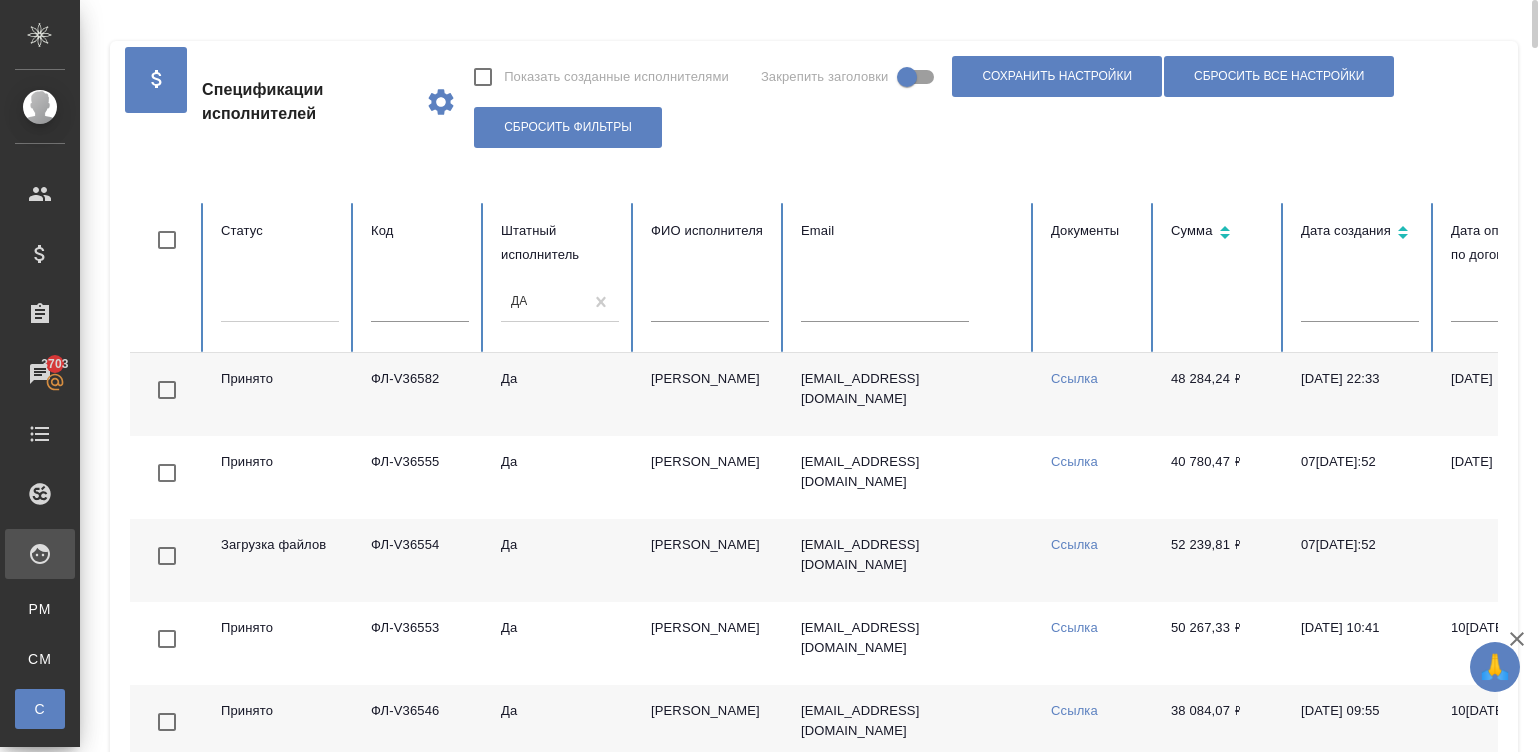 click on "Показать созданные исполнителями Закрепить заголовки Сохранить настройки Сбросить все настройки Сбросить фильтры" at bounding box center [978, 102] 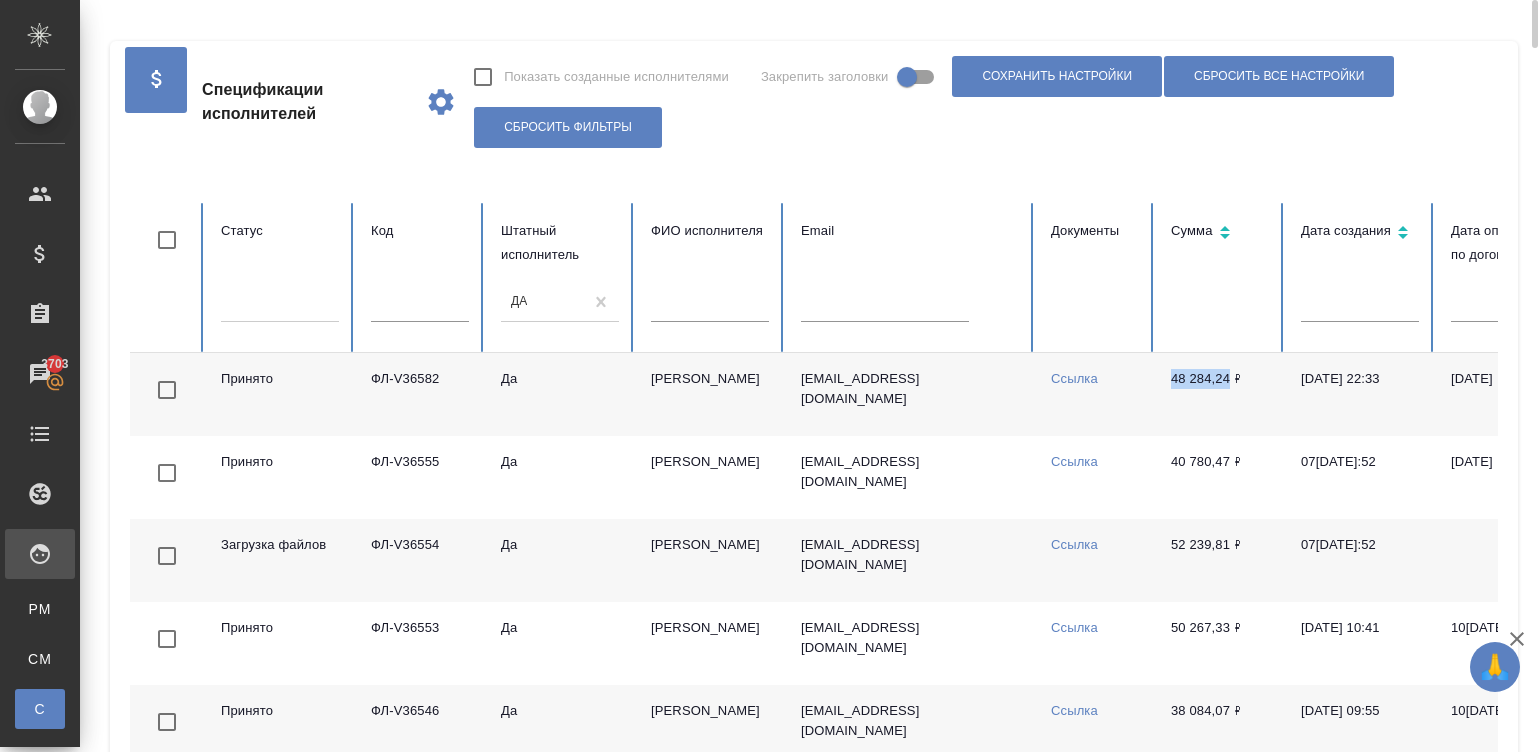 drag, startPoint x: 1157, startPoint y: 375, endPoint x: 1229, endPoint y: 379, distance: 72.11102 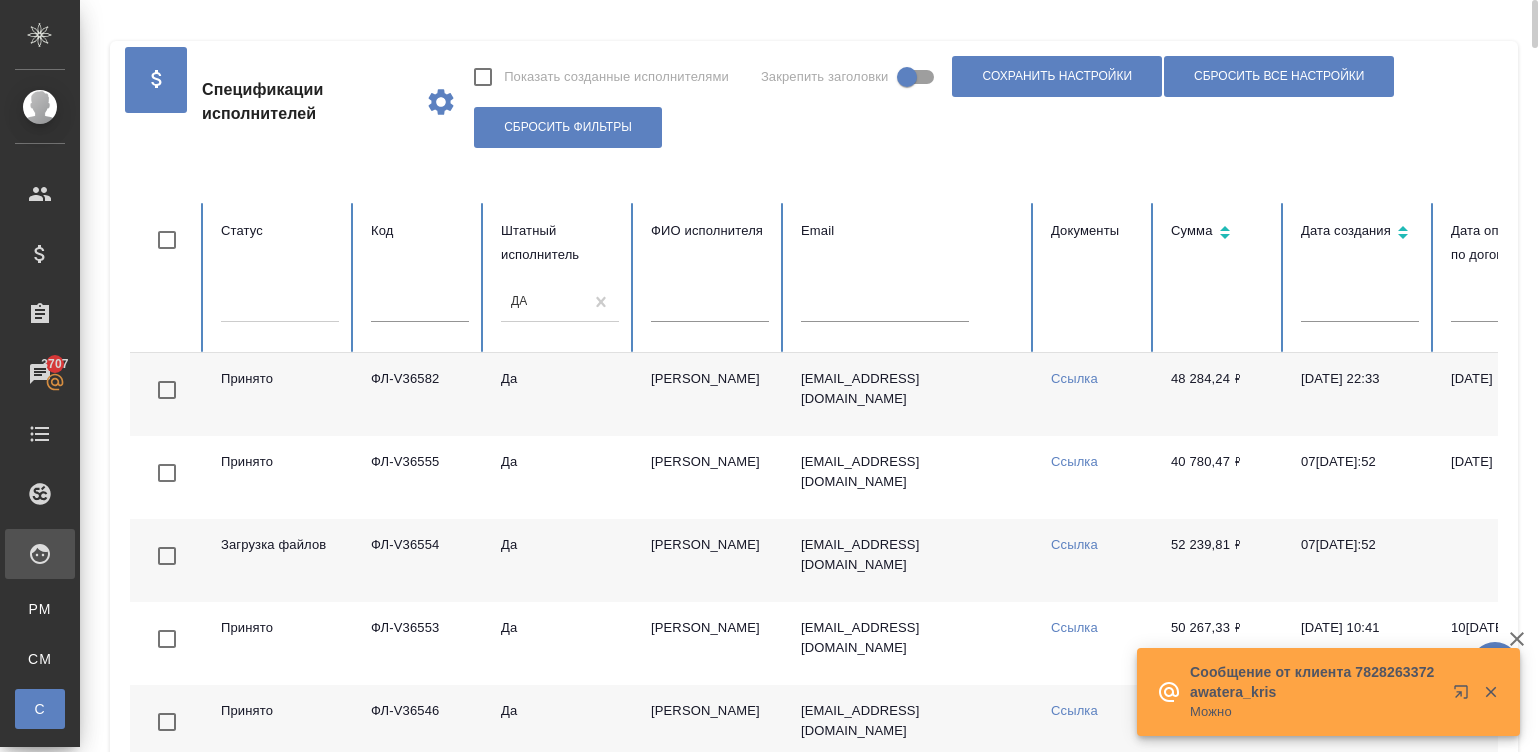 click on "48 284,24 ₽" at bounding box center (1220, 394) 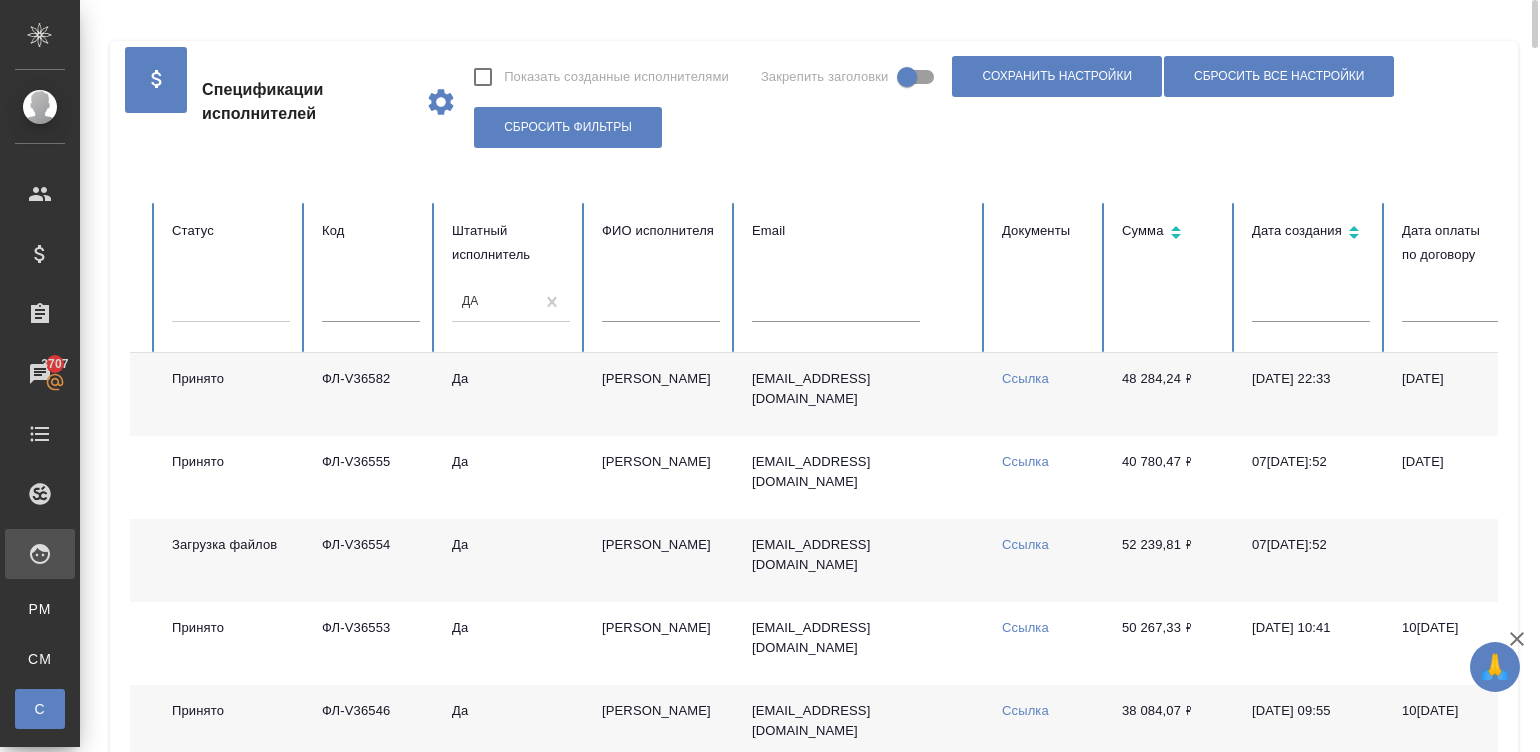 scroll, scrollTop: 0, scrollLeft: 550, axis: horizontal 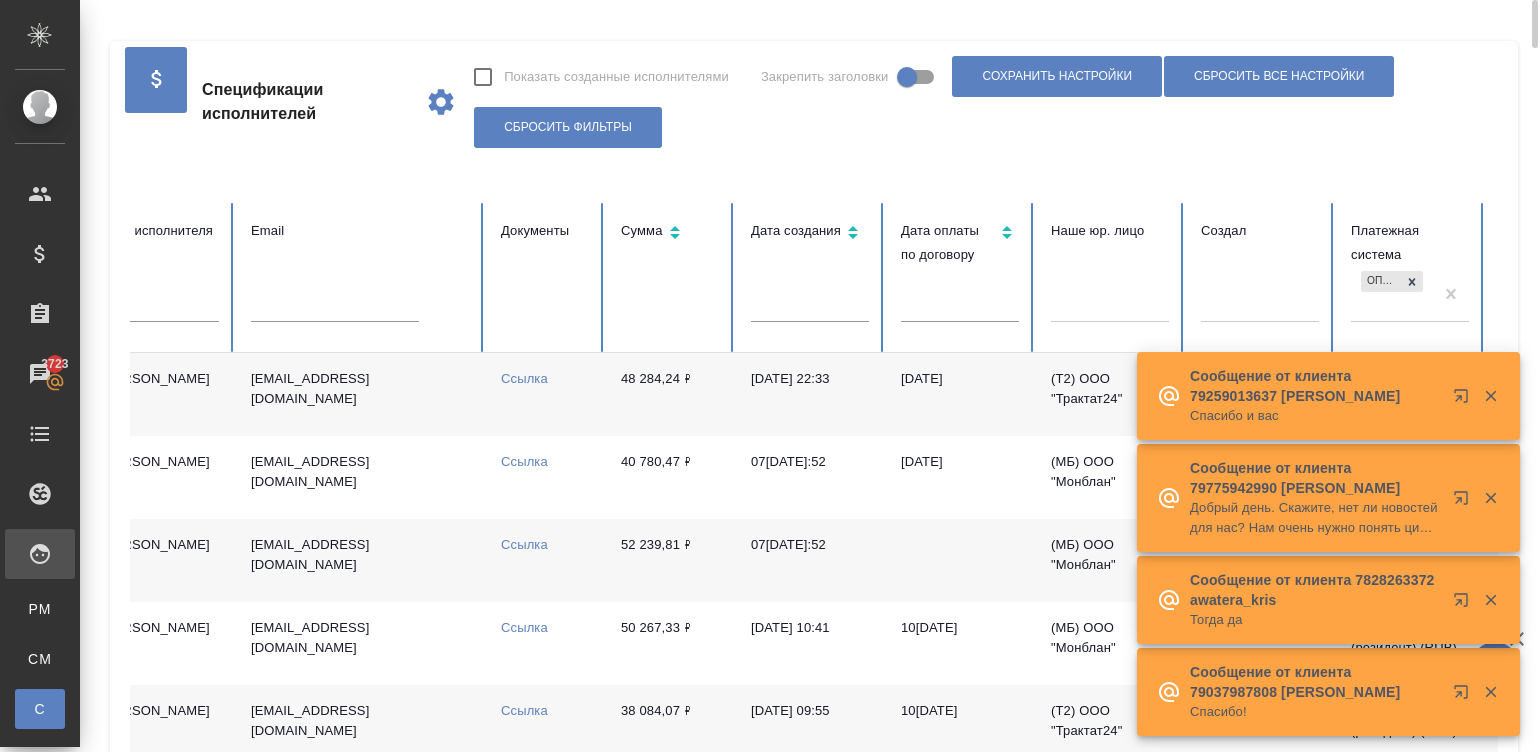 click on "11.07.2025" at bounding box center [960, 394] 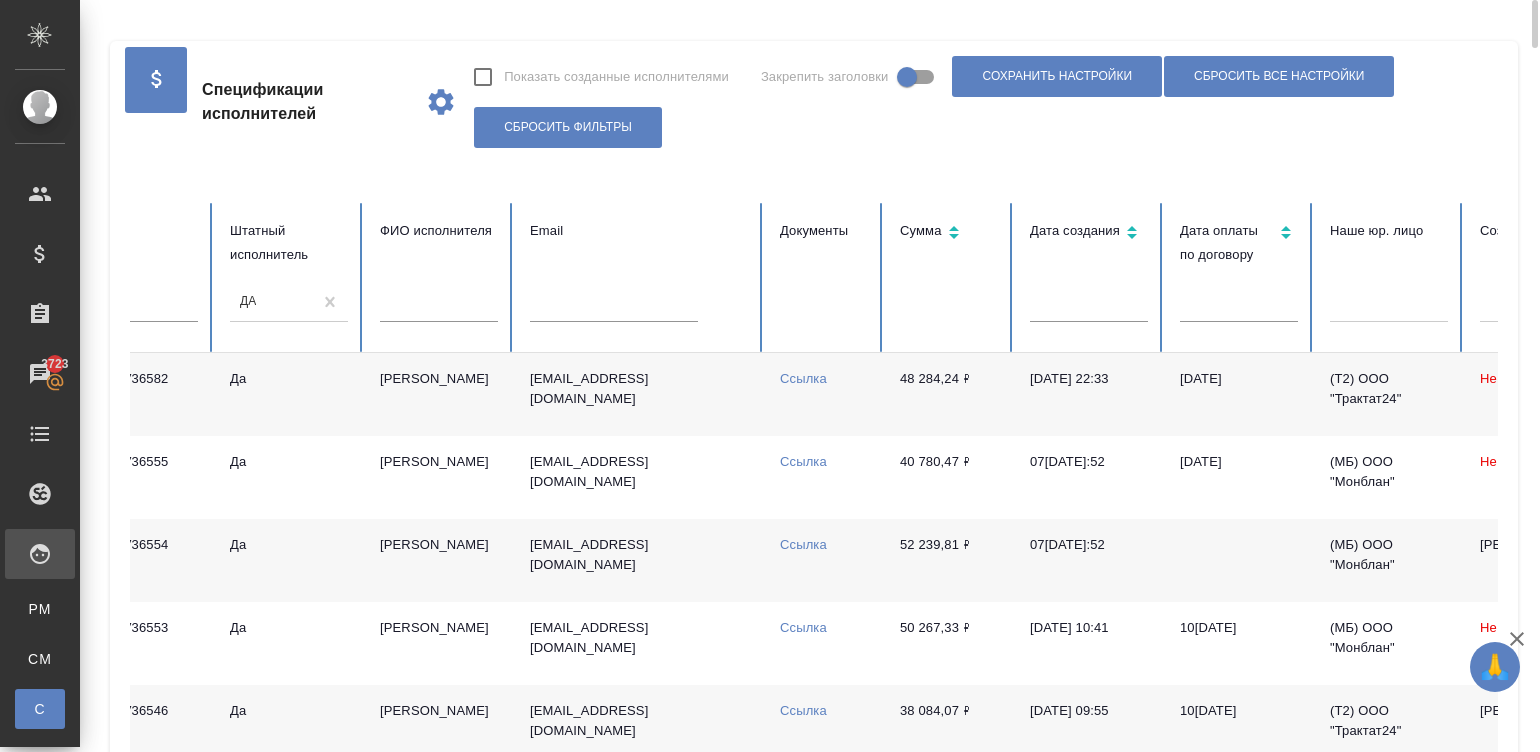 scroll, scrollTop: 0, scrollLeft: 300, axis: horizontal 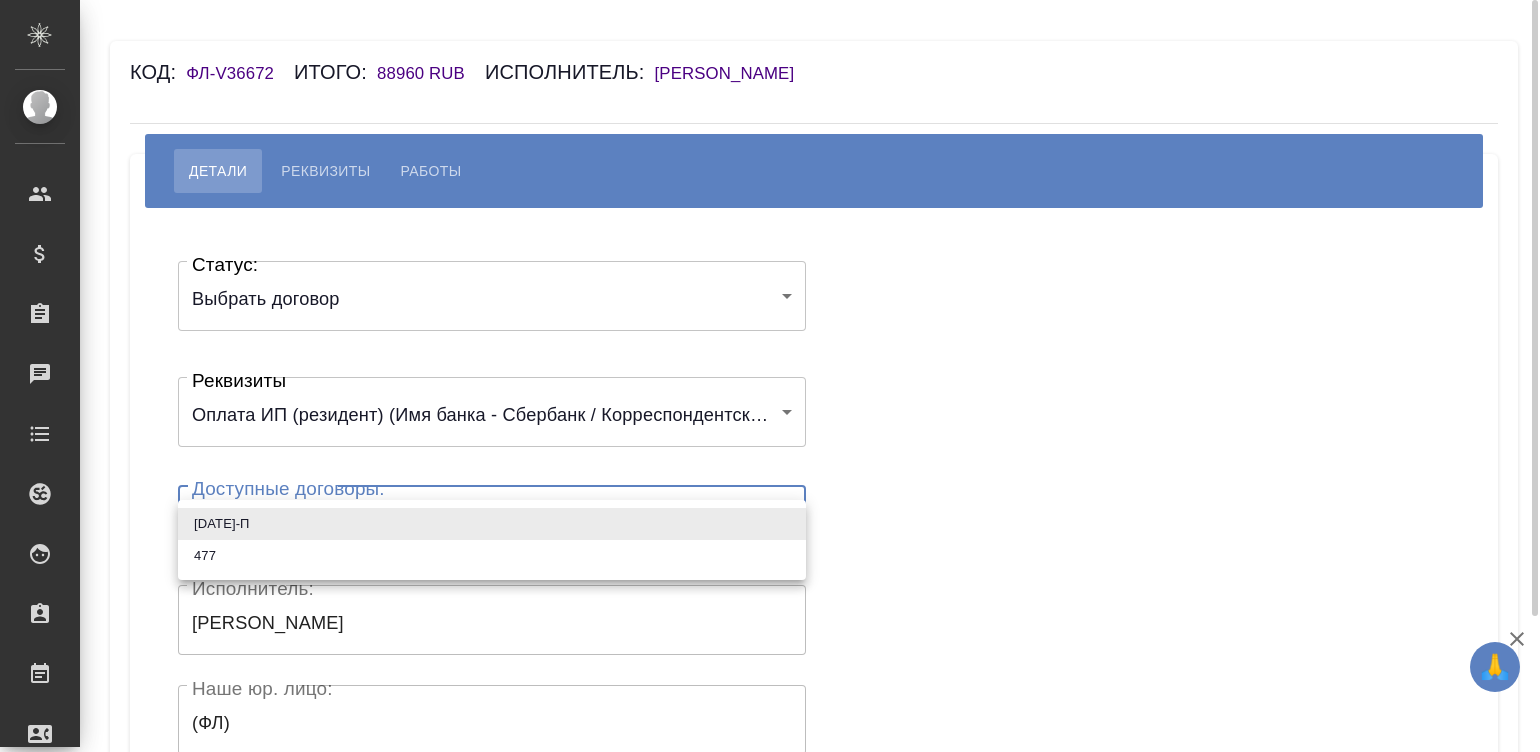 click on "🙏 .cls-1
fill:#fff;
AWATERA Малинина Мария m.malinina Клиенты Спецификации Заказы Чаты Todo Проекты SC Исполнители Кандидаты Работы Входящие заявки Заявки на доставку Рекламации Проекты процессинга Конференции Выйти Код: ФЛ-V36672 Итого: 88960 RUB Исполнитель: Шаповалов Михаил Сергеевич Детали Реквизиты Работы Статус: Выбрать договор chooseContract Статус: Реквизиты Оплата ИП (резидент) (Имя банка - Сбербанк / Корреспондентский счет - 30101810600000000608 / БИК - 040813608 / Расчетный счет - 40802810450000049665 / ИНН получателя - 272297364916 / ОГРН - 324270000004622 / ФИО получателя - Шаповалов Михаил Сергеевич)" at bounding box center (770, 376) 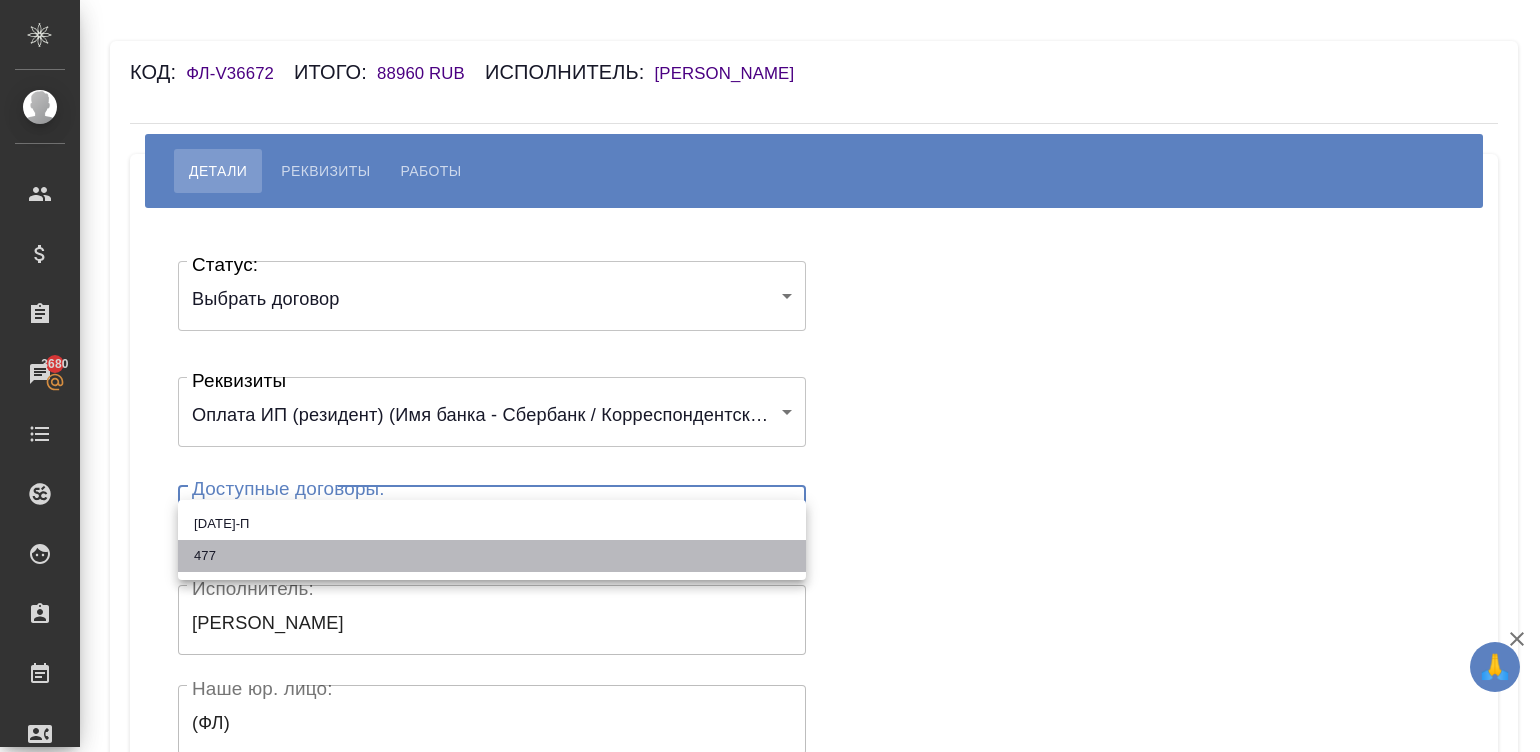 click on "477" at bounding box center (492, 556) 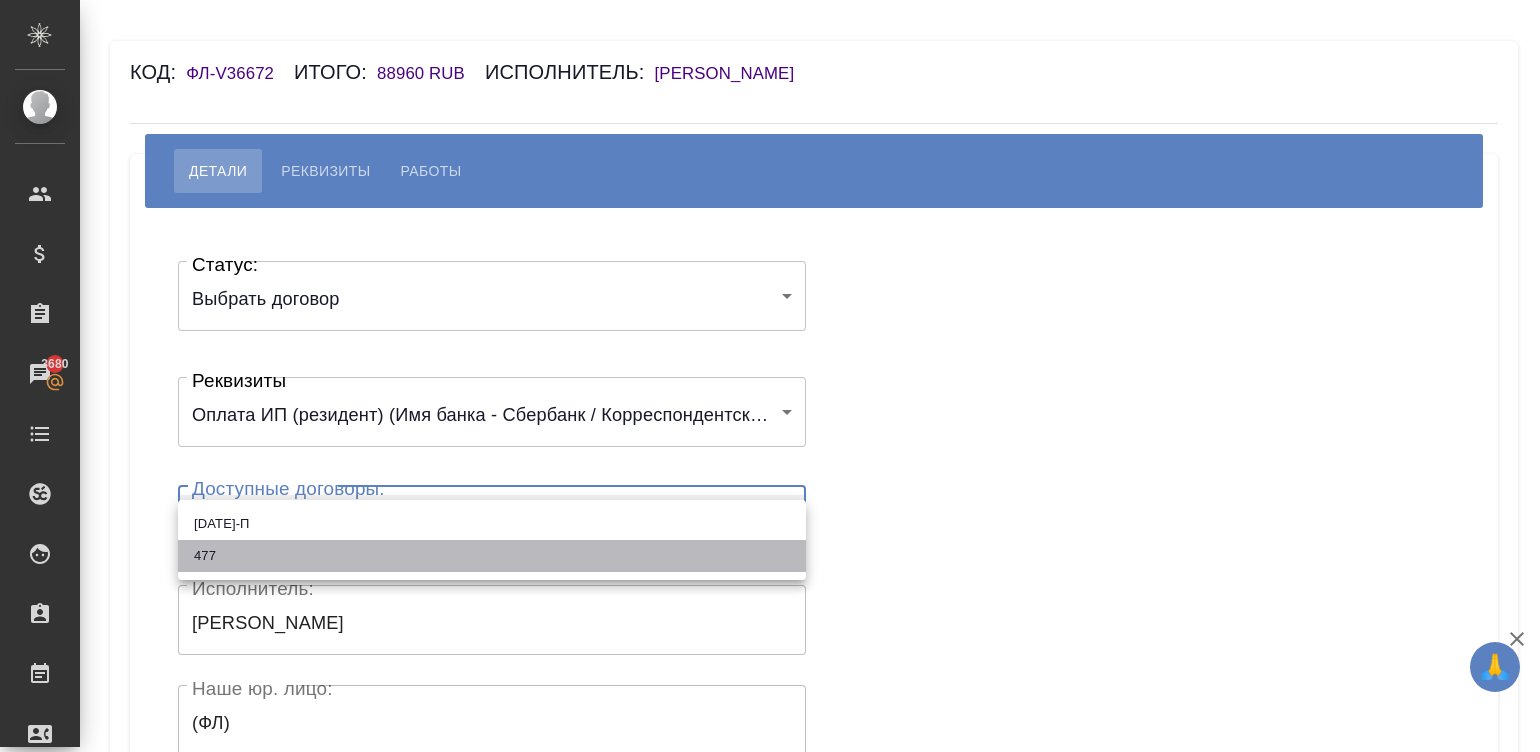 type on "6808adddfc60c8597c1d9f65" 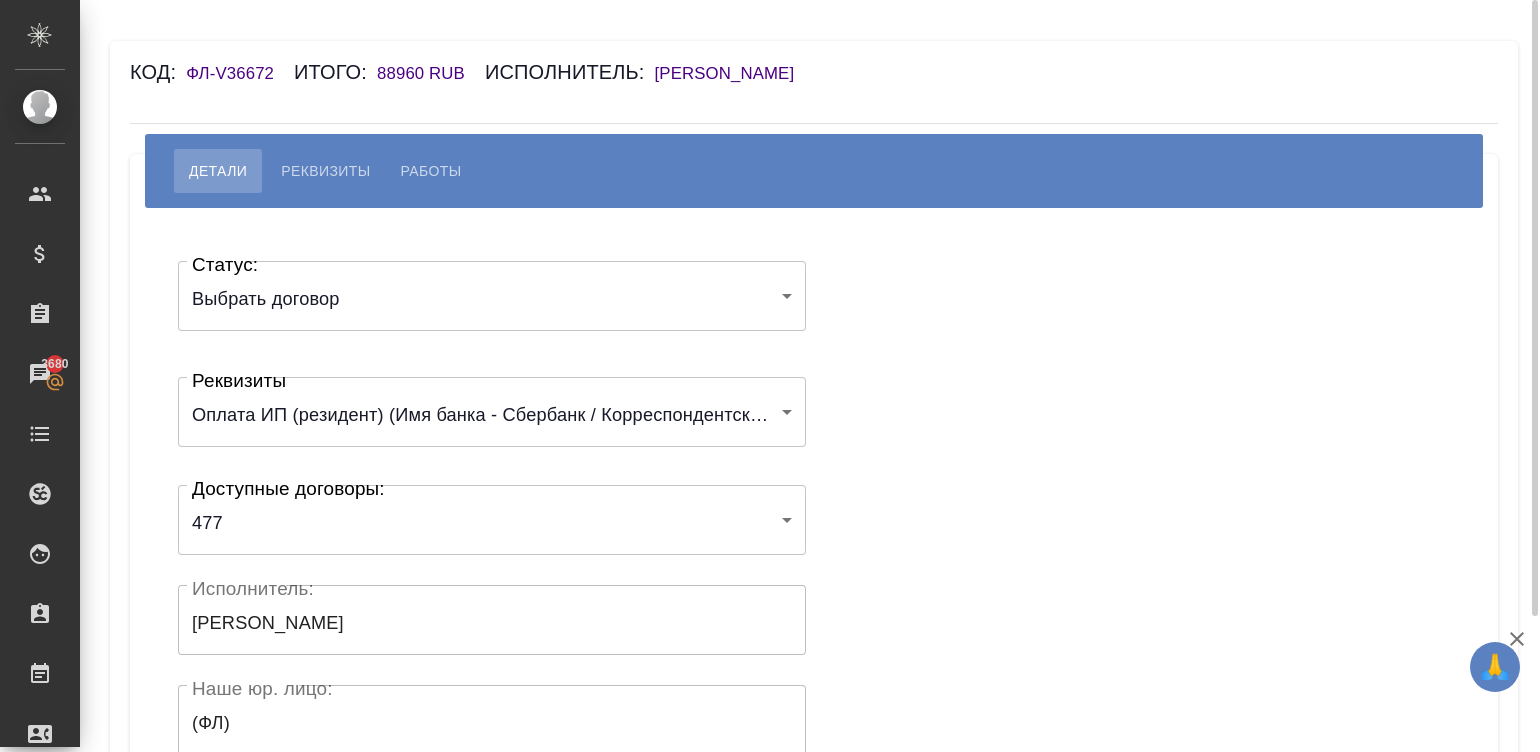 click on "Статус: Выбрать договор chooseContract Статус: Реквизиты Оплата ИП (резидент) (Имя банка - Сбербанк / Корреспондентский счет - 30101810600000000608 / БИК - 040813608 / Расчетный счет - 40802810450000049665 / ИНН получателя - 272297364916 / ОГРН - 324270000004622 / ФИО получателя - Шаповалов Михаил Сергеевич) 664483029c8f0d44a02ecce1 Реквизиты Доступные договоры: 477 6808adddfc60c8597c1d9f65 Доступные договоры: Исполнитель: Шаповалов Михаил Сергеевич Исполнитель: Наше юр. лицо: (ФЛ) Наше юр. лицо: Создал: Создал: Скрыть от исполнителя выплату" at bounding box center [814, 599] 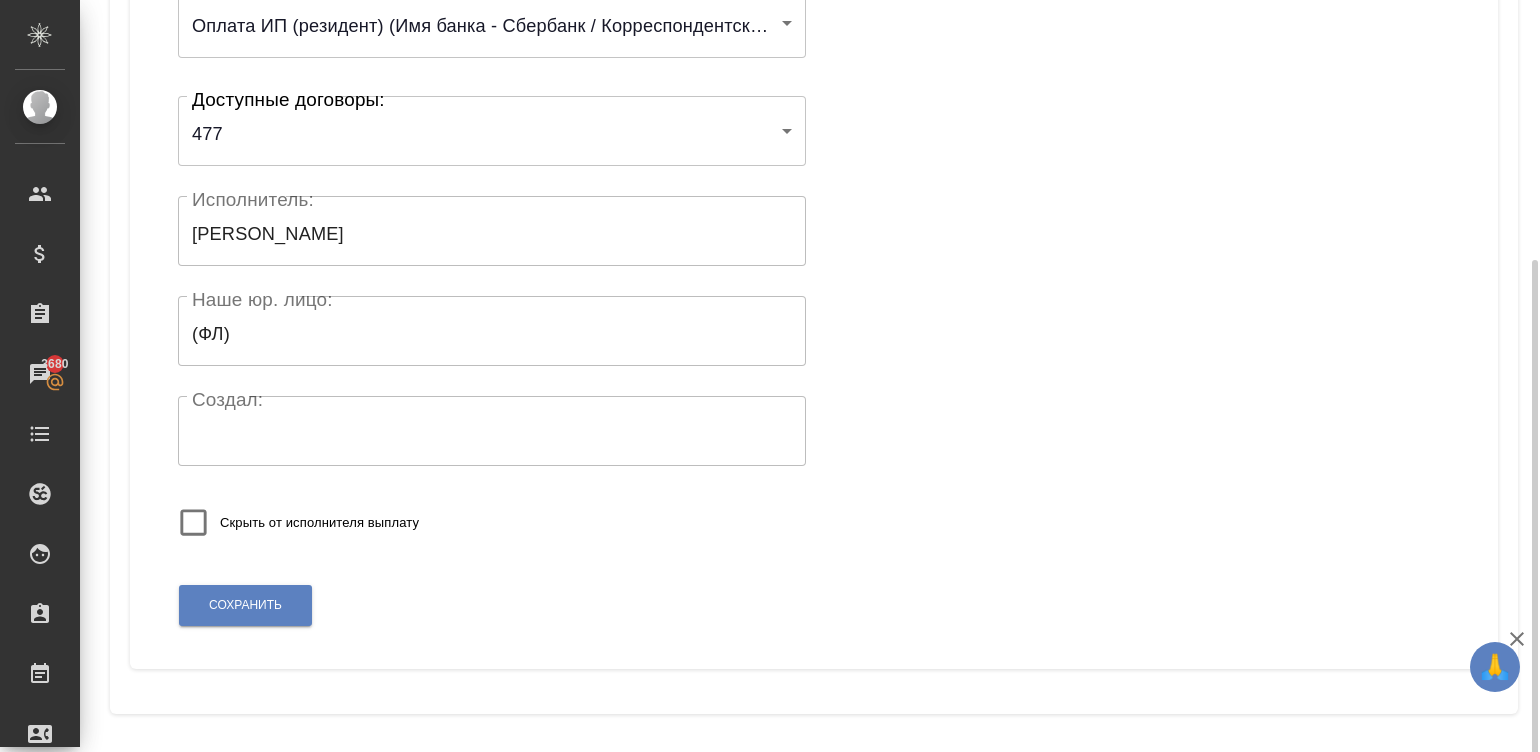 scroll, scrollTop: 391, scrollLeft: 0, axis: vertical 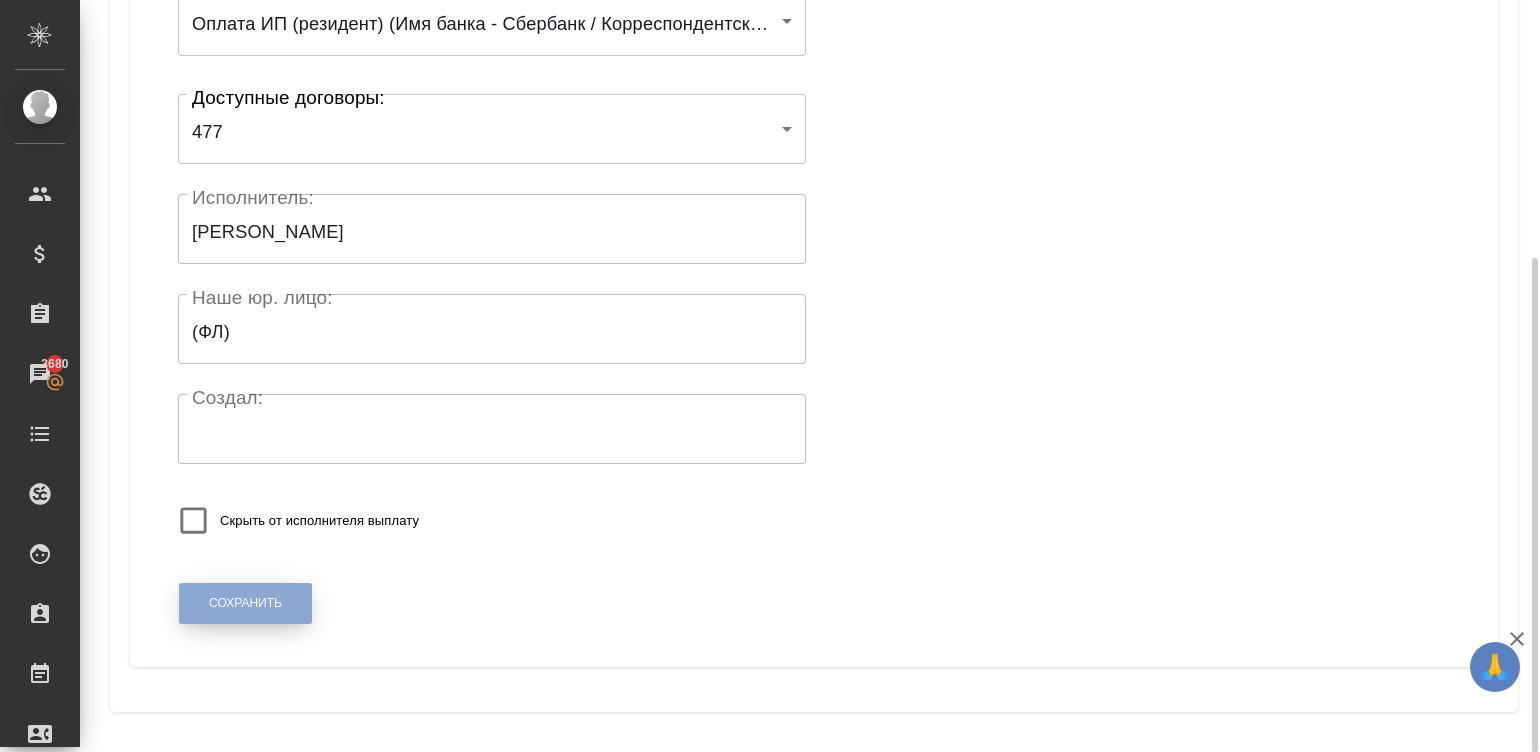 click on "Сохранить" at bounding box center (245, 603) 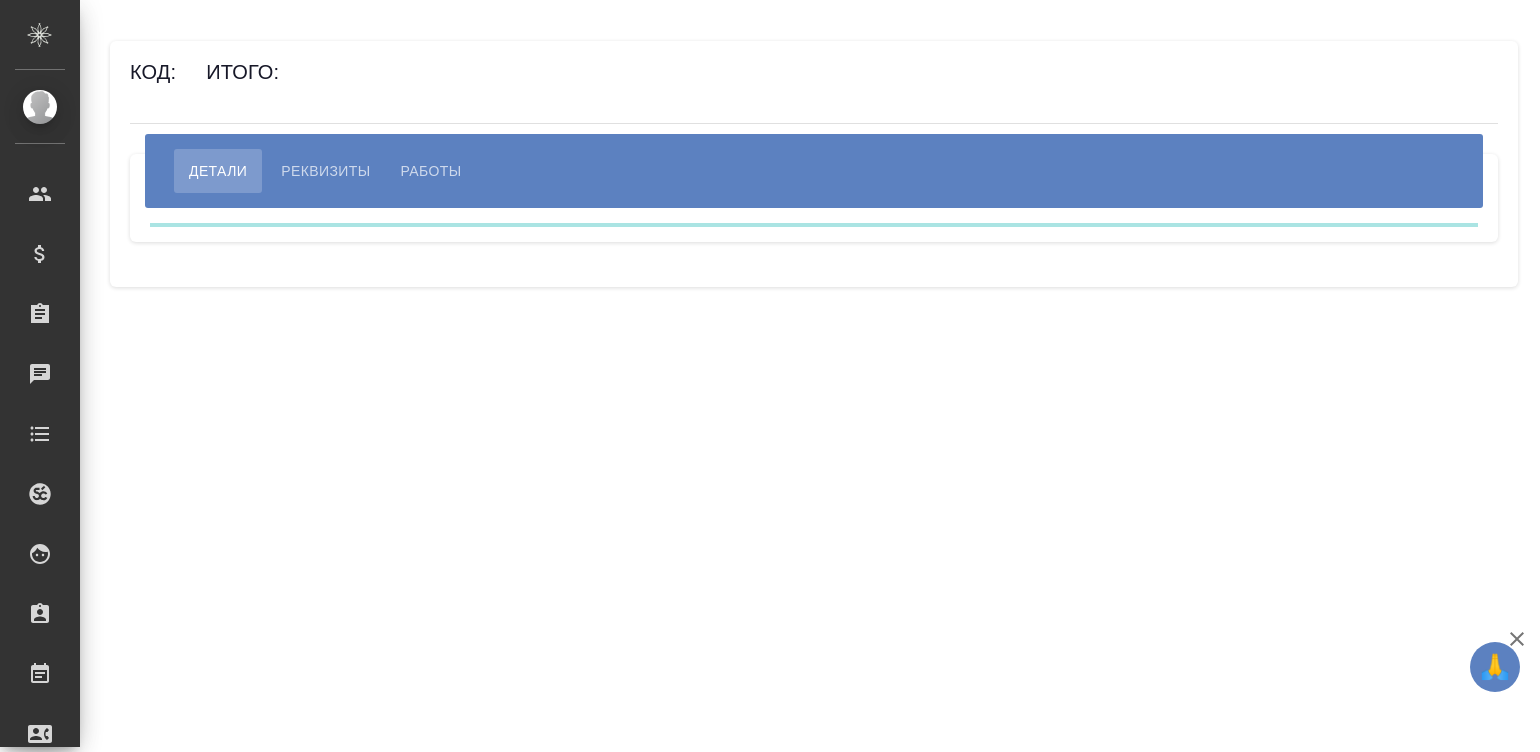 scroll, scrollTop: 0, scrollLeft: 0, axis: both 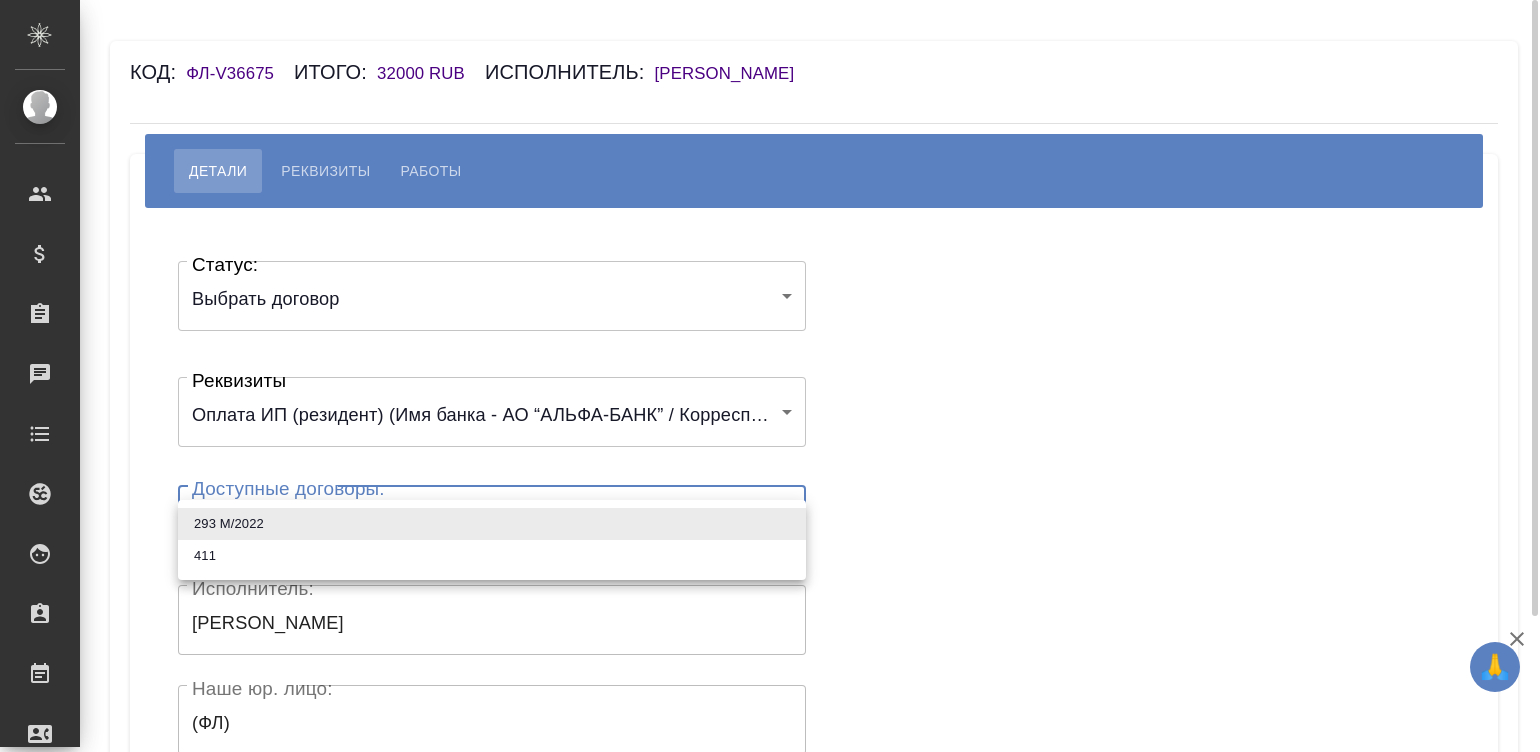 click on "🙏 .cls-1
fill:#fff;
AWATERA Малинина Мария m.malinina Клиенты Спецификации Заказы Чаты Todo Проекты SC Исполнители Кандидаты Работы Входящие заявки Заявки на доставку Рекламации Проекты процессинга Конференции Выйти Код: ФЛ-V36675 Итого: 32000 RUB Исполнитель: Прозоров Александр Детали Реквизиты Работы Статус: Выбрать договор chooseContract Статус: Реквизиты 6260522ffcedb3bc565a4cc7 Реквизиты Доступные договоры: ​ Доступные договоры: Исполнитель: Прозоров Александр Исполнитель: Наше юр. лицо: (ФЛ) Наше юр. лицо: Создал: Создал: Скрыть от исполнителя выплату Сохранить .cls-1   AWATERA Чаты" at bounding box center [770, 376] 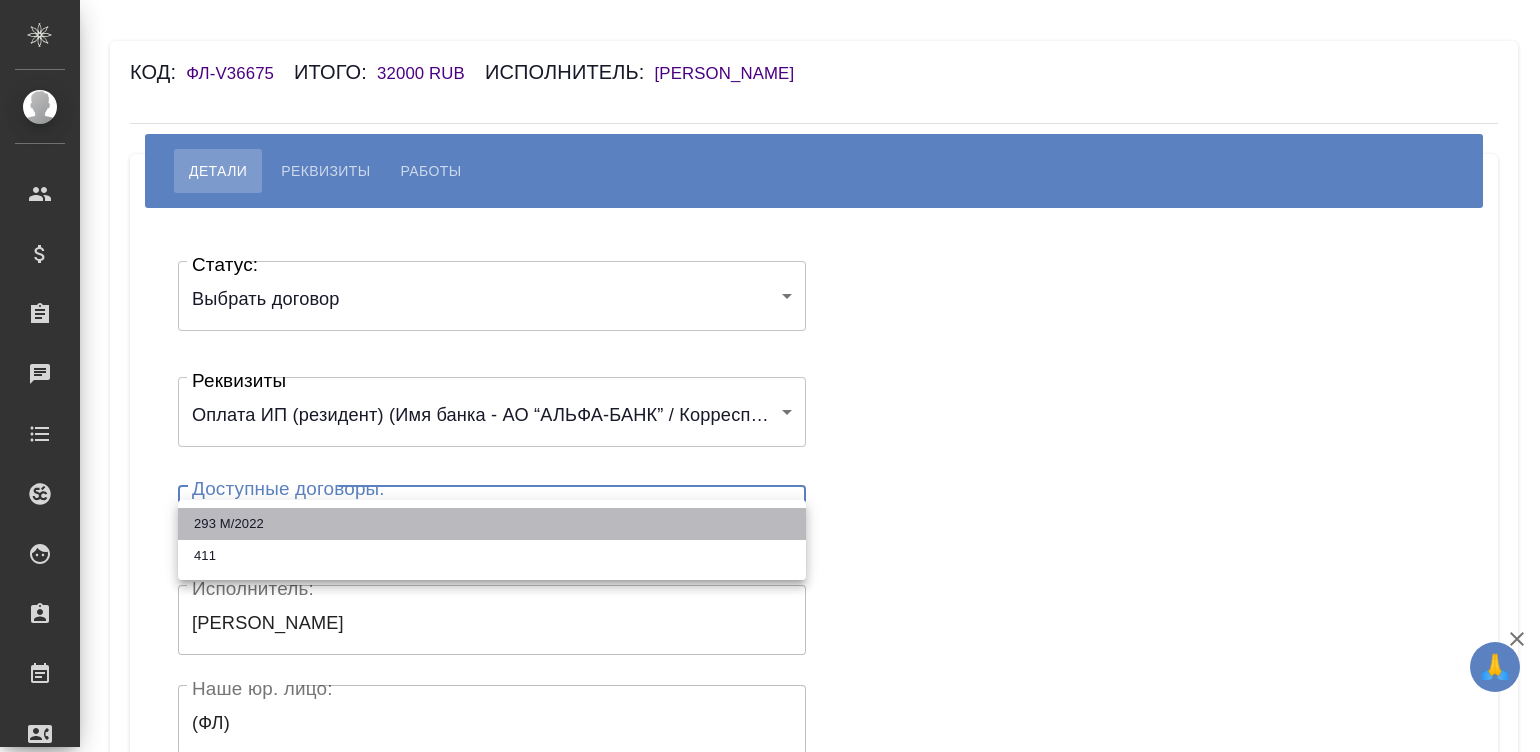 click on "293 М/2022" at bounding box center [492, 524] 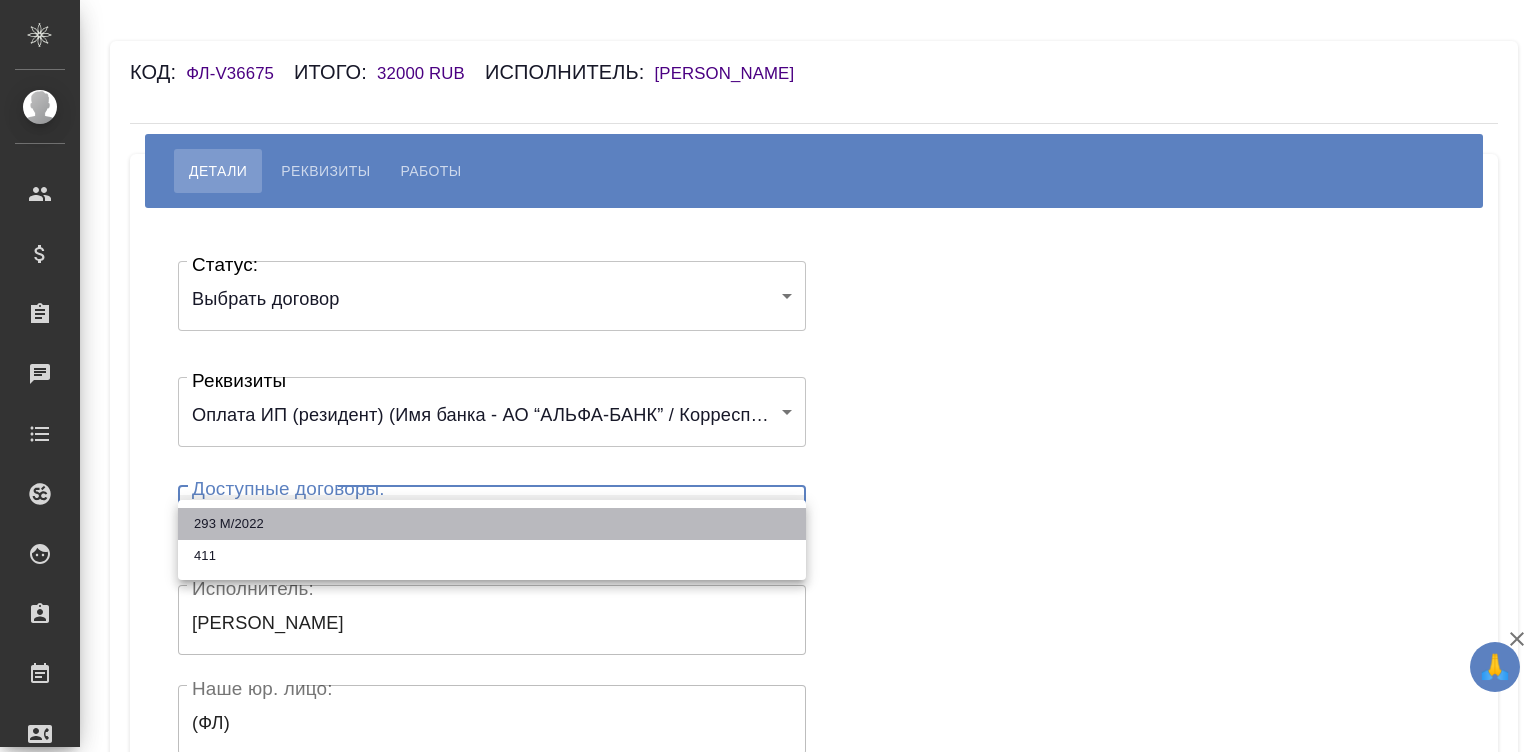 type on "62986faadebe3ab7d2353835" 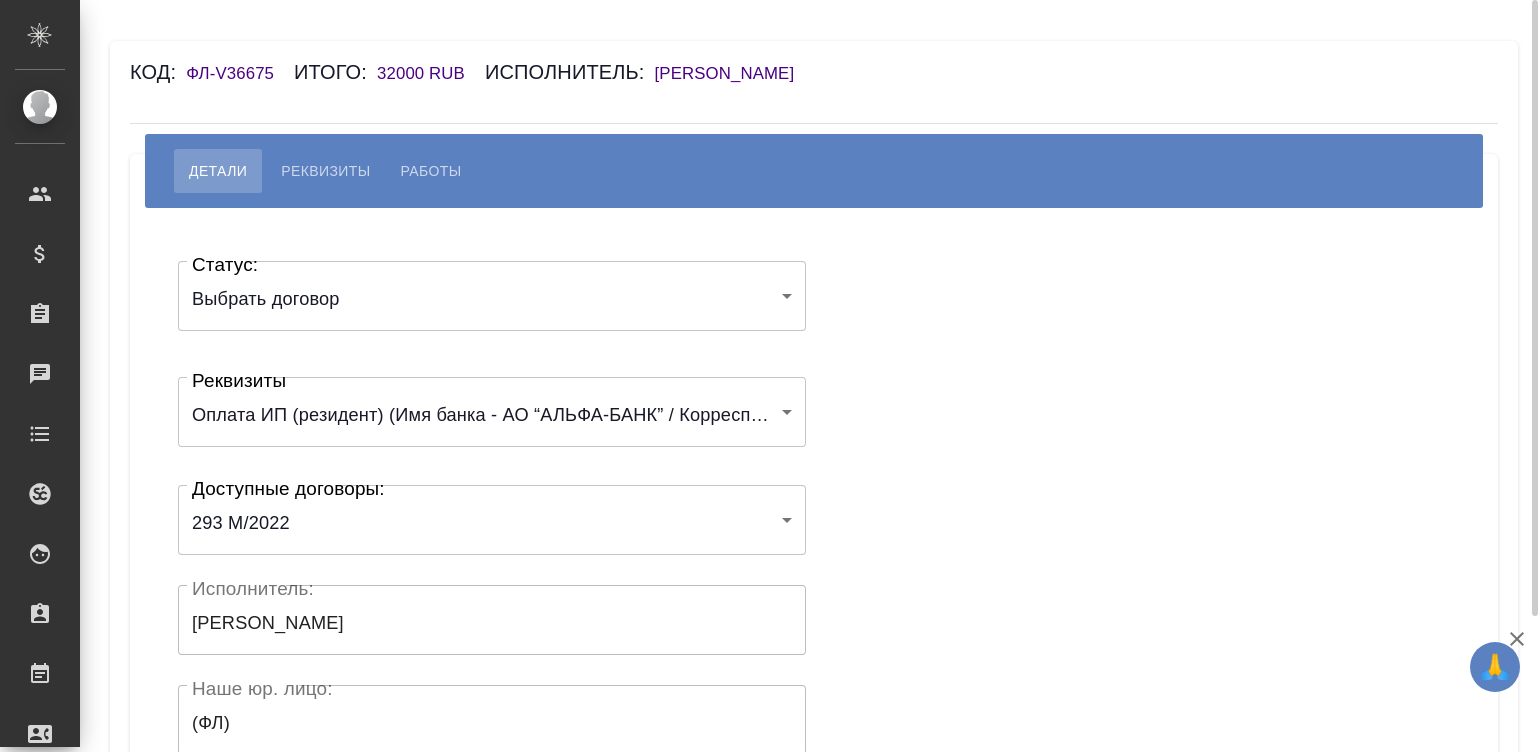 click on "Статус: Выбрать договор chooseContract Статус: Реквизиты Оплата ИП (резидент) (Имя банка - АО “АЛЬФА-БАНК” / Корреспондентский счет - 30101810200000000593 / БИК - 044525593 / Расчетный счет - 40802810901640000134 / ИНН получателя - 771385097299 / ОГРН - 320774600409955 / ФИО получателя - Прозоров Александр Германович) 6260522ffcedb3bc565a4cc7 Реквизиты Доступные договоры: 293 М/2022 62986faadebe3ab7d2353835 Доступные договоры: Исполнитель: Прозоров Александр Исполнитель: Наше юр. лицо: (ФЛ) Наше юр. лицо: Создал: Создал: Скрыть от исполнителя выплату" at bounding box center (814, 599) 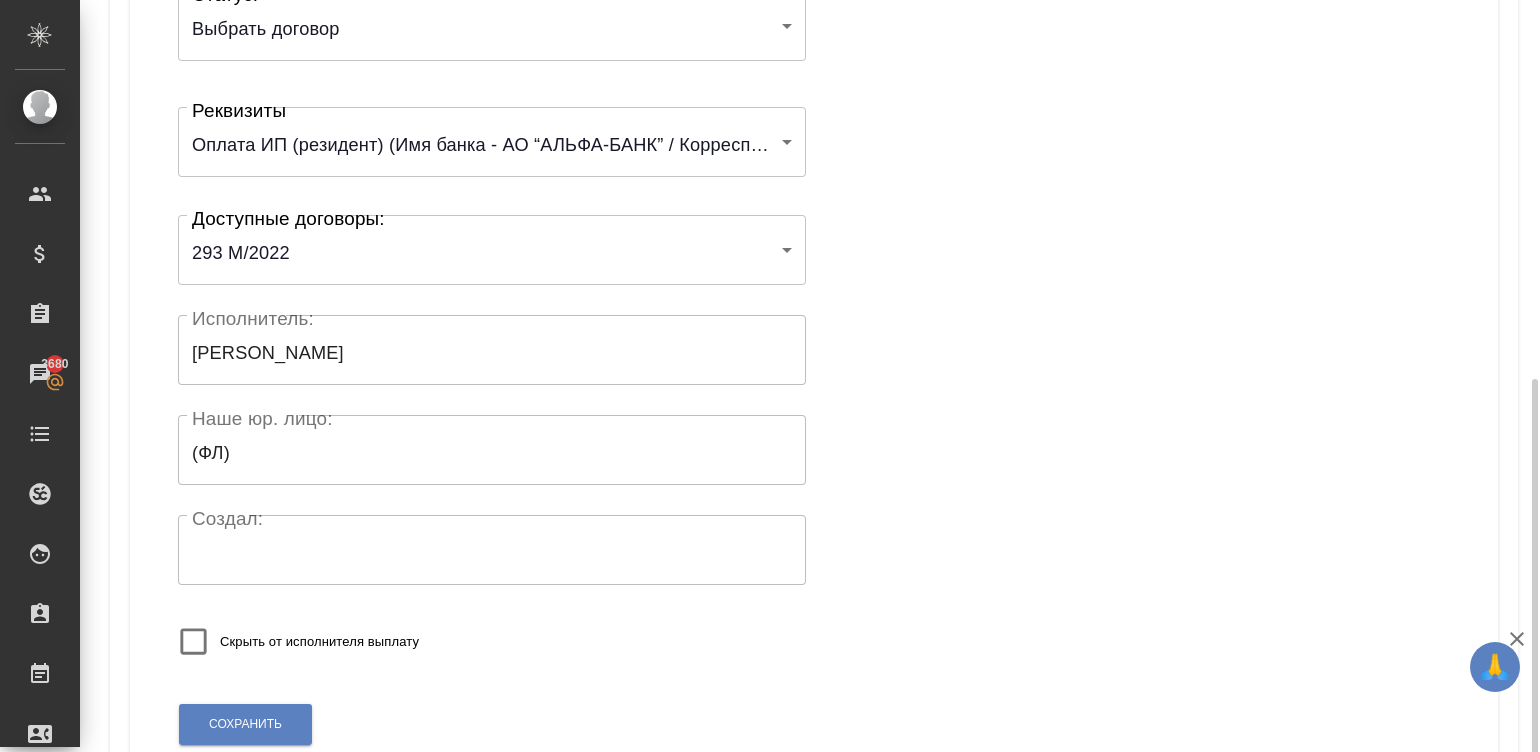 scroll, scrollTop: 391, scrollLeft: 0, axis: vertical 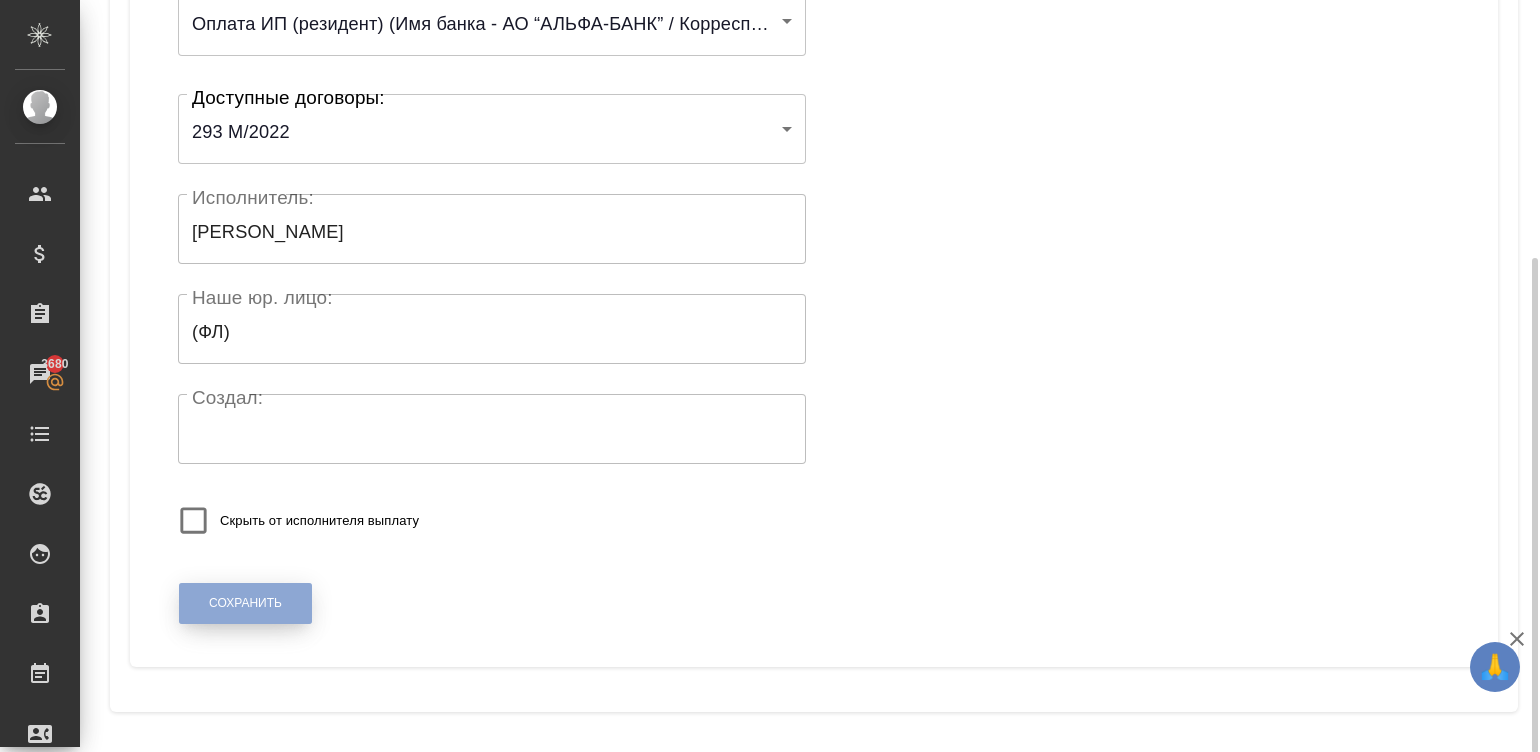 click on "Сохранить" at bounding box center [245, 603] 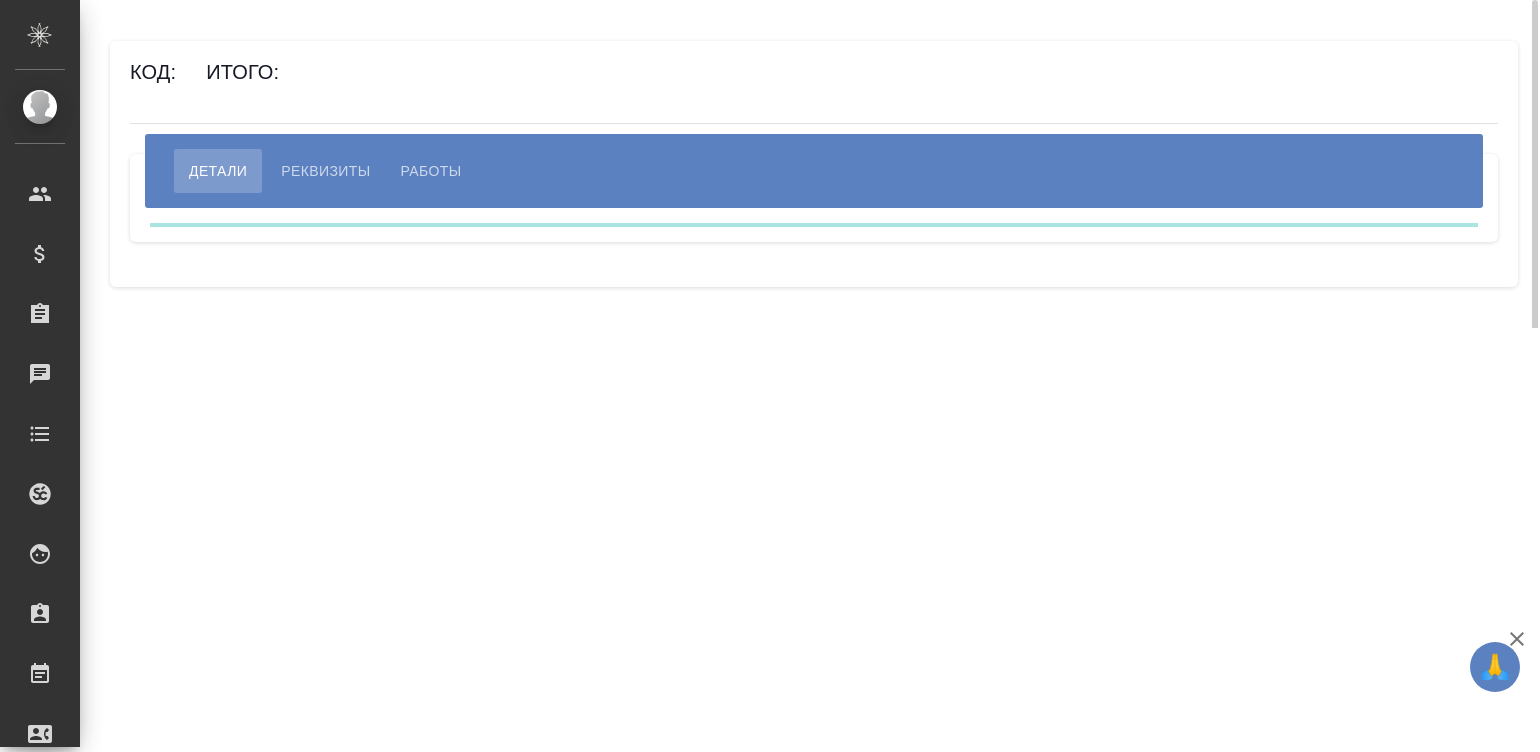 scroll, scrollTop: 0, scrollLeft: 0, axis: both 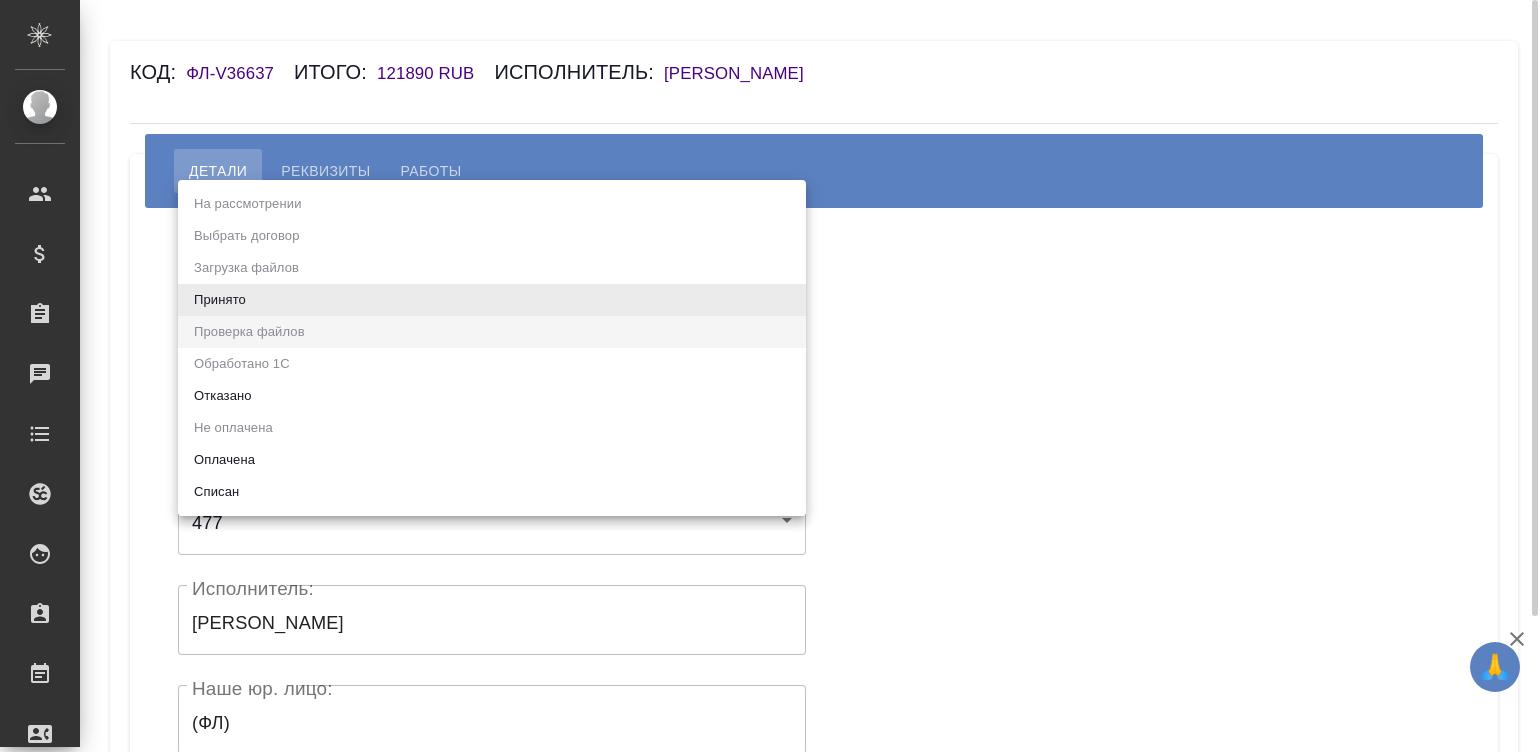 click on "🙏 .cls-1
fill:#fff;
AWATERA Малинина Мария m.malinina Клиенты Спецификации Заказы Чаты Todo Проекты SC Исполнители Кандидаты Работы Входящие заявки Заявки на доставку Рекламации Проекты процессинга Конференции Выйти Код: ФЛ-V36637 Итого: 121890 RUB Исполнитель: Шаповалов Михаил Сергеевич Детали Реквизиты Работы Статус: Проверка файлов filesCheck Статус: Реквизиты Оплата ИП (резидент) (Имя банка - Сбербанк / Корреспондентский счет - 30101810600000000608 / БИК - 040813608 / Расчетный счет - 40802810450000049665 / ИНН получателя - 272297364916 / ОГРН - 324270000004622 / ФИО получателя - Шаповалов Михаил Сергеевич) 477" at bounding box center (770, 376) 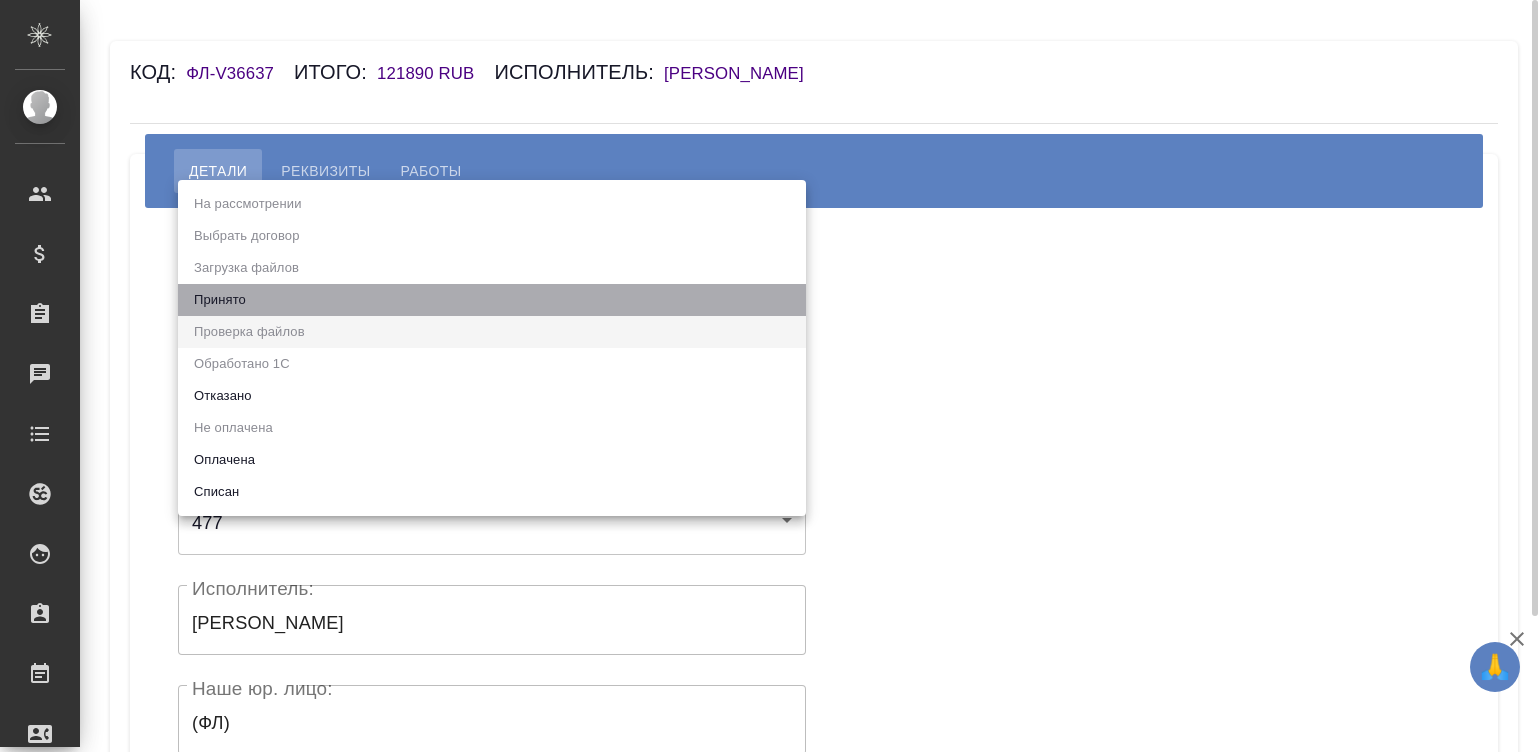 click on "Принято" at bounding box center [492, 300] 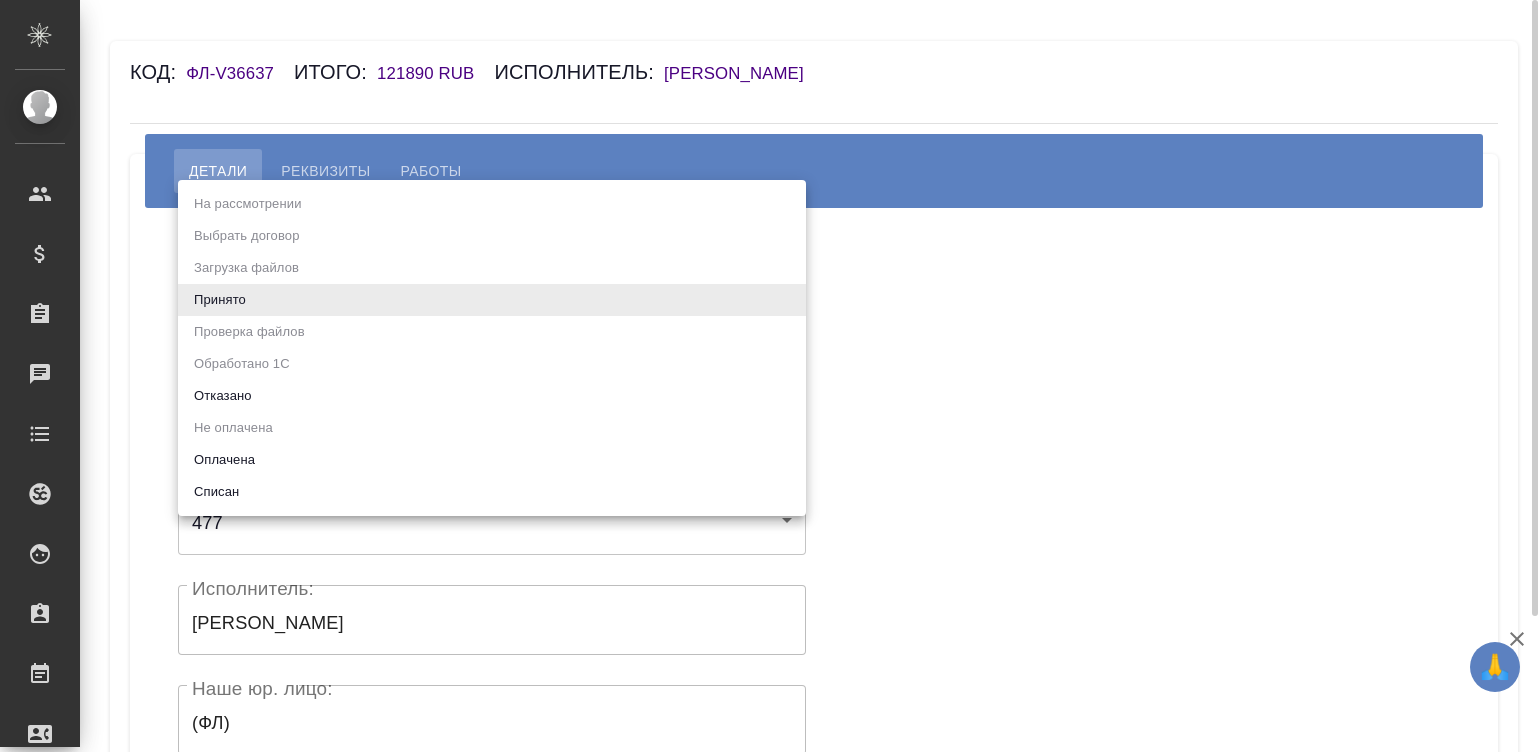 type 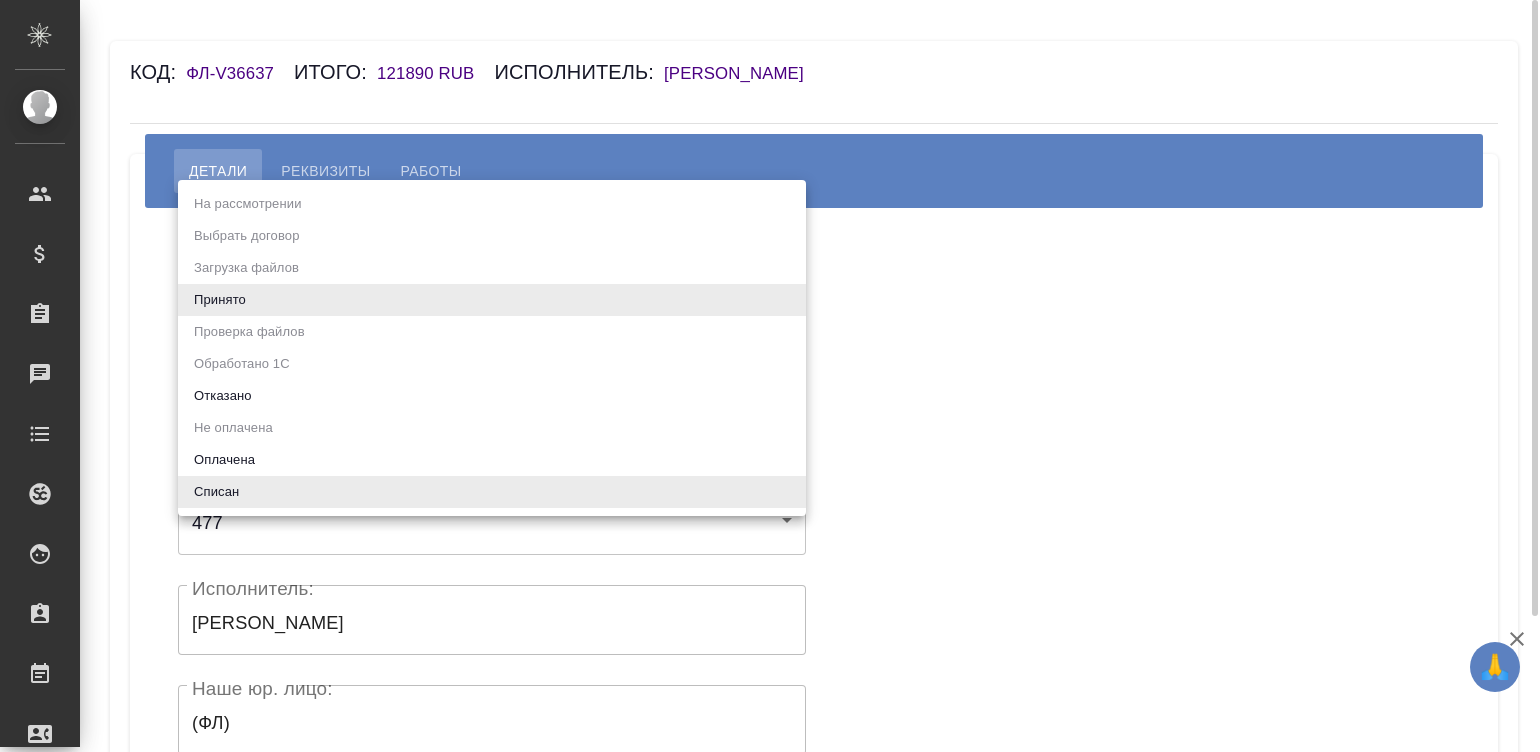 type 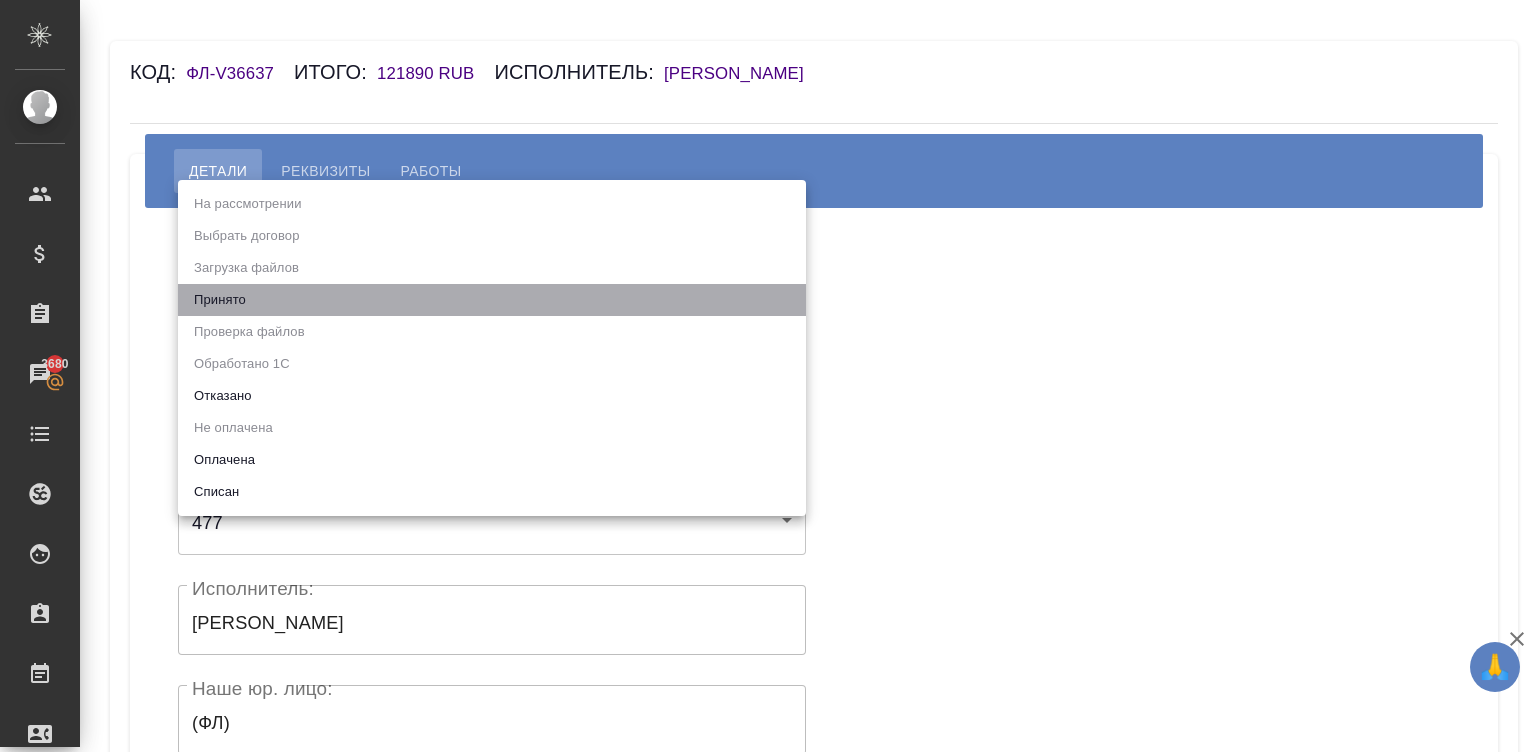 click on "Принято" at bounding box center [492, 300] 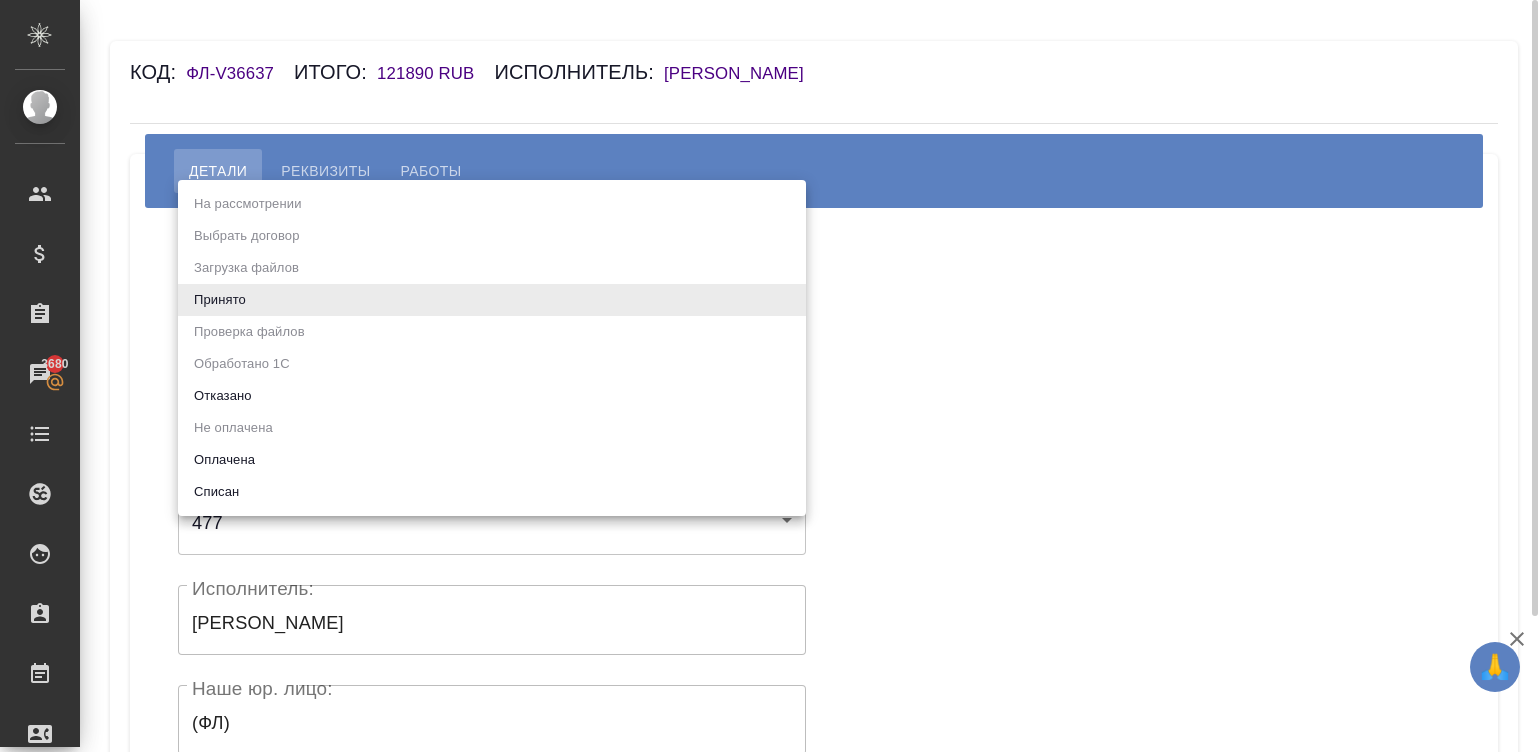 type 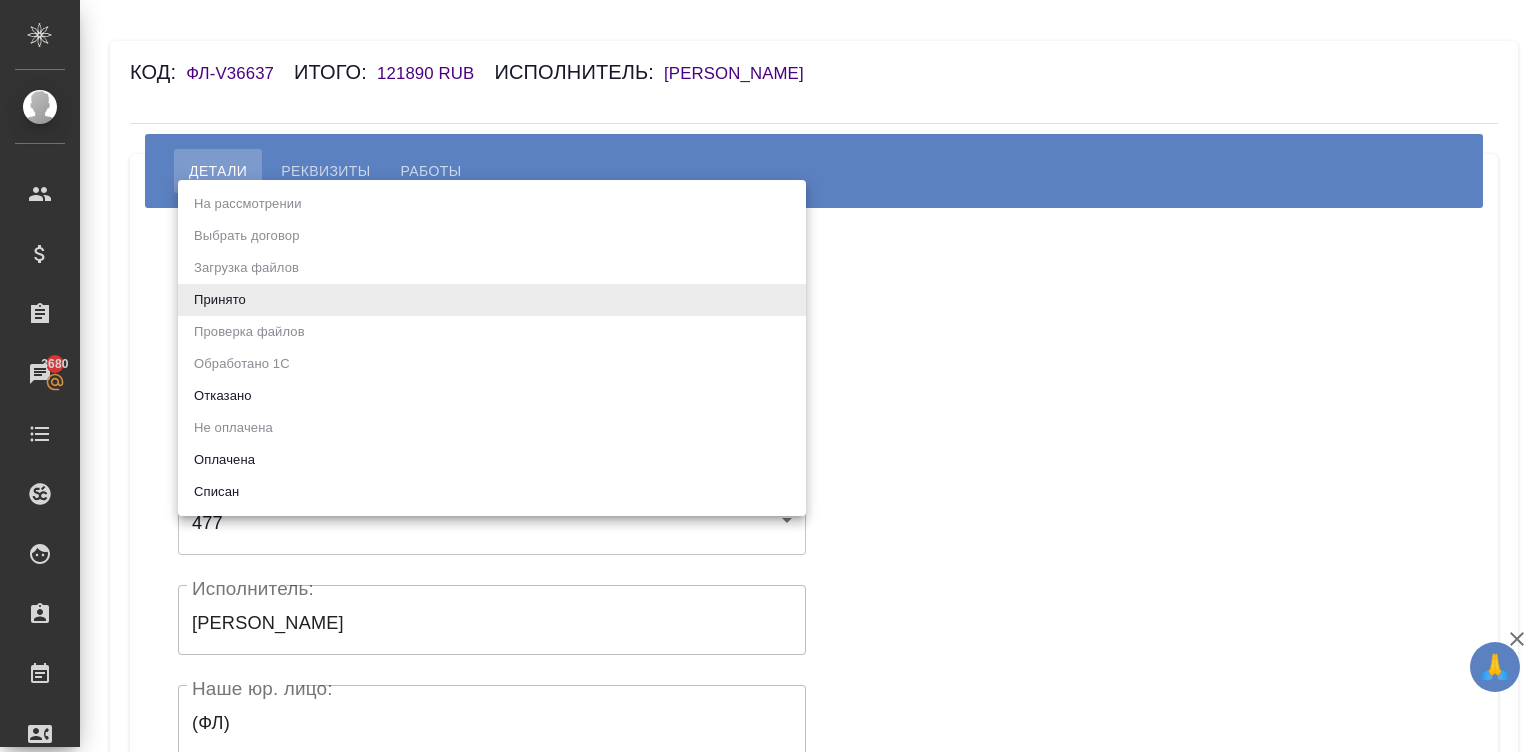 click on "Принято" at bounding box center [492, 300] 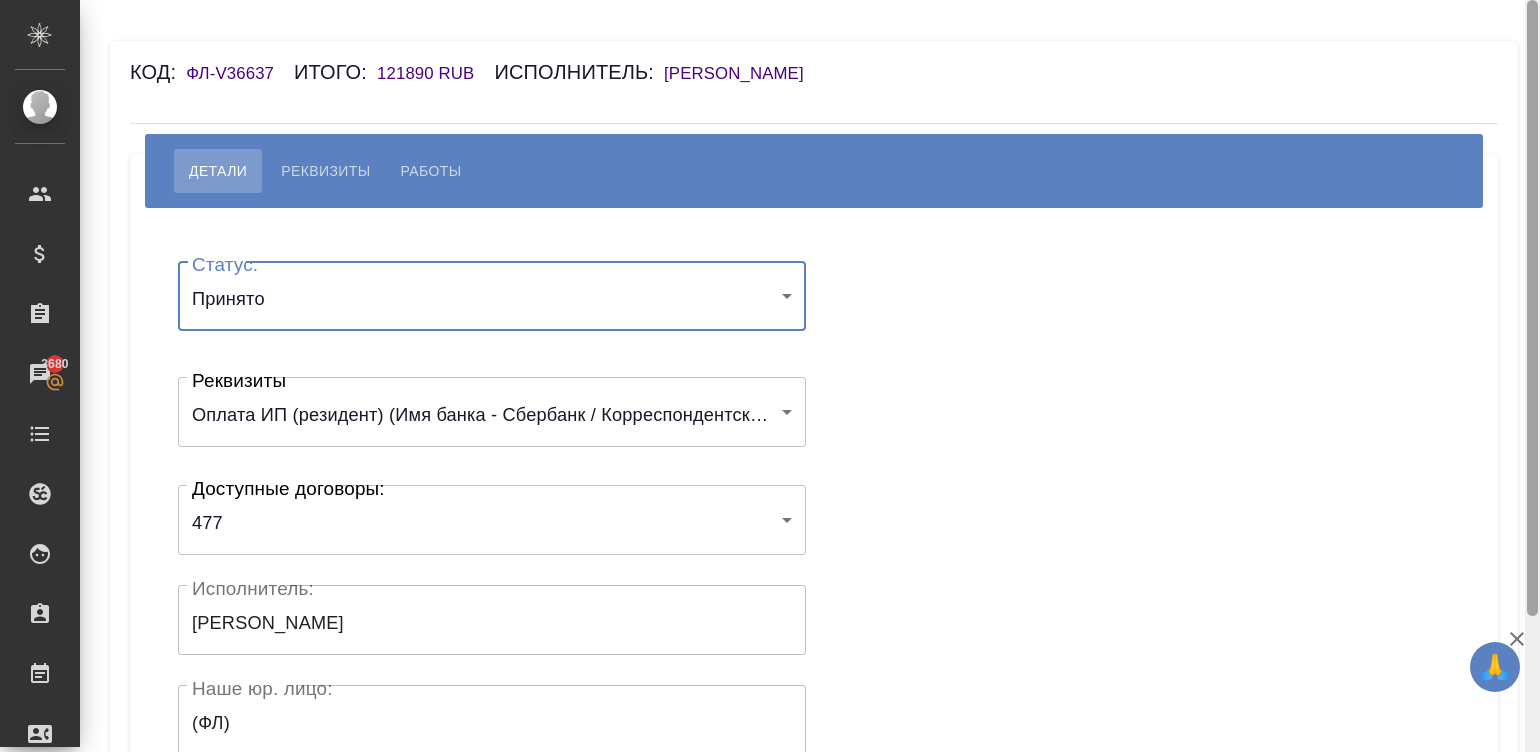 scroll, scrollTop: 391, scrollLeft: 0, axis: vertical 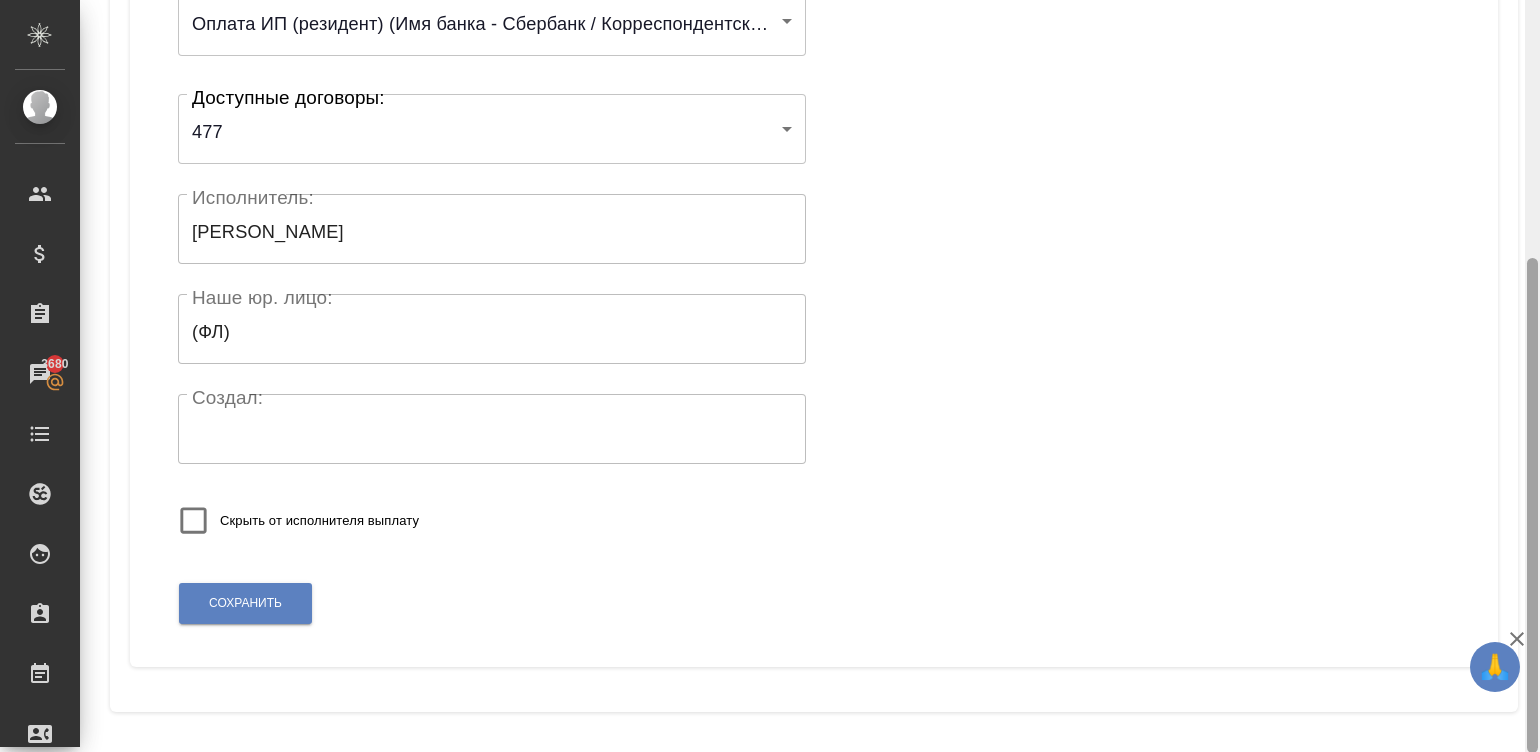 click at bounding box center [1532, 376] 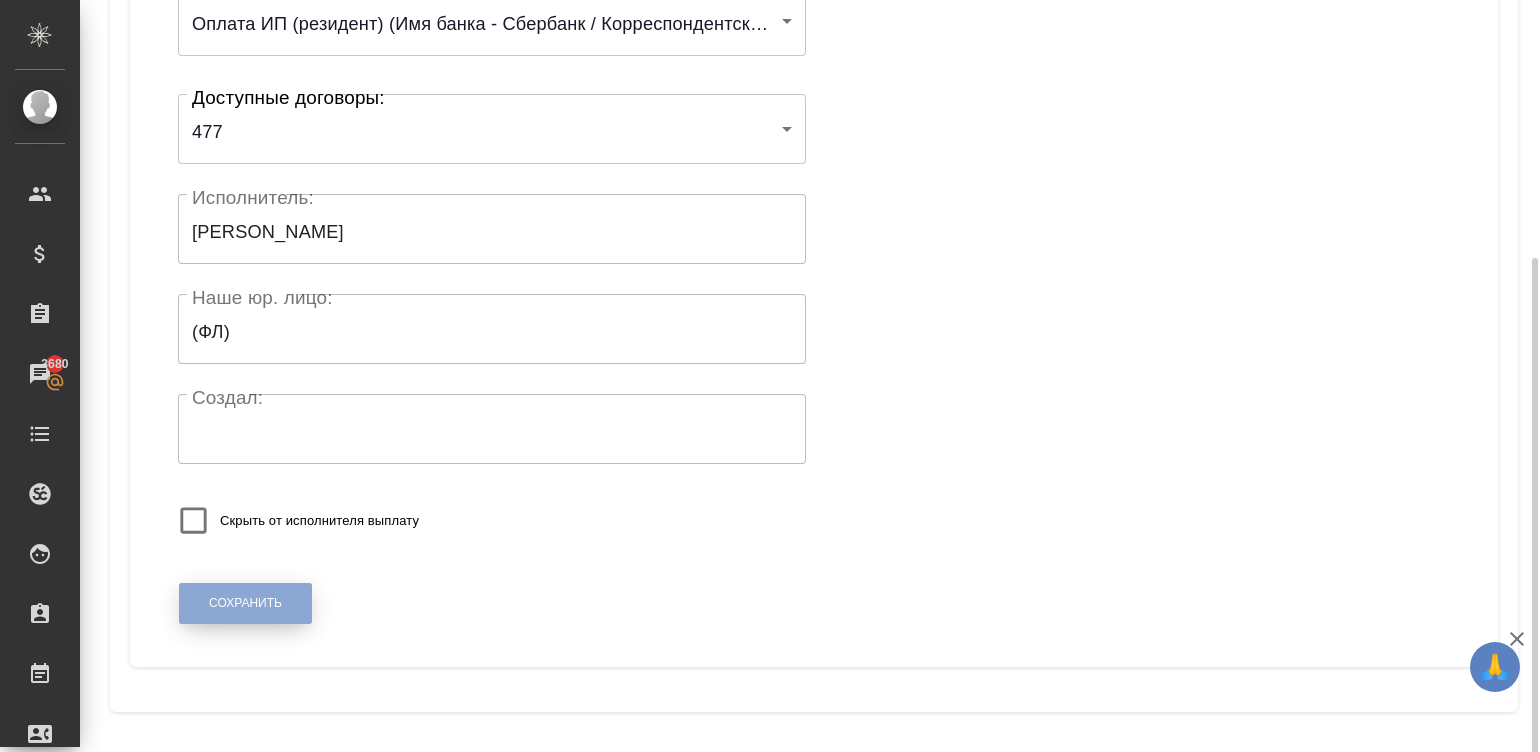 click on "Сохранить" at bounding box center [245, 603] 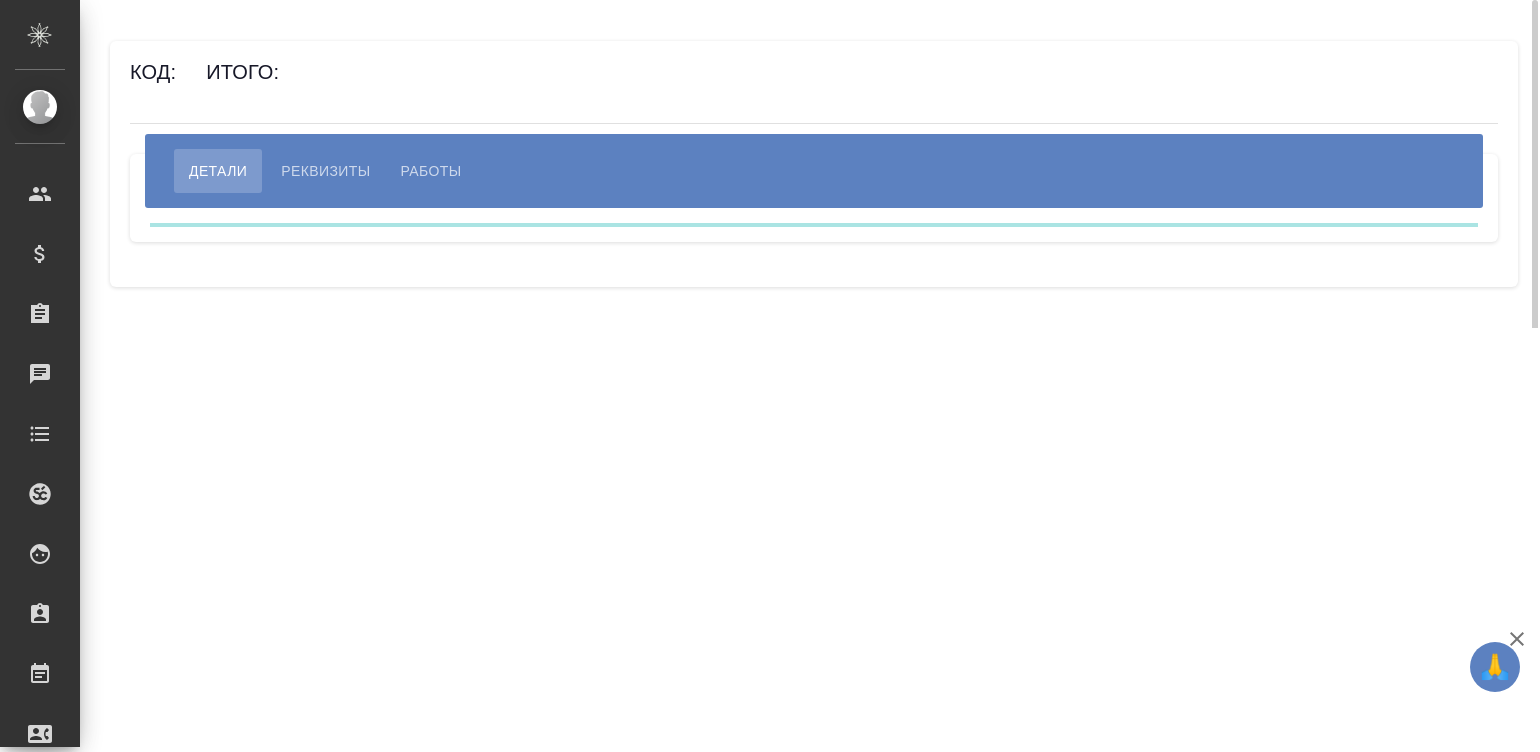 scroll, scrollTop: 0, scrollLeft: 0, axis: both 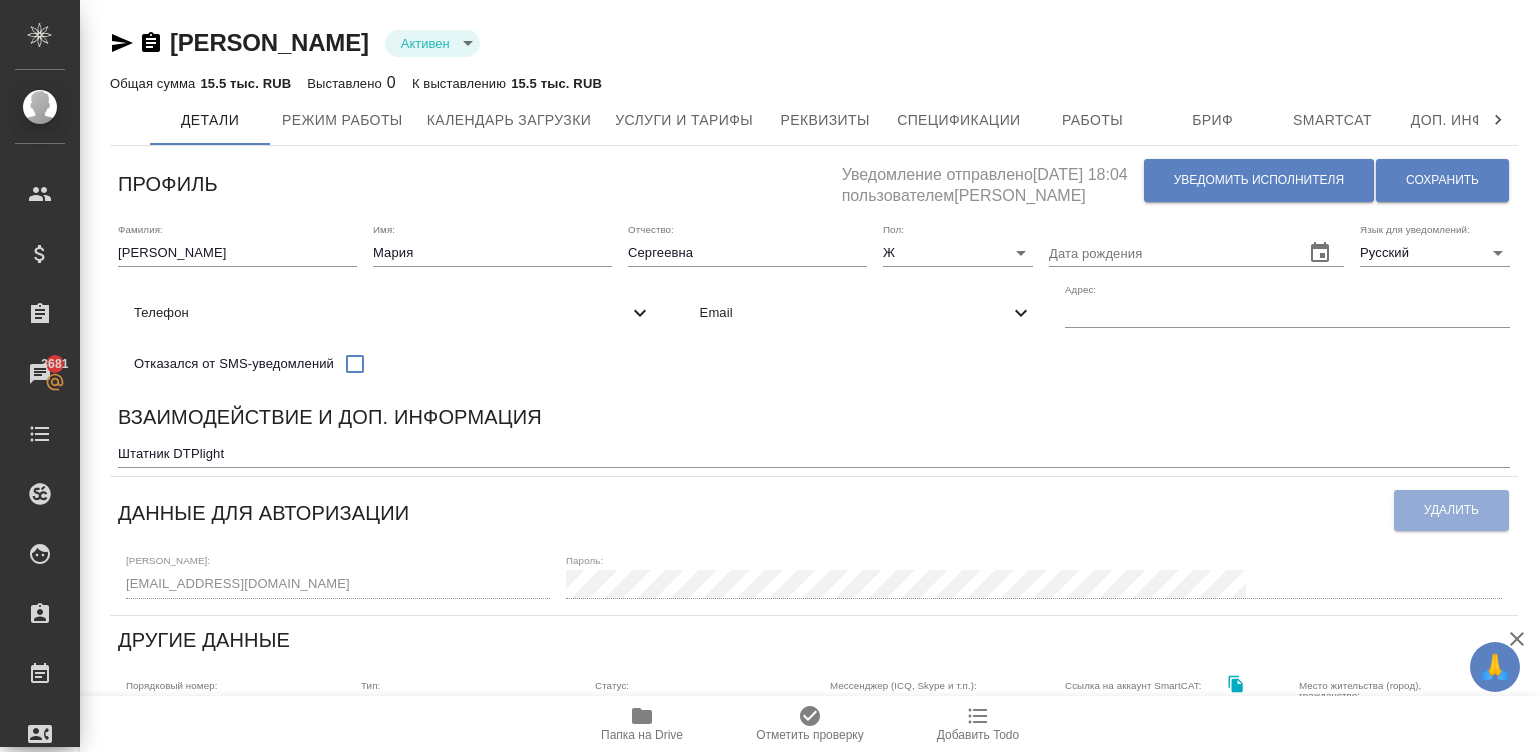 click on "Взаимодействие и доп. информация Штатник DTPlight x" at bounding box center [814, 434] 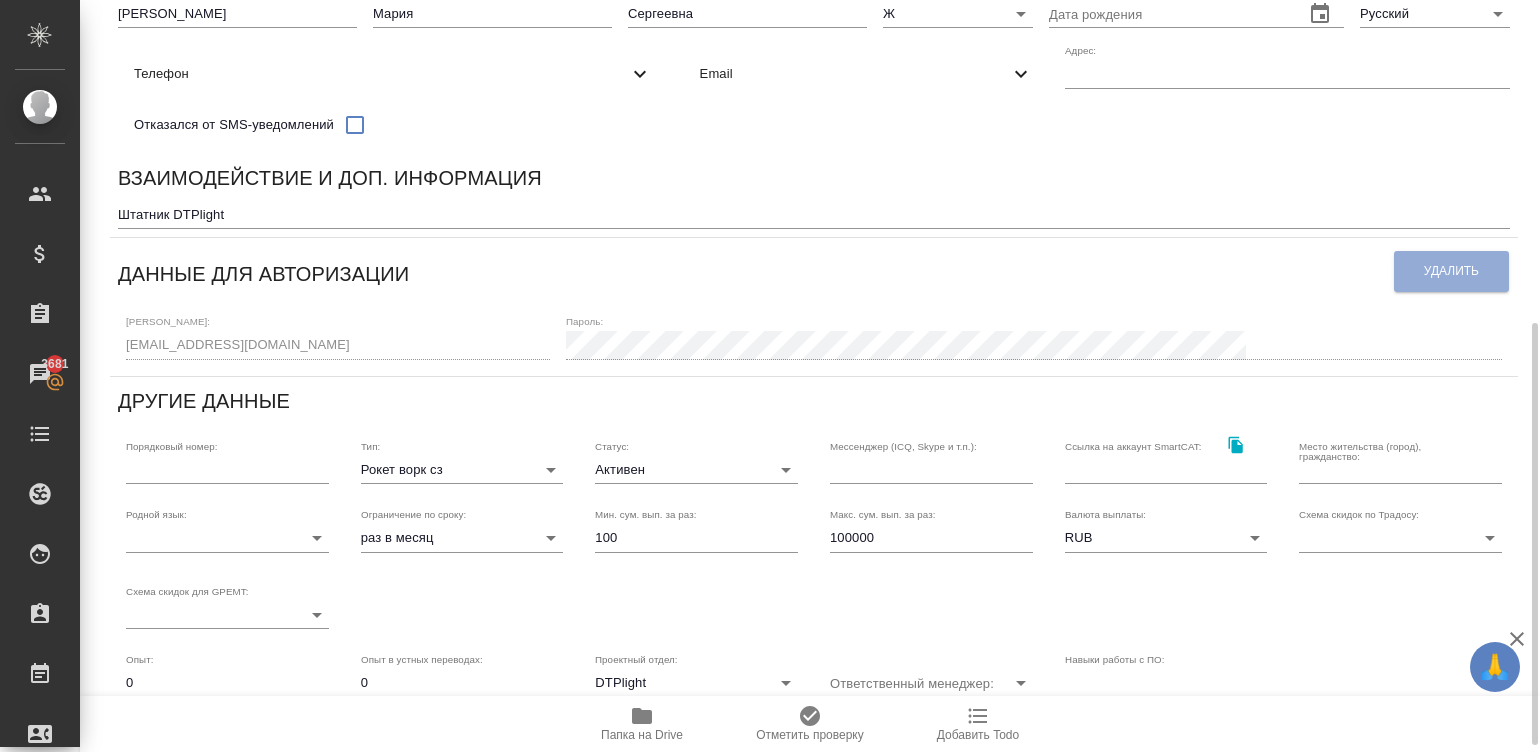 scroll, scrollTop: 360, scrollLeft: 0, axis: vertical 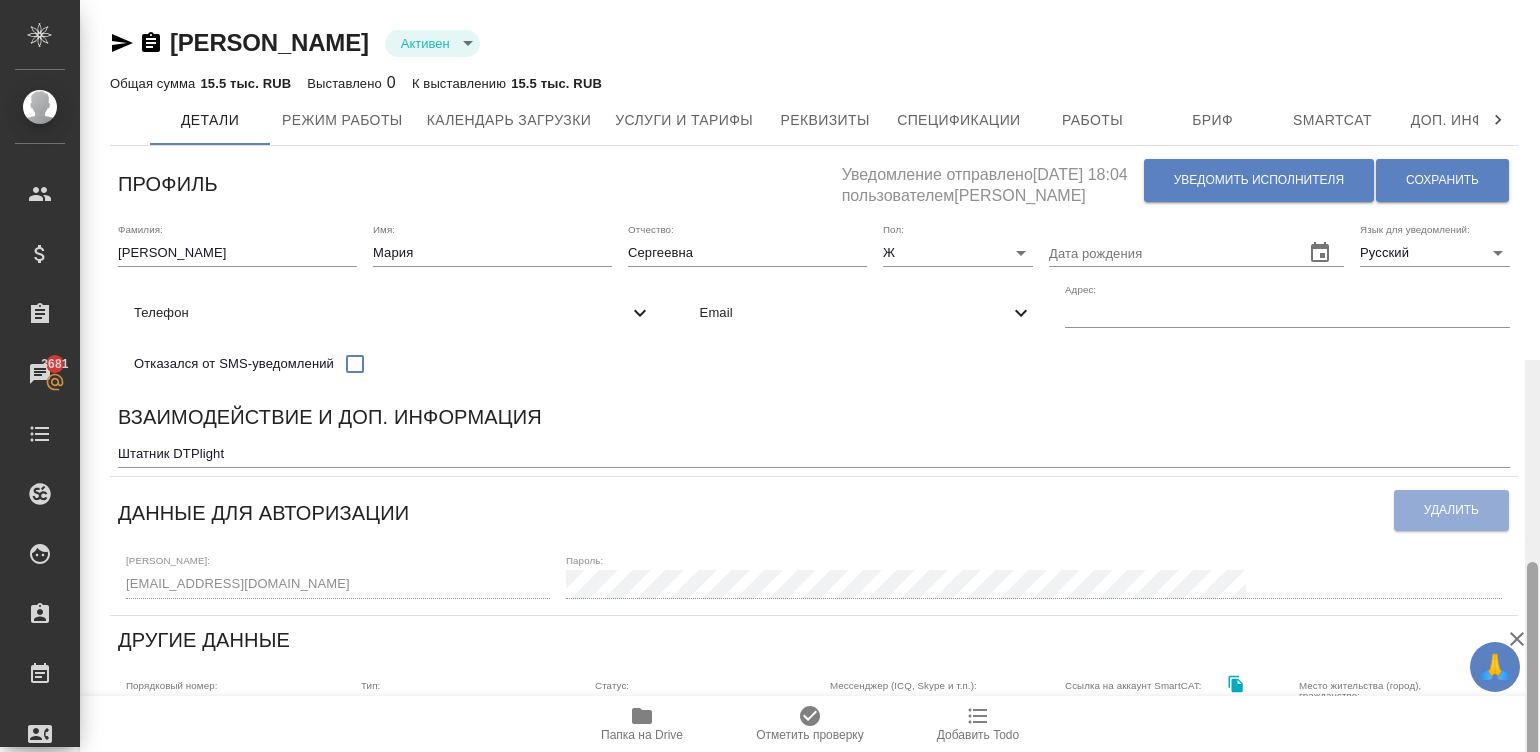 click at bounding box center [1532, 736] 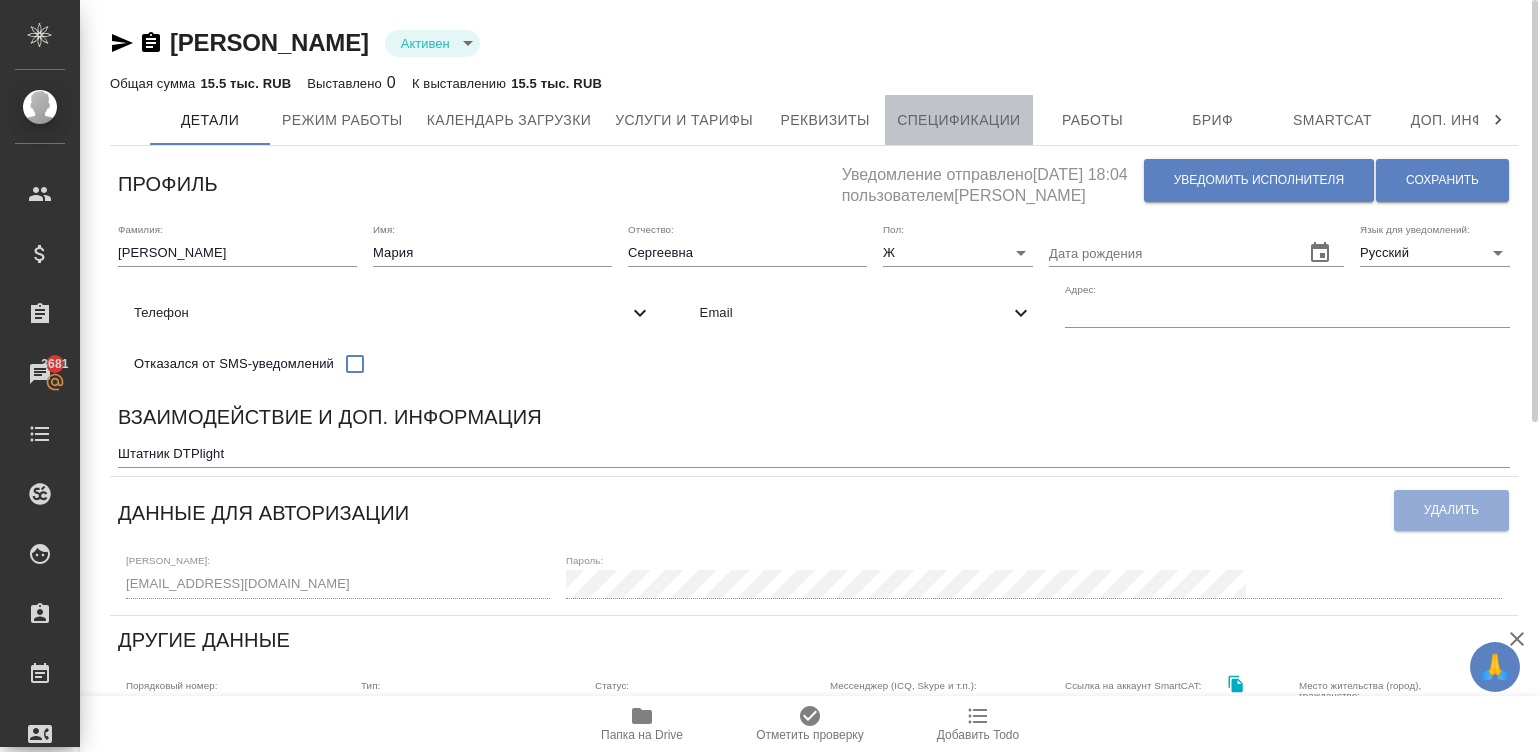 click on "Спецификации" at bounding box center [958, 120] 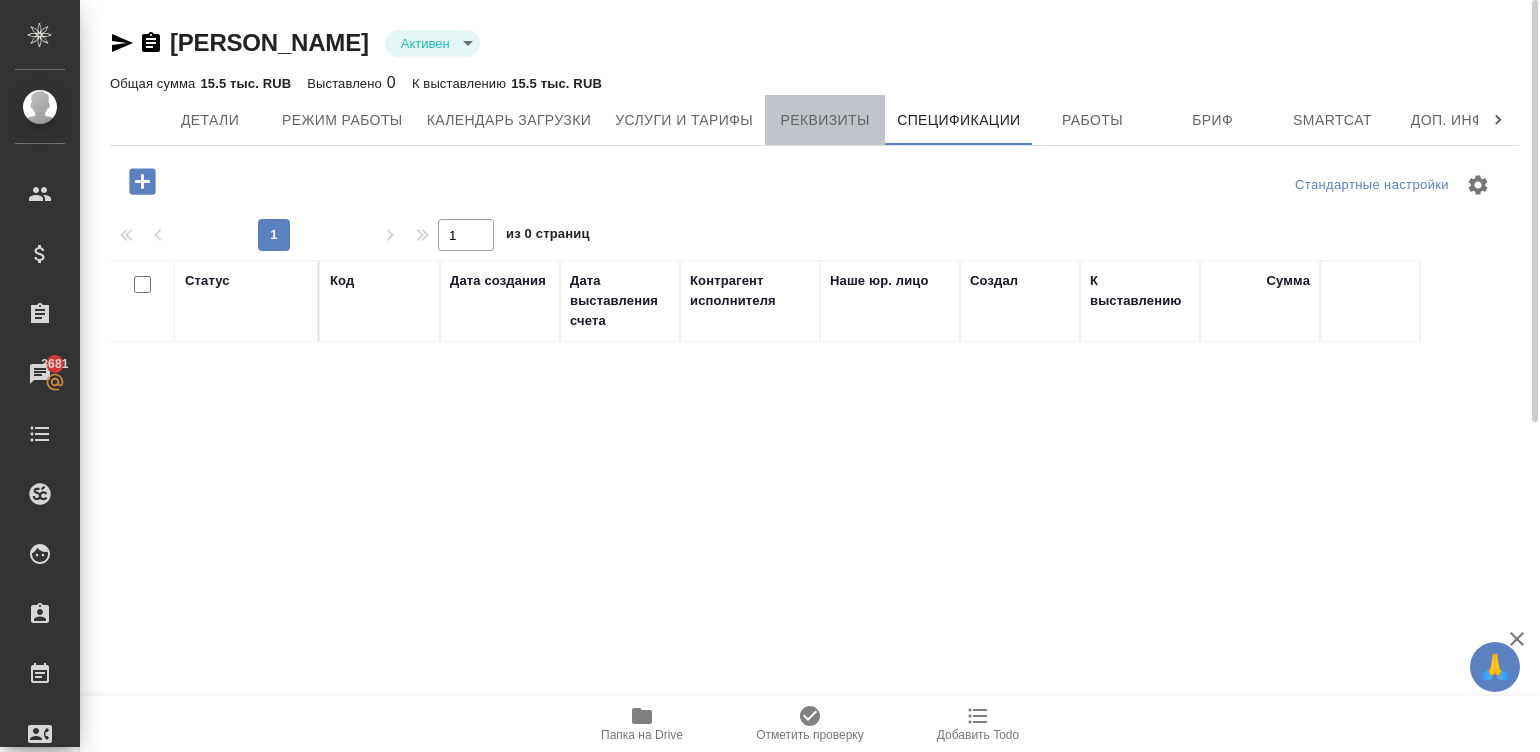 click on "Реквизиты" at bounding box center (825, 120) 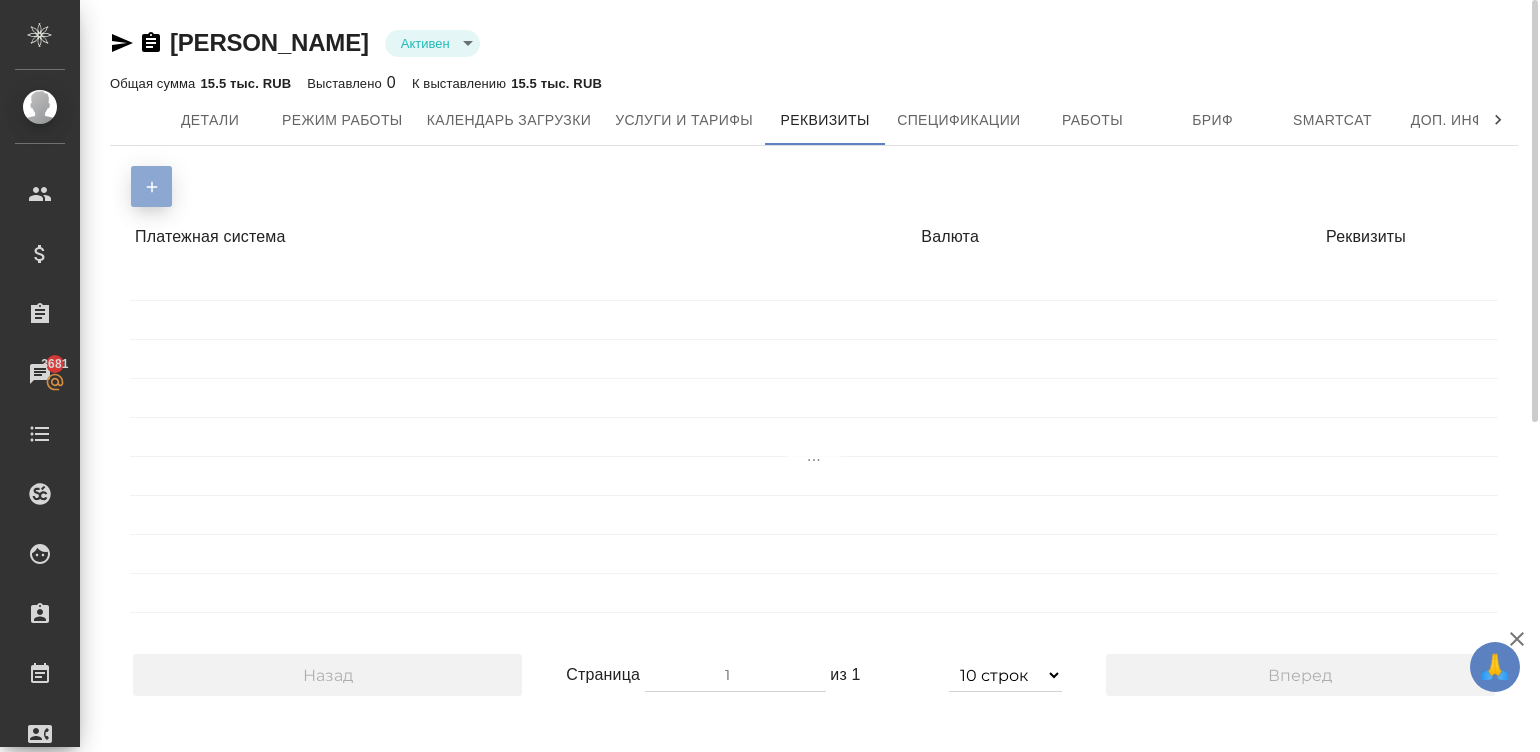 click at bounding box center (151, 186) 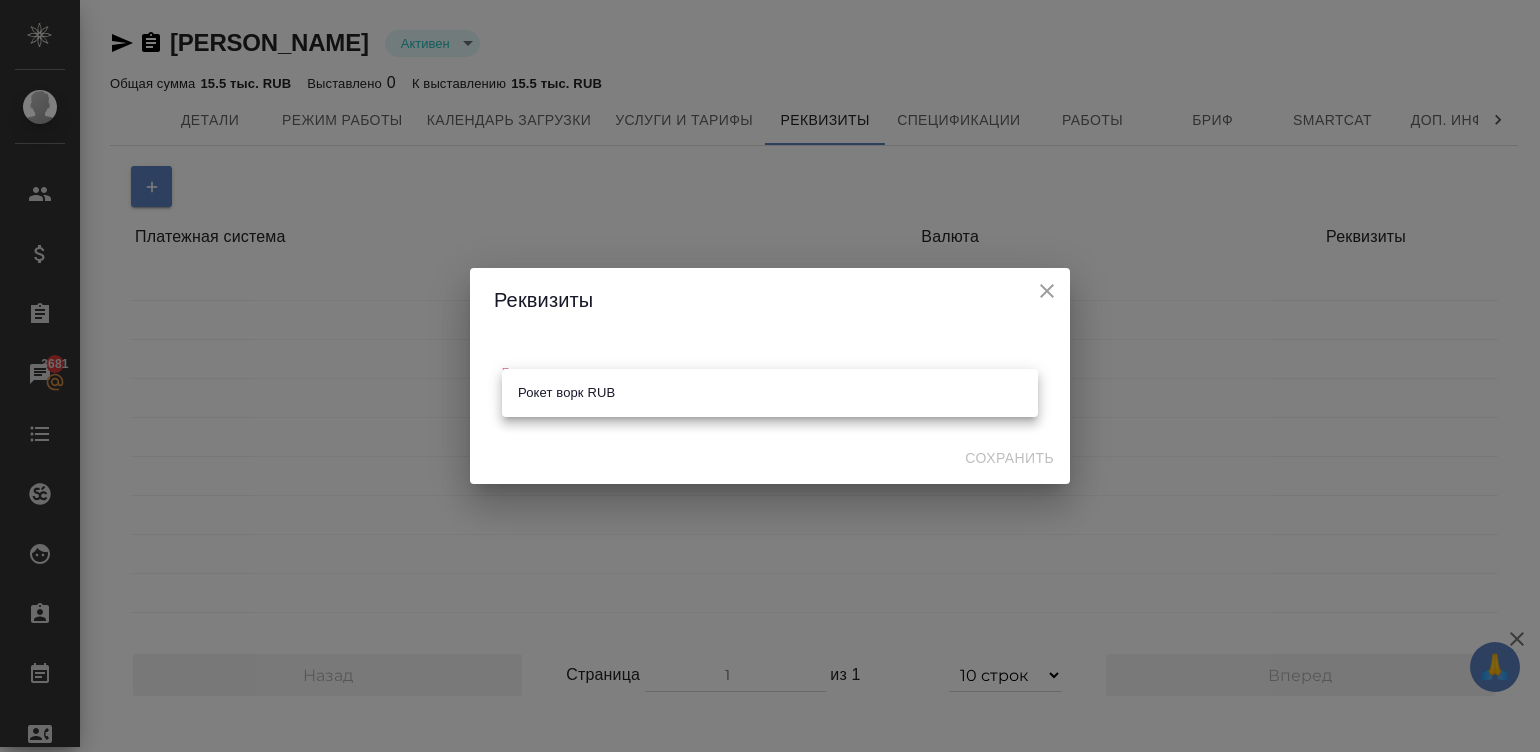 click on "🙏 .cls-1
fill:#fff;
AWATERA Малинина Мария m.malinina Клиенты Спецификации Заказы 3681 Чаты Todo Проекты SC Исполнители Кандидаты Работы Входящие заявки Заявки на доставку Рекламации Проекты процессинга Конференции Выйти Третьякова Мария Сергеевна Активен active Общая сумма 15.5 тыс. RUB   Выставлено 0 К выставлению 15.5 тыс. RUB   Детали Режим работы Календарь загрузки Услуги и тарифы Реквизиты Спецификации Работы Бриф Smartcat Доп. инфо Чат Платежная система Валюта Реквизиты                                                                                 Назад Страница   1   из   1 5 строк" at bounding box center [770, 376] 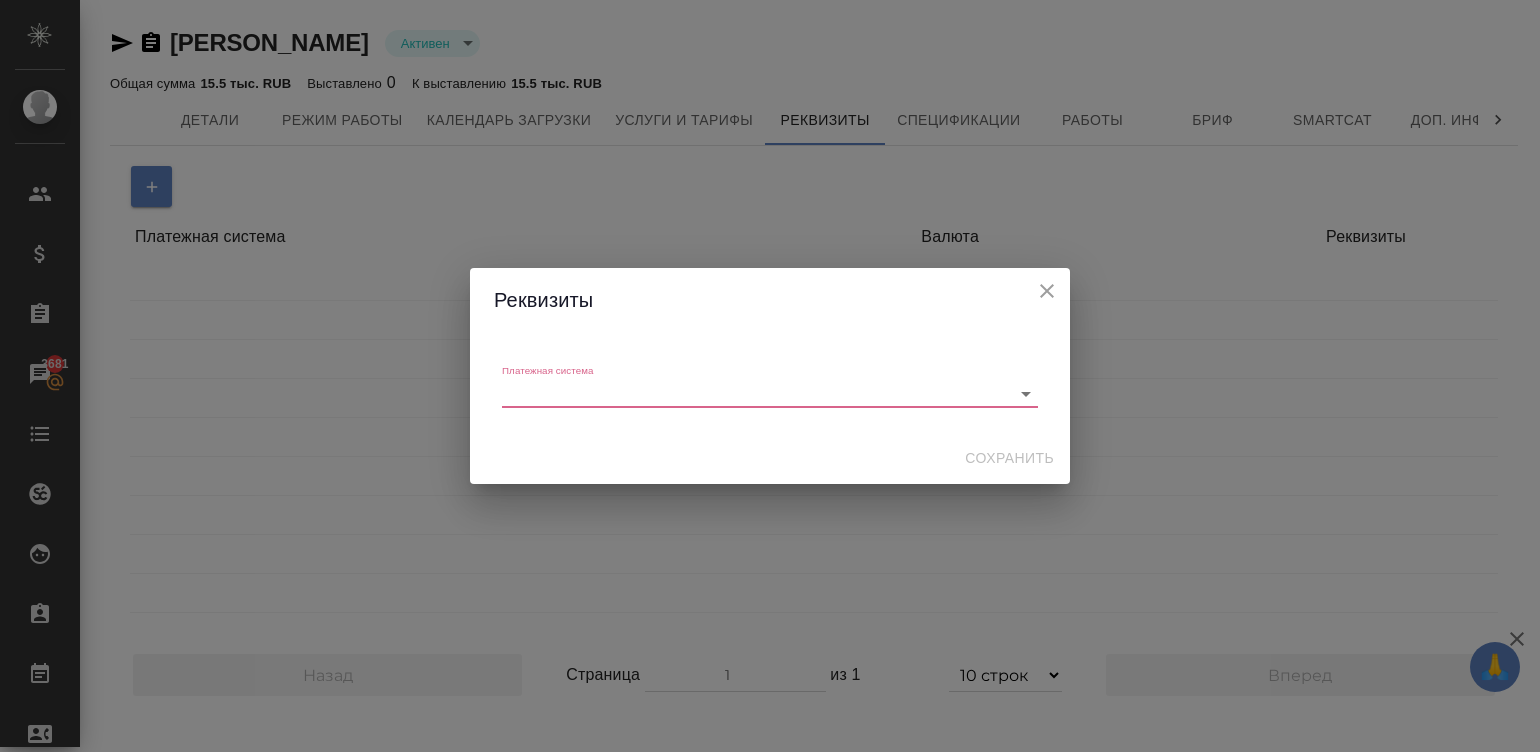 click 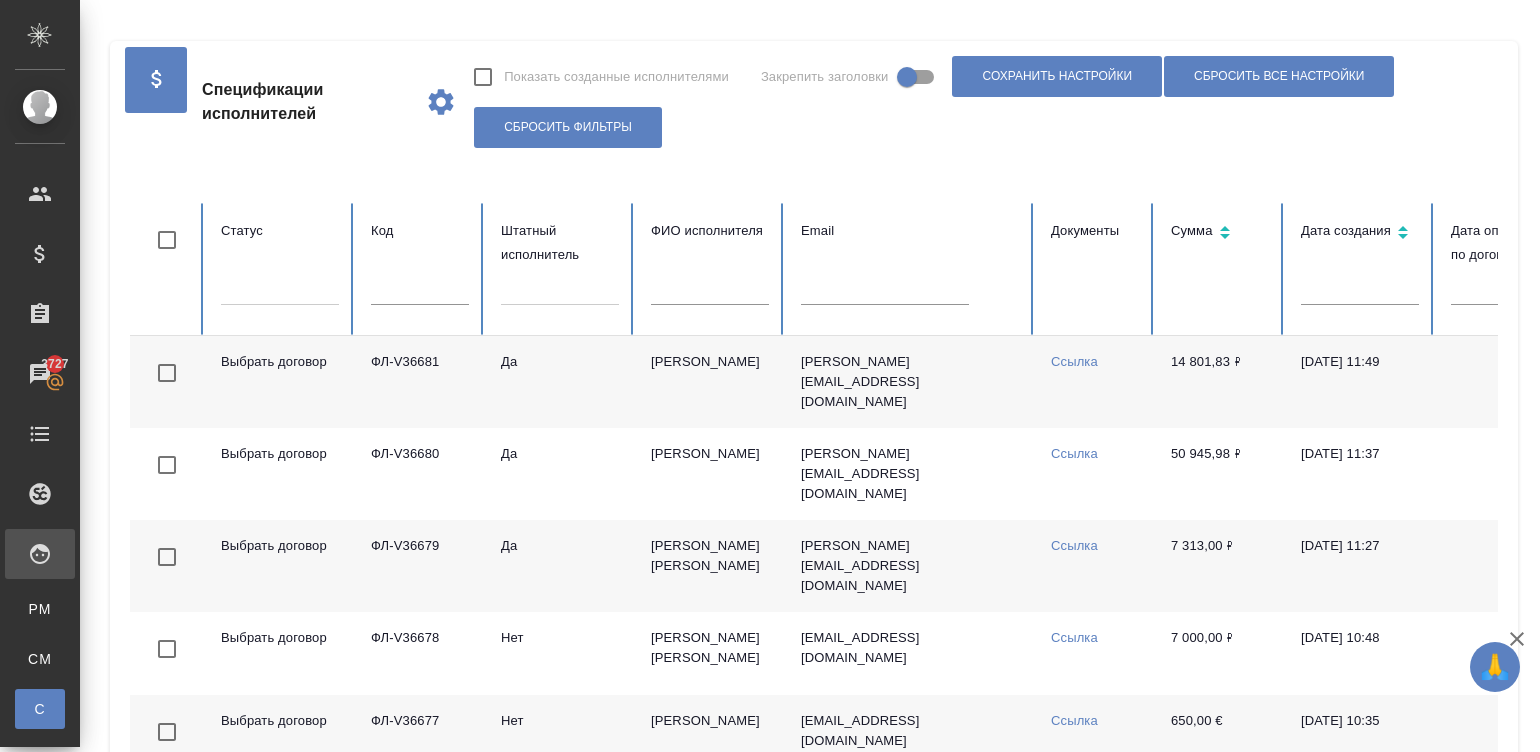 scroll, scrollTop: 0, scrollLeft: 0, axis: both 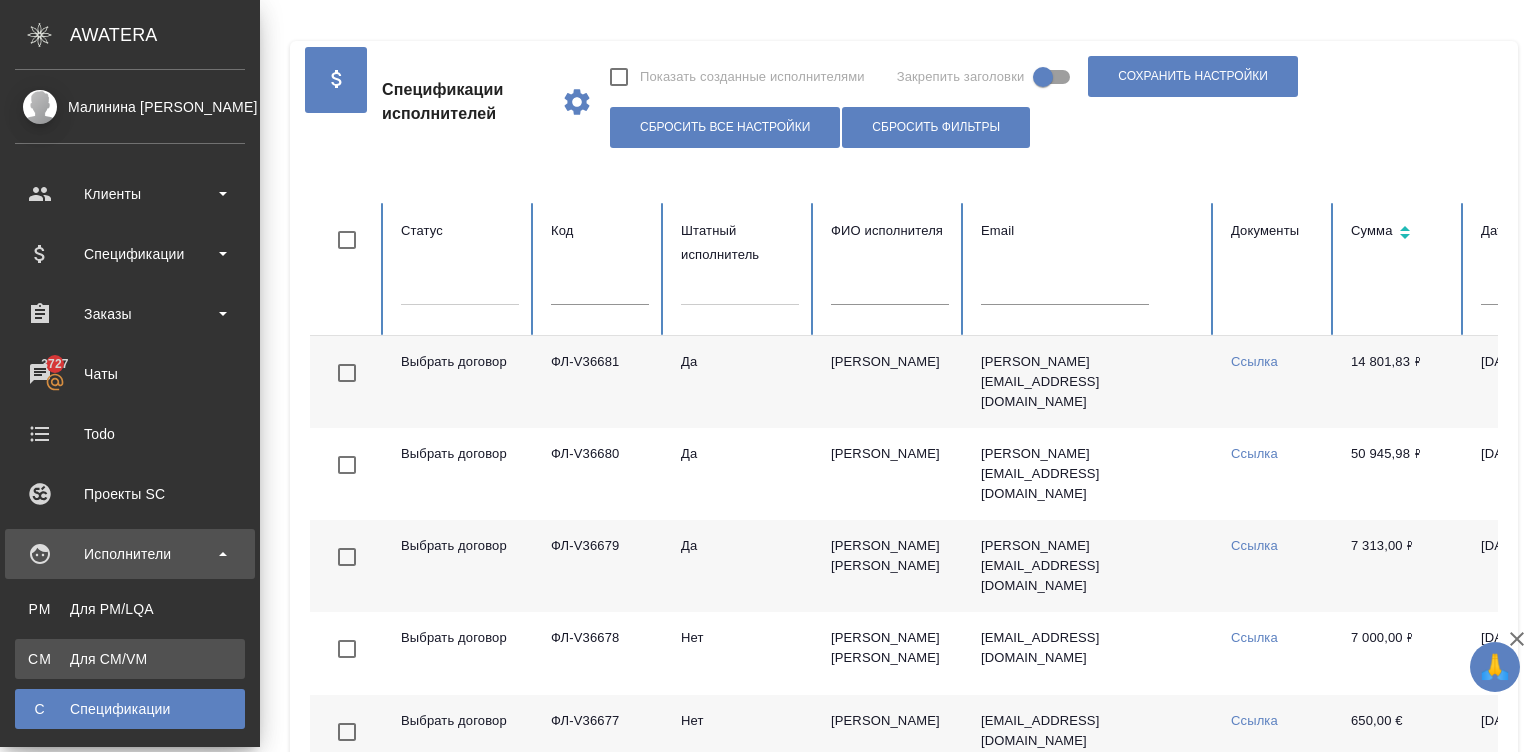 click on "Для CM/VM" at bounding box center (130, 659) 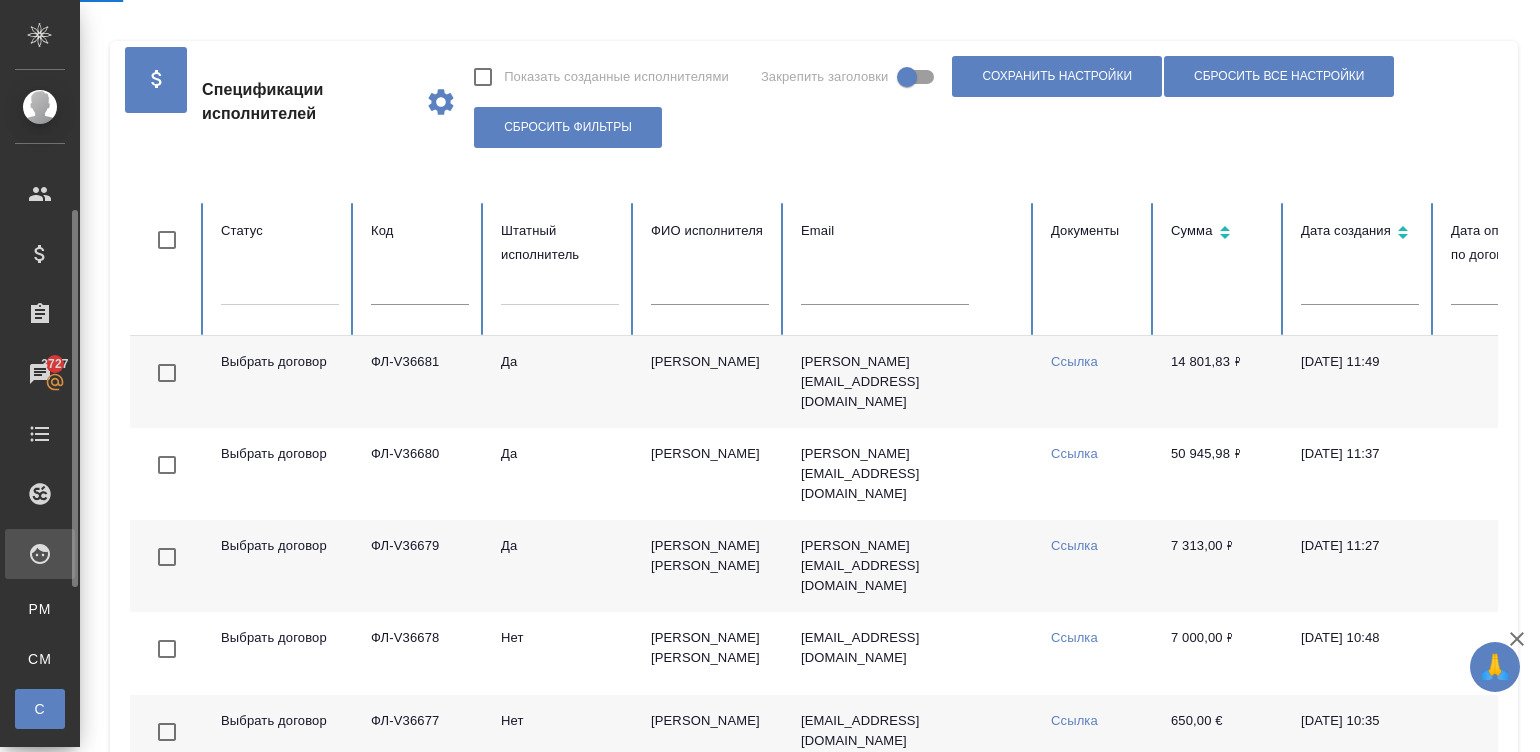 scroll, scrollTop: 90, scrollLeft: 0, axis: vertical 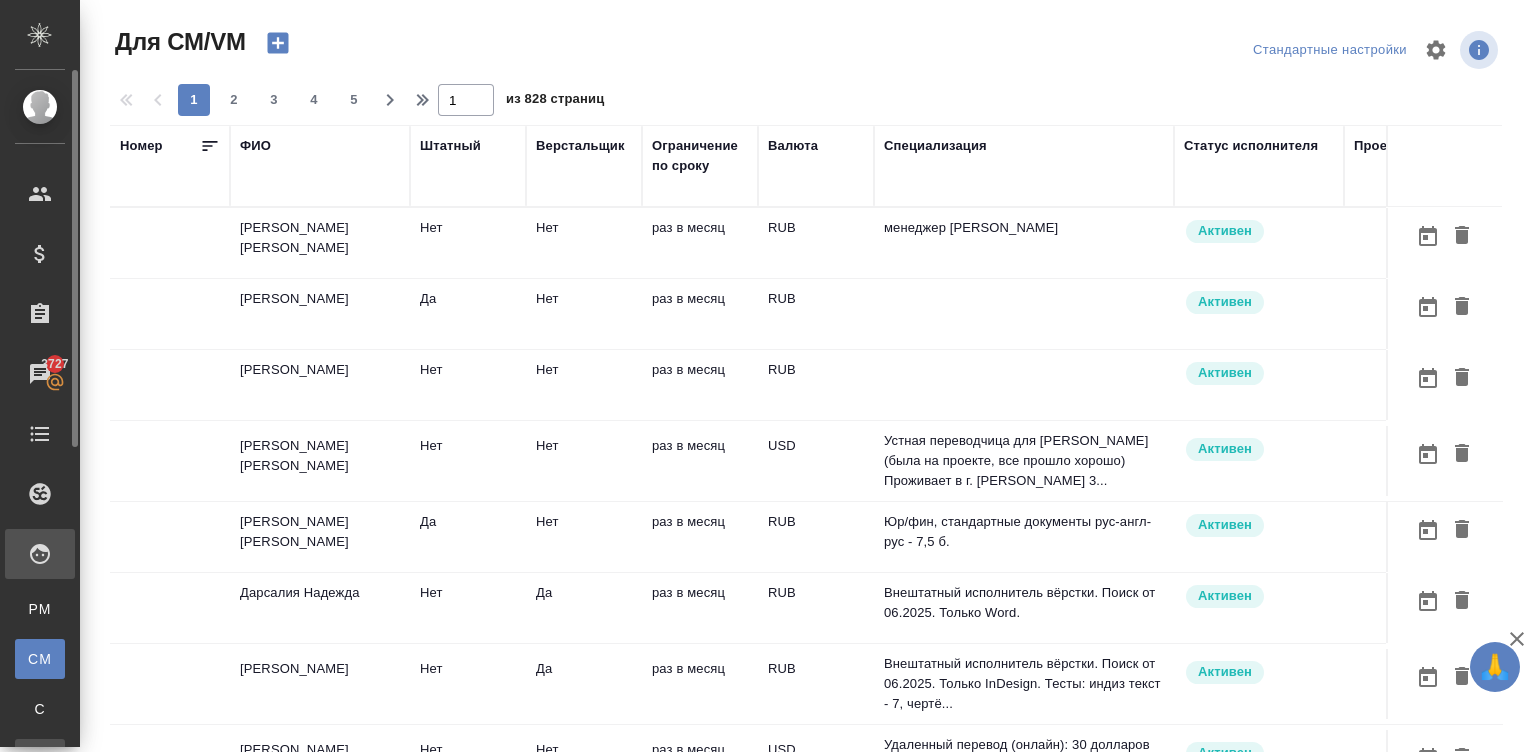 click on "С" at bounding box center [40, 709] 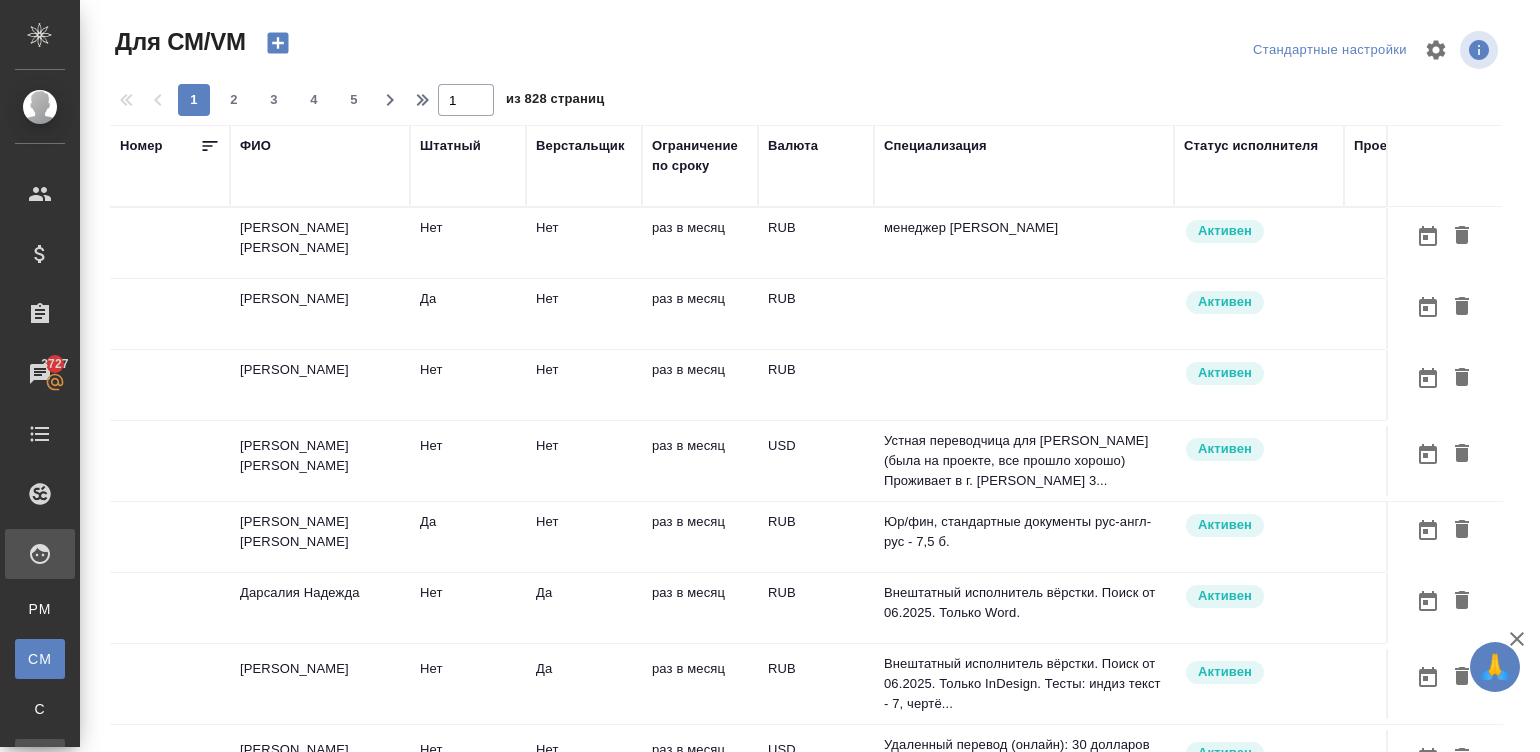 scroll, scrollTop: 90, scrollLeft: 0, axis: vertical 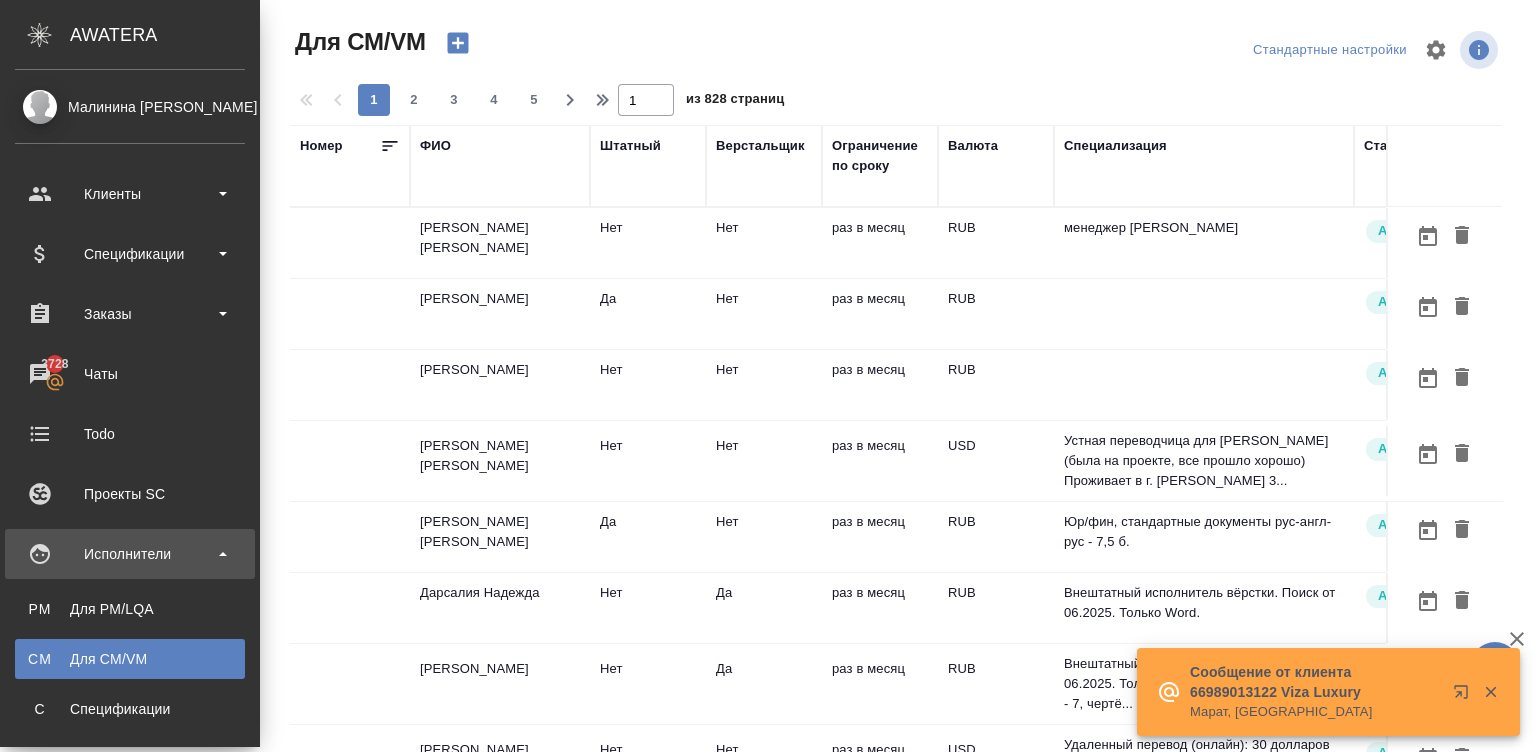 click on "С" at bounding box center [40, 709] 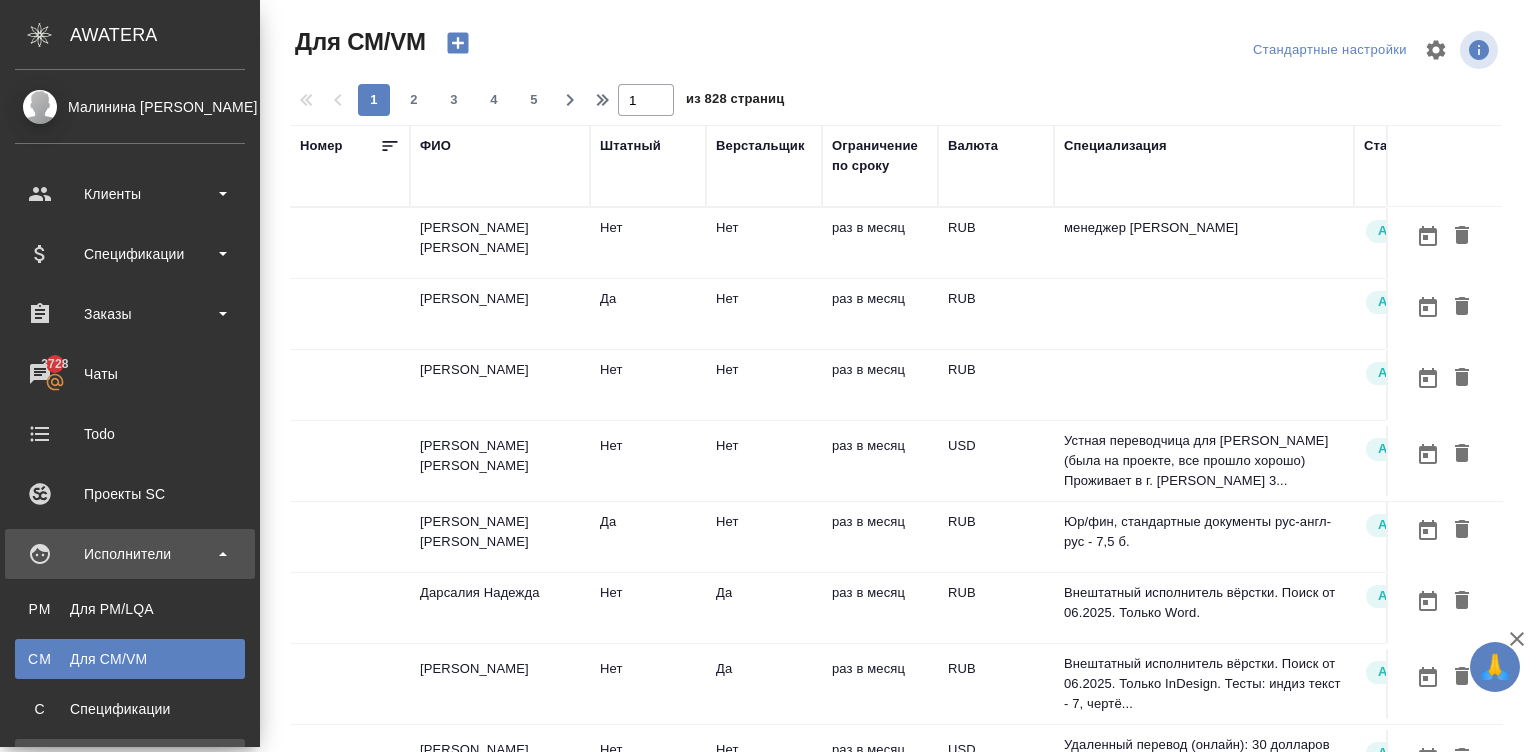 scroll, scrollTop: 0, scrollLeft: 0, axis: both 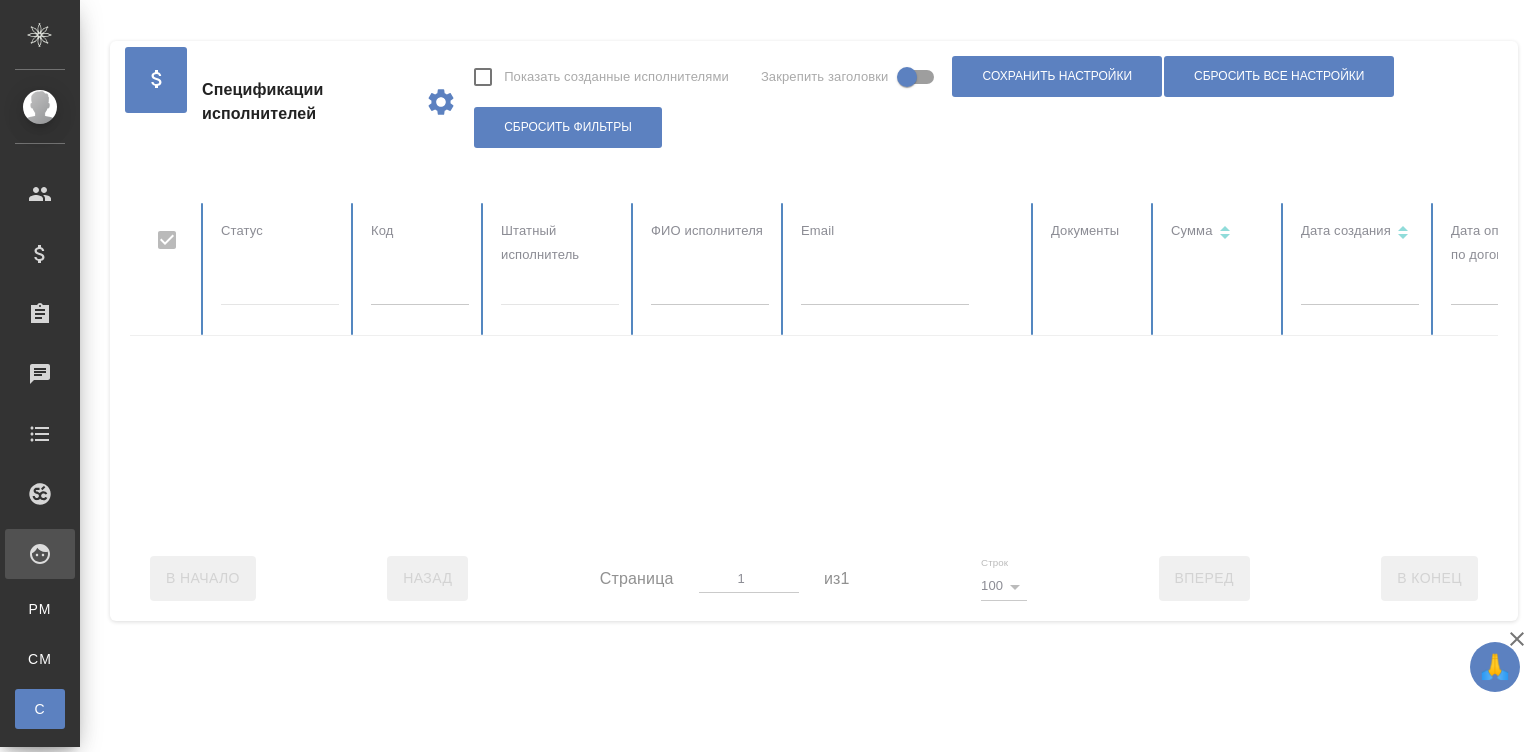 checkbox on "false" 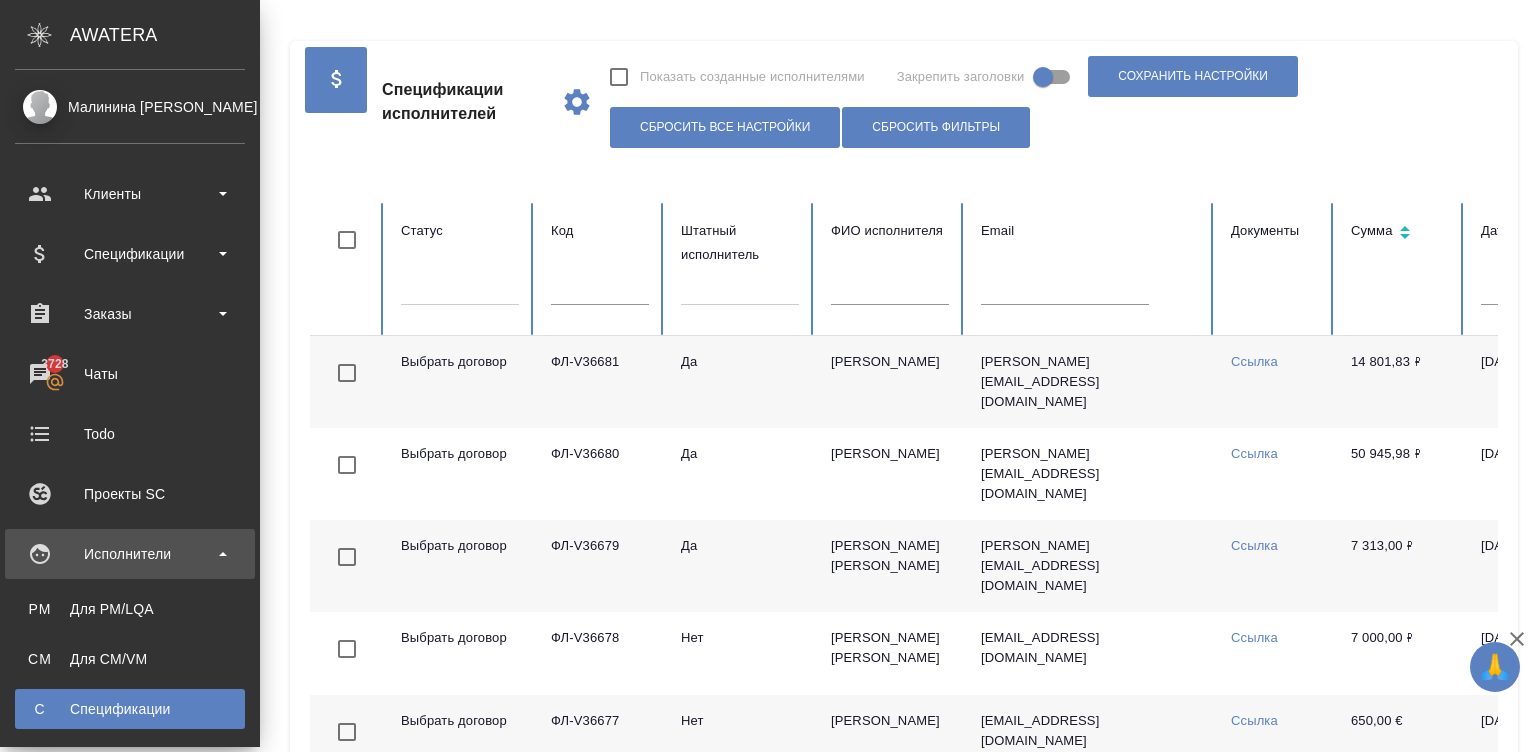 click on "С Спецификации" at bounding box center (130, 709) 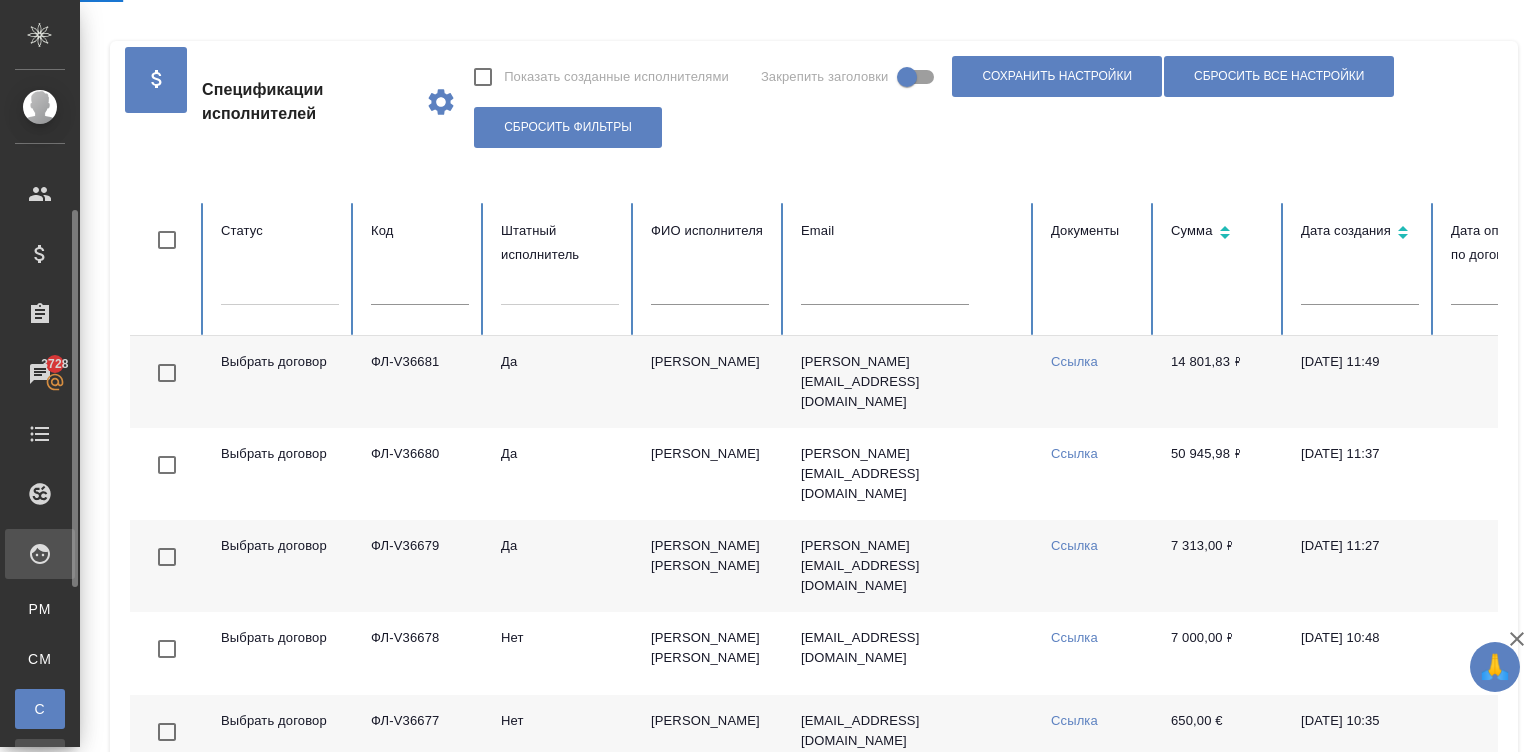 scroll, scrollTop: 90, scrollLeft: 0, axis: vertical 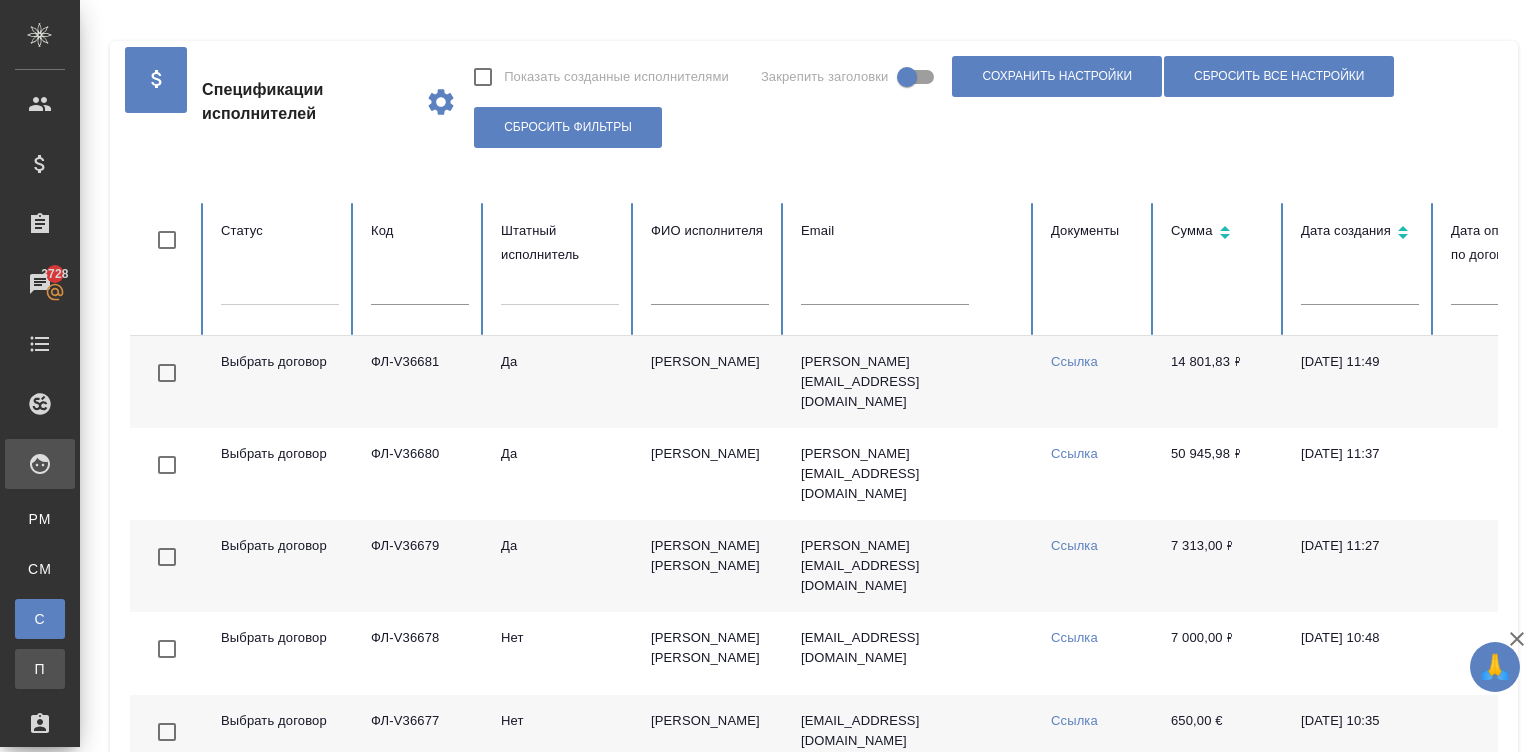 click on "П" at bounding box center (40, 669) 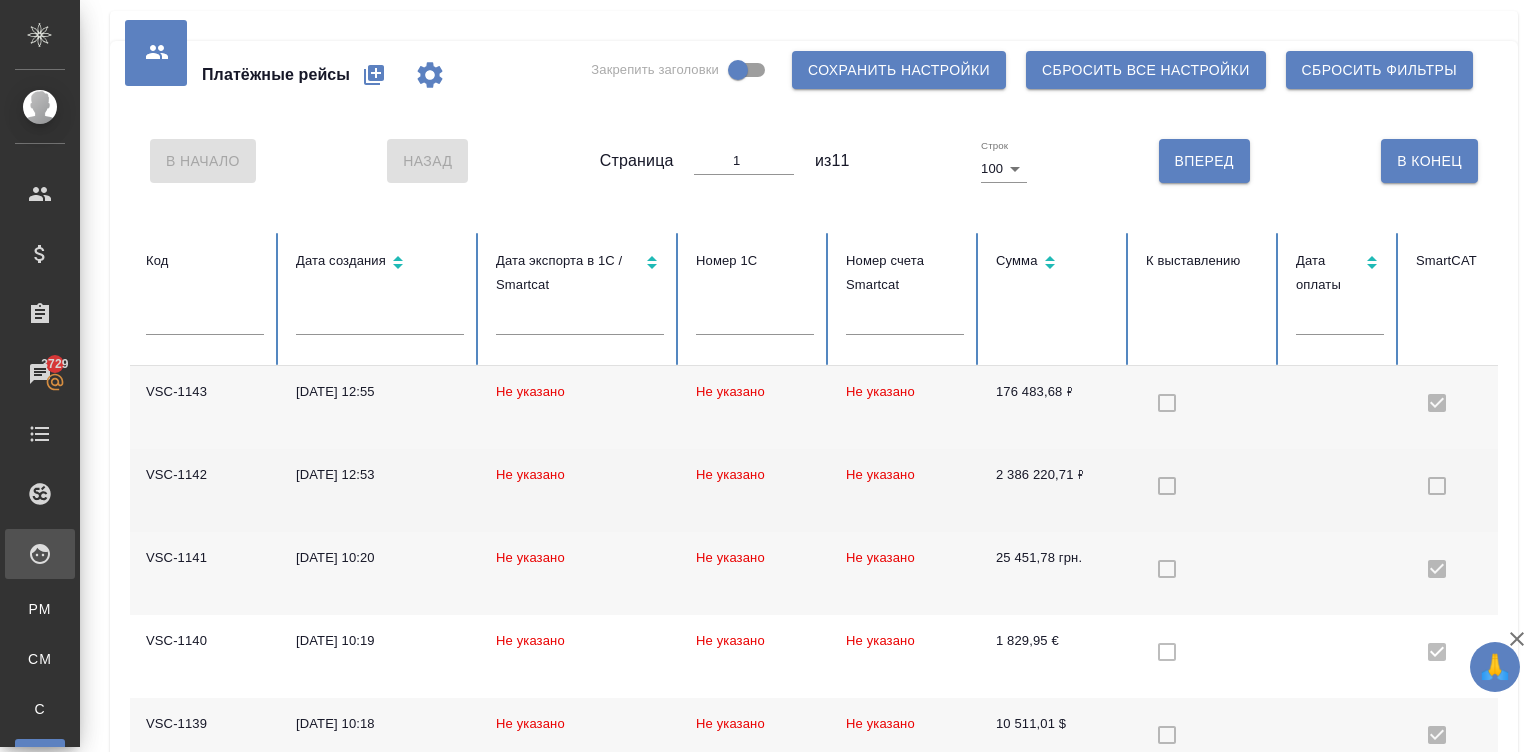 click on "2 386 220,71 ₽" at bounding box center (1055, 490) 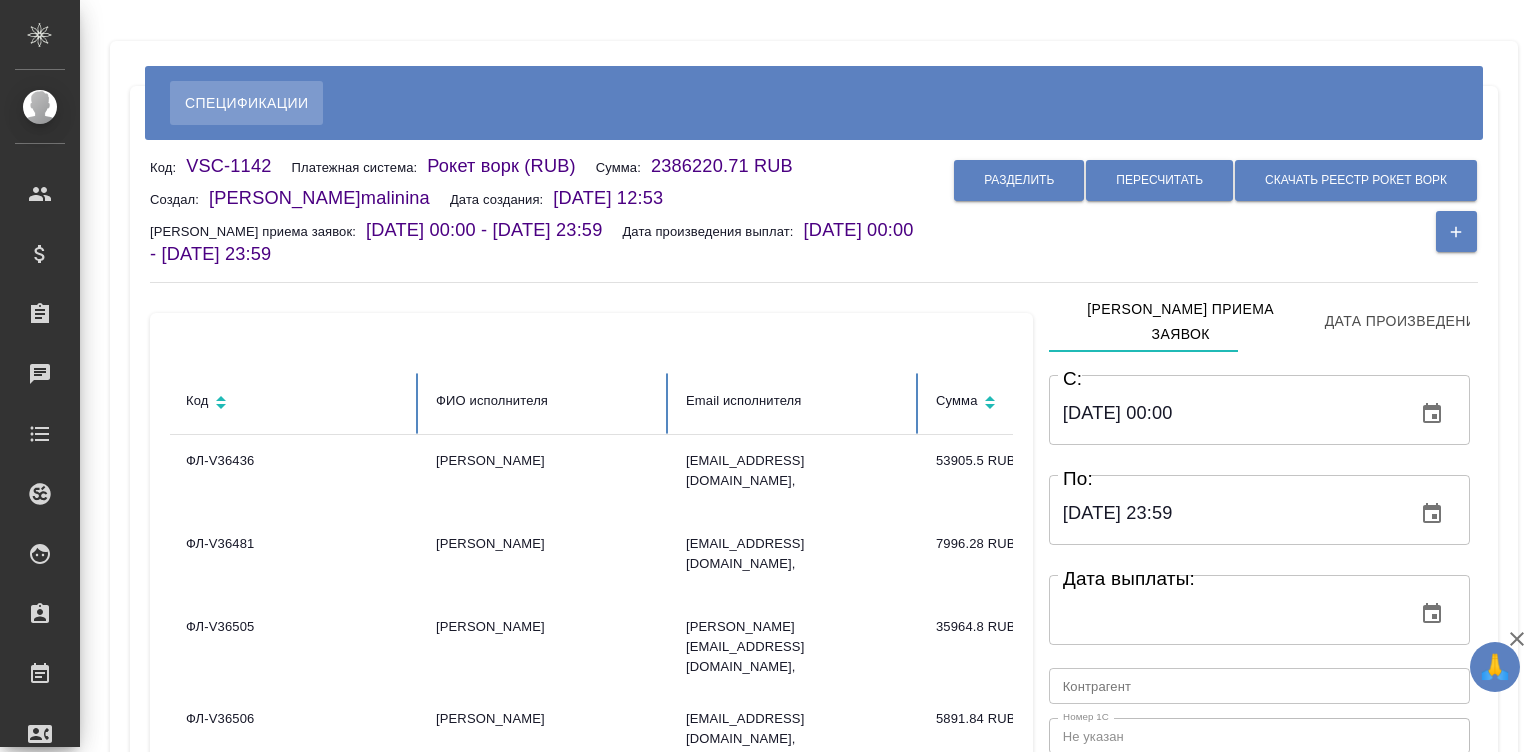 scroll, scrollTop: 0, scrollLeft: 0, axis: both 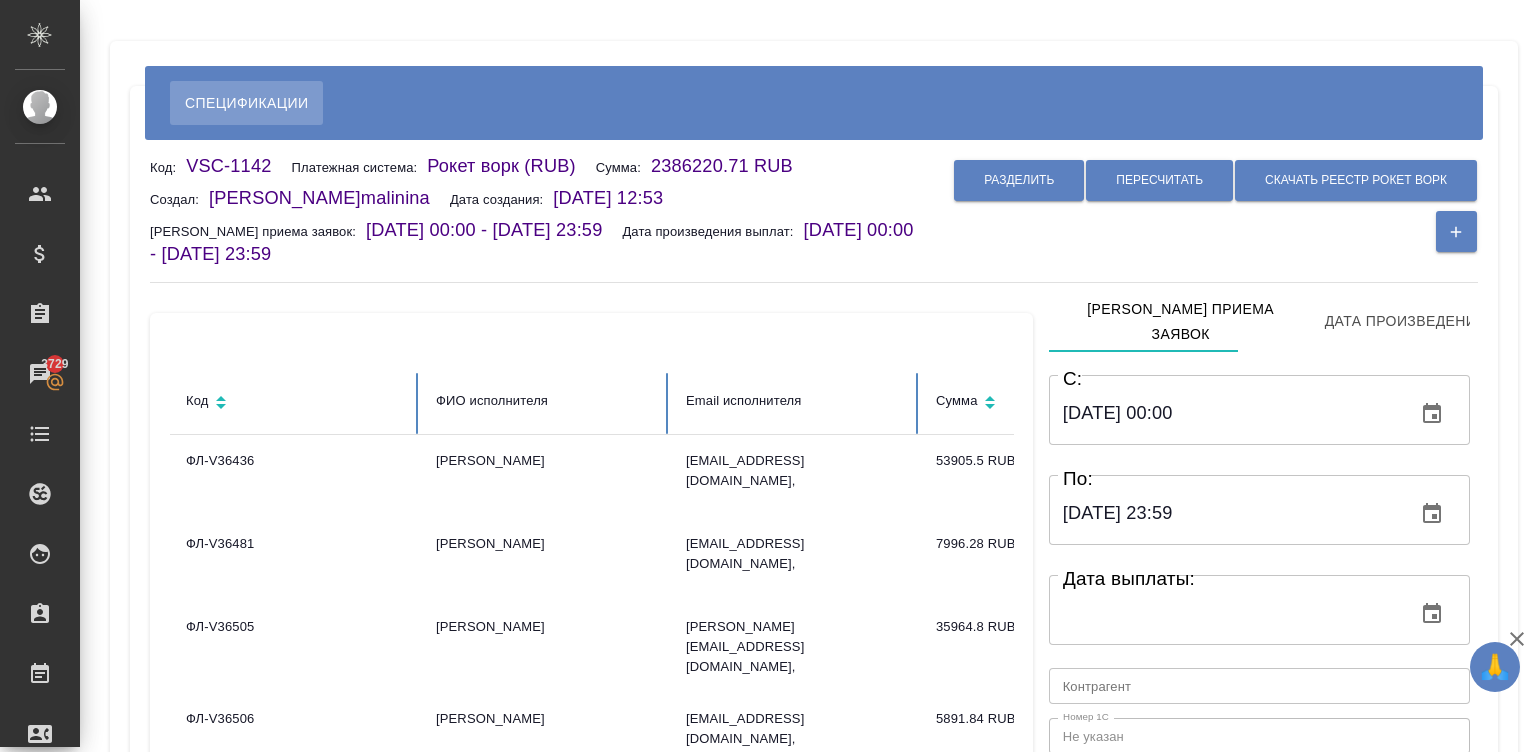 click on "Код ФИО исполнителя Email исполнителя Сумма ФЛ-V36436 [PERSON_NAME] [EMAIL_ADDRESS][DOMAIN_NAME],  53905.5 RUB ФЛ-V36481 [PERSON_NAME] [PERSON_NAME][EMAIL_ADDRESS][DOMAIN_NAME],  7996.28 RUB ФЛ-V36505 [PERSON_NAME] [PERSON_NAME][EMAIL_ADDRESS][DOMAIN_NAME],  35964.8 RUB ФЛ-V36506 [PERSON_NAME] [EMAIL_ADDRESS][DOMAIN_NAME],  5891.84 RUB ФЛ-V36517 [PERSON_NAME]  [EMAIL_ADDRESS][DOMAIN_NAME],  39150 RUB ФЛ-V36518 [PERSON_NAME] [PERSON_NAME] [EMAIL_ADDRESS][DOMAIN_NAME],  71219.83 RUB ФЛ-V36519 [PERSON_NAME] [PERSON_NAME][EMAIL_ADDRESS][DOMAIN_NAME],  58022.64 RUB ФЛ-V36520 [PERSON_NAME] [EMAIL_ADDRESS][DOMAIN_NAME],  100000 RUB ФЛ-V36521 [PERSON_NAME] [EMAIL_ADDRESS][DOMAIN_NAME],  100000 RUB ФЛ-V36522 [PERSON_NAME] [EMAIL_ADDRESS][DOMAIN_NAME],  100007.52 RUB ФЛ-V36523 [PERSON_NAME] [EMAIL_ADDRESS][DOMAIN_NAME],  83951.7 RUB ФЛ-V36524 [PERSON_NAME] 21125.34 RUB ФЛ-V36526" at bounding box center [814, 1462] 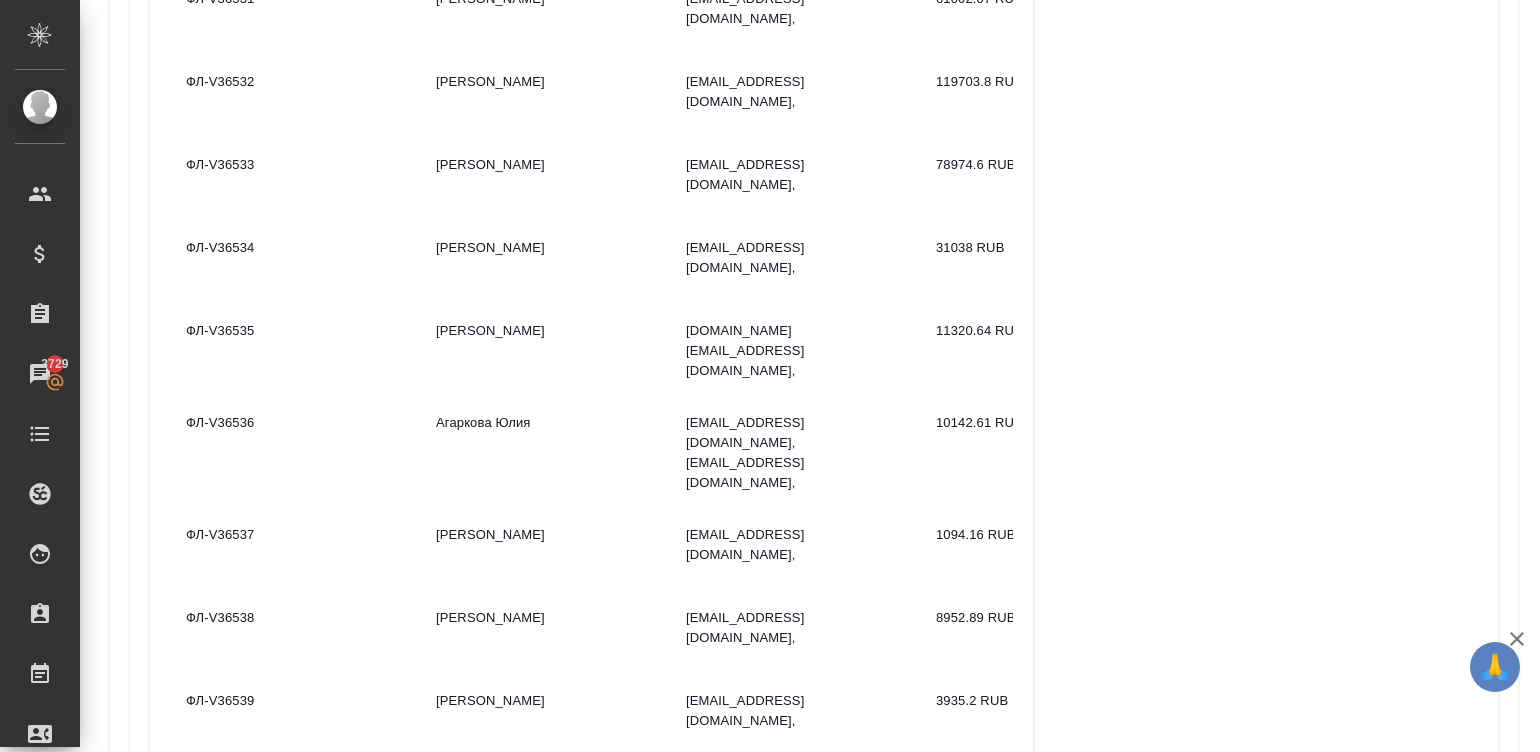 scroll, scrollTop: 2065, scrollLeft: 0, axis: vertical 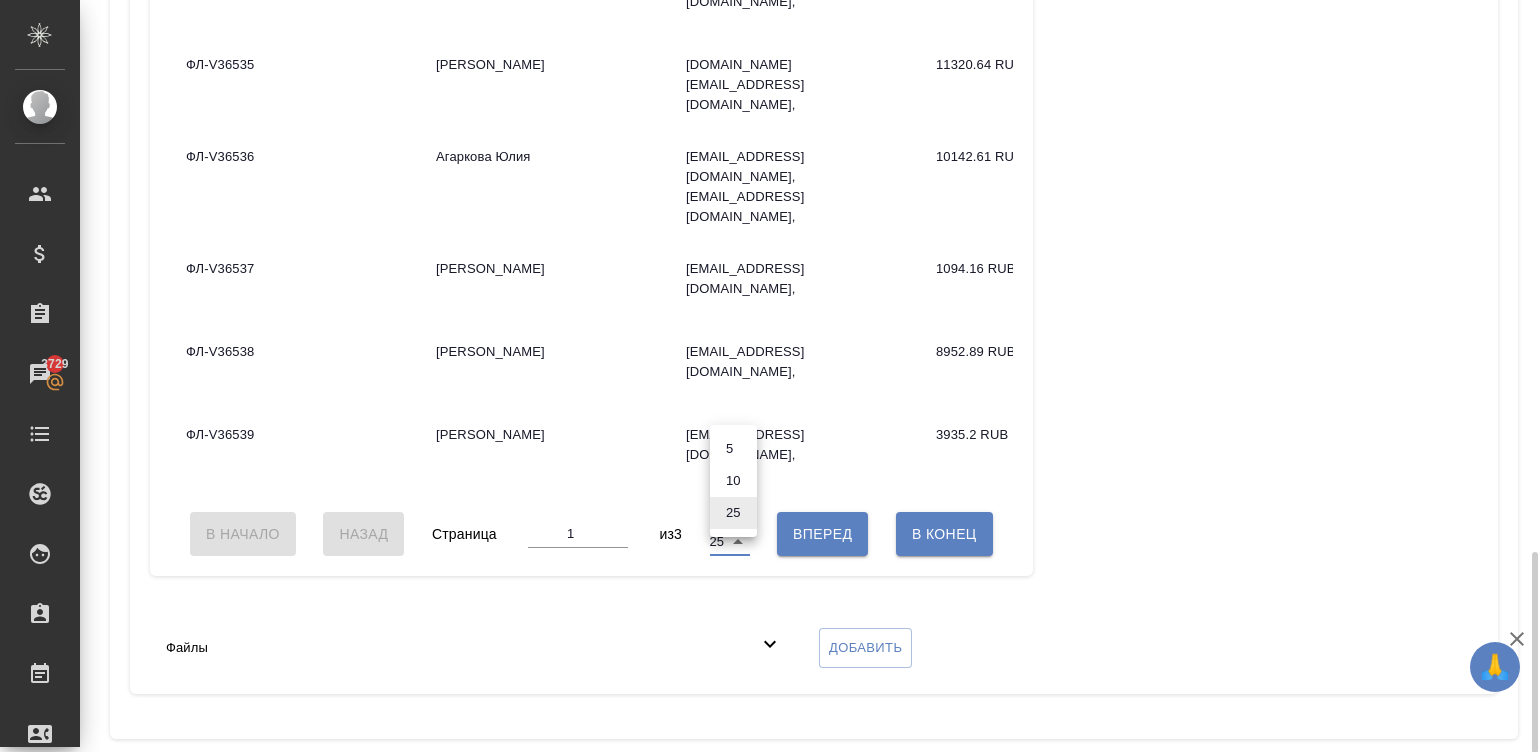 click on "🙏 .cls-1
fill:#fff;
AWATERA [PERSON_NAME][PERSON_NAME] Спецификации Заказы 3729 Чаты Todo Проекты SC Исполнители Кандидаты Работы Входящие заявки Заявки на доставку Рекламации Проекты процессинга Конференции Выйти Спецификации Код: VSC-1142 Платежная система: Рокет ворк (RUB) Сумма: 2386220.71 RUB Создал: [PERSON_NAME] m.[PERSON_NAME] создания: [DATE] 12:53 Дата приема заявок: [DATE] 00:00 - [DATE] 23:59 Дата произведения выплат: [DATE] 00:00 - [DATE] 23:59 Разделить Пересчитать Скачать реестр рокет ворк Код ФИО исполнителя Email исполнителя Сумма ФЛ-V36436 [PERSON_NAME] 1" at bounding box center (770, 376) 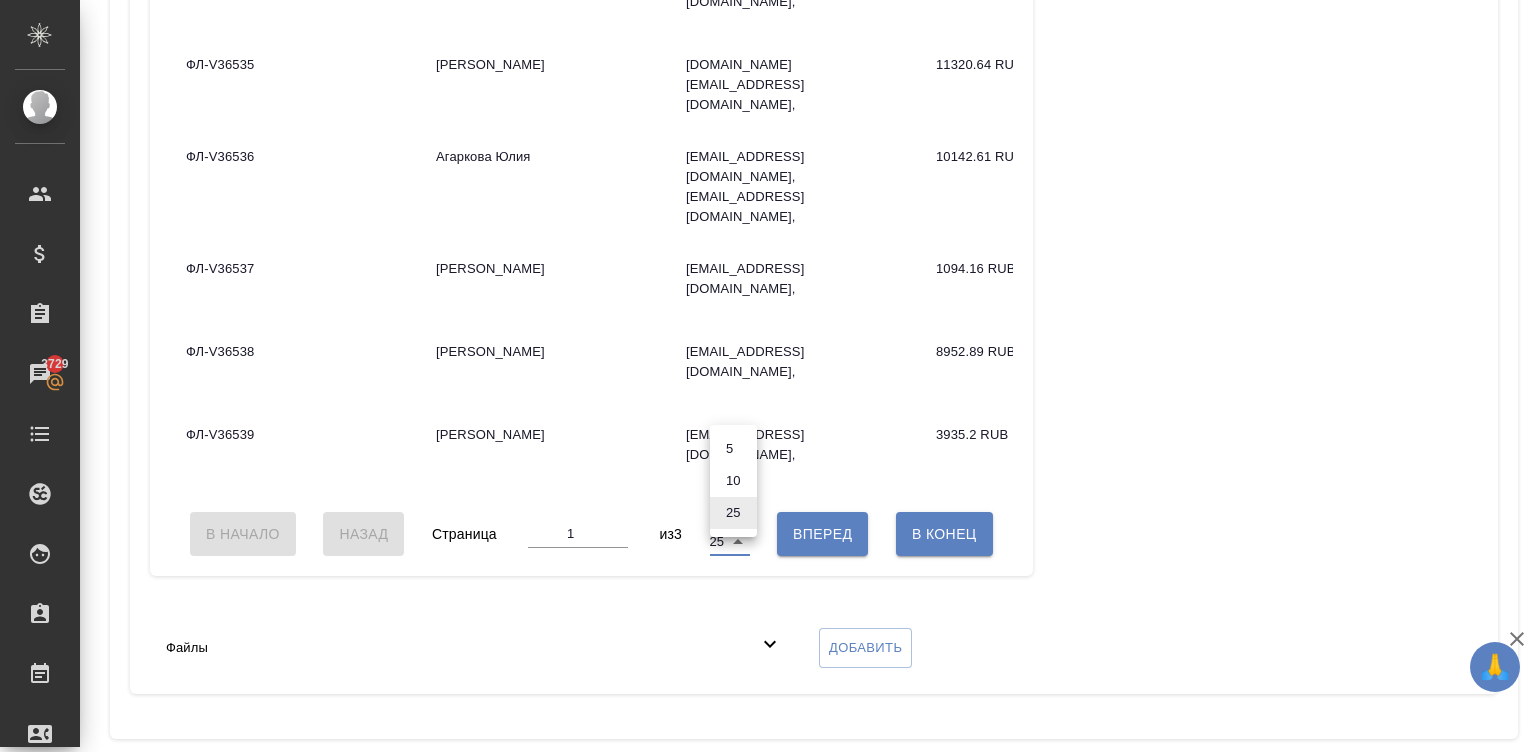 click on "25" at bounding box center [733, 513] 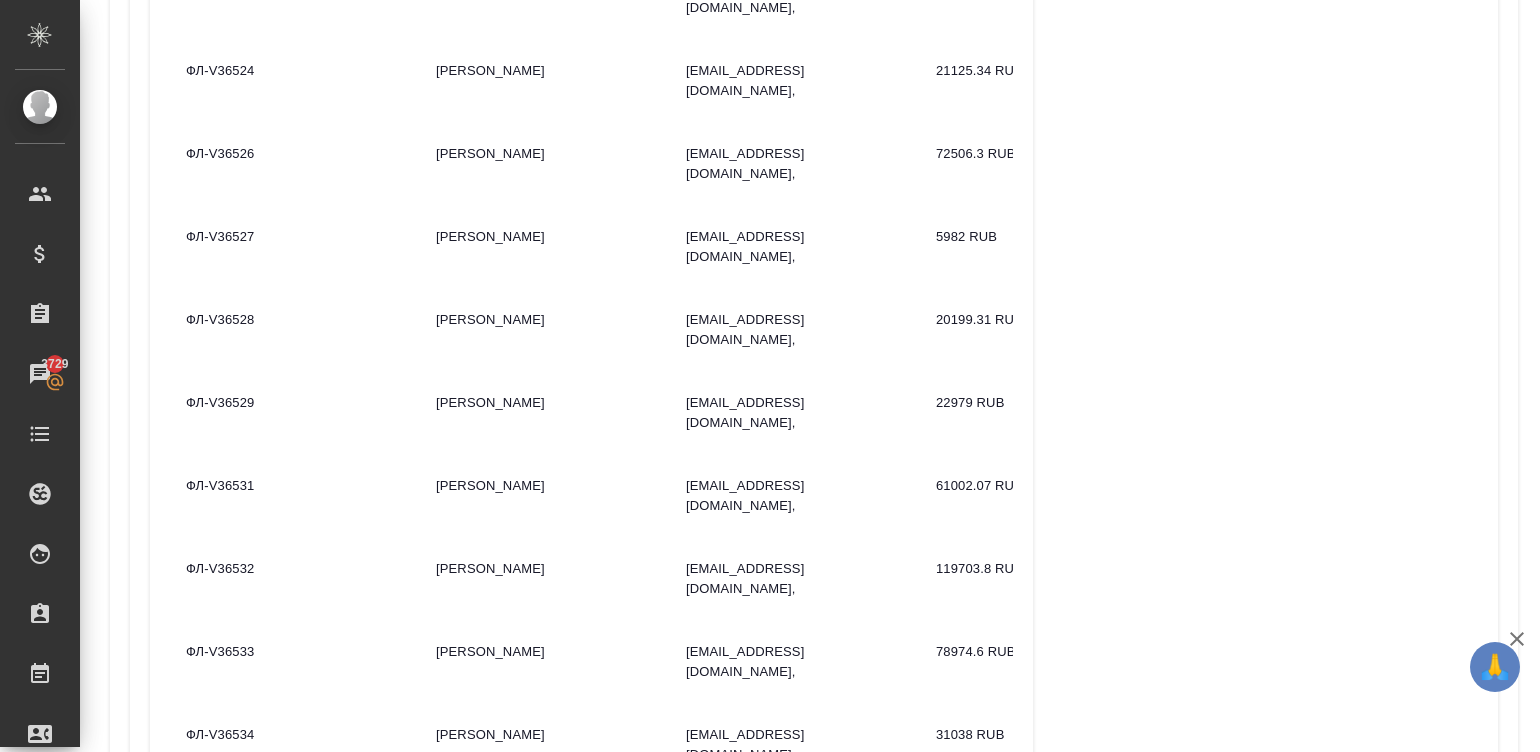 click at bounding box center (1532, 1129) 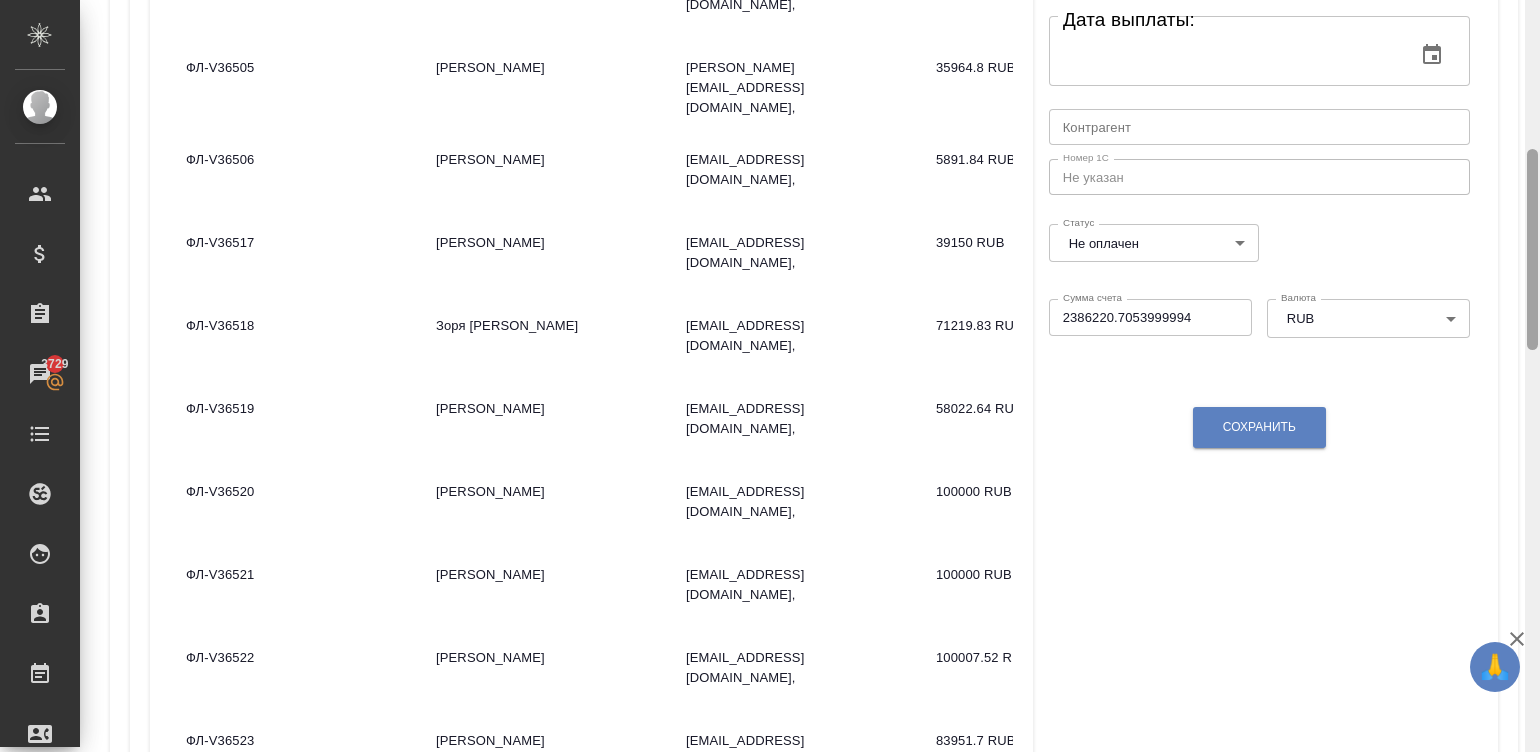 click at bounding box center (1532, 376) 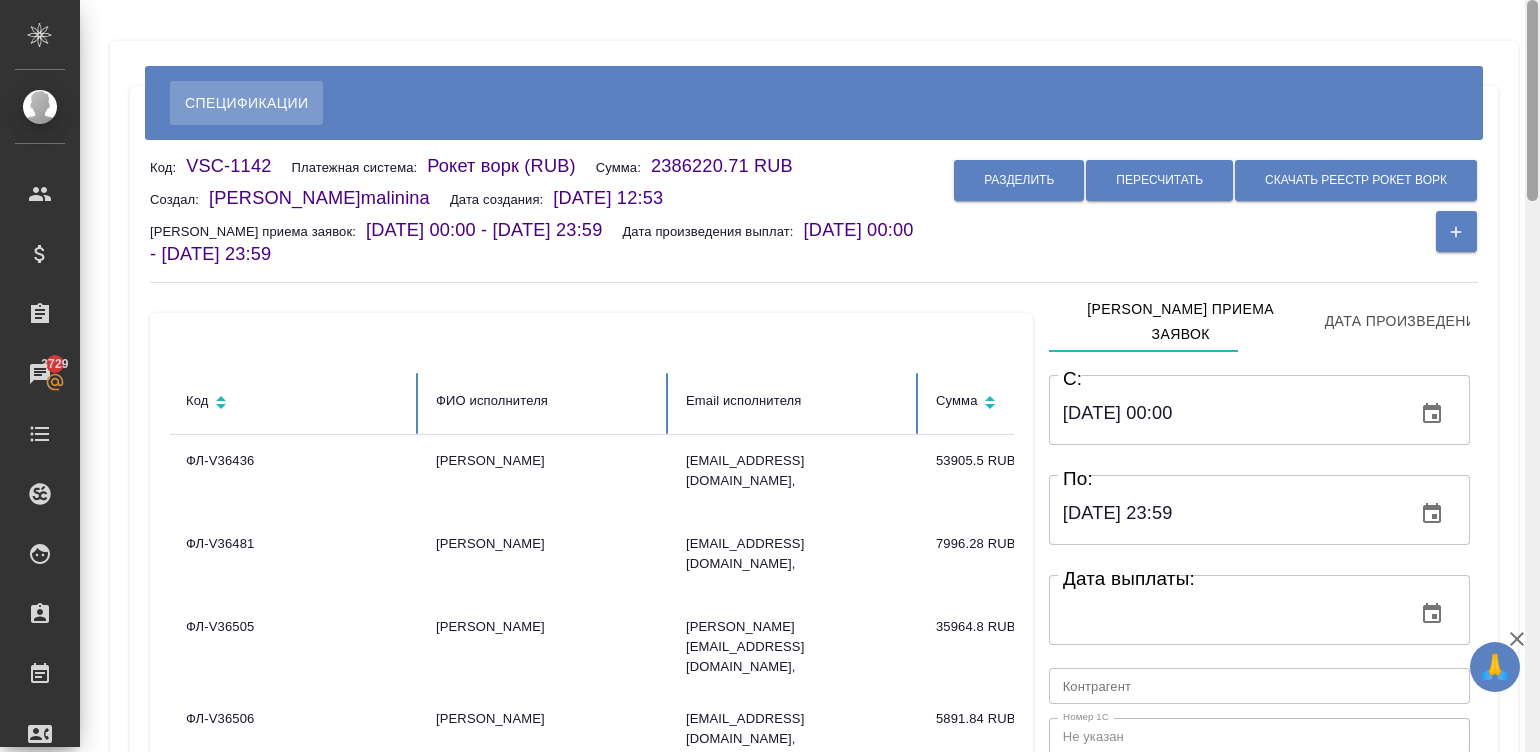 click at bounding box center (1532, 376) 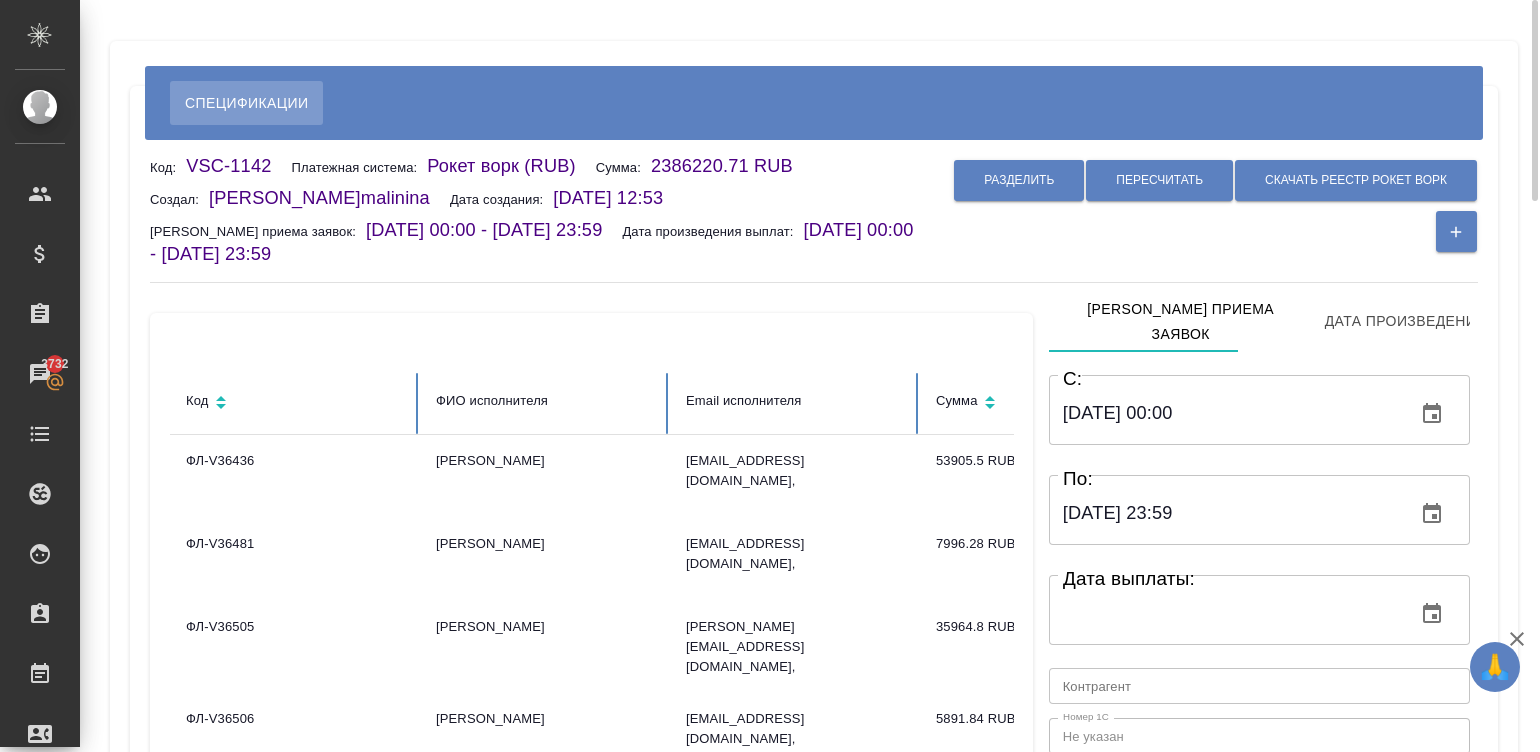 click on "Код ФИО исполнителя Email исполнителя Сумма ФЛ-V36436 [PERSON_NAME] [EMAIL_ADDRESS][DOMAIN_NAME],  53905.5 RUB ФЛ-V36481 [PERSON_NAME] [PERSON_NAME][EMAIL_ADDRESS][DOMAIN_NAME],  7996.28 RUB ФЛ-V36505 [PERSON_NAME] [PERSON_NAME][EMAIL_ADDRESS][DOMAIN_NAME],  35964.8 RUB ФЛ-V36506 [PERSON_NAME] [EMAIL_ADDRESS][DOMAIN_NAME],  5891.84 RUB ФЛ-V36517 [PERSON_NAME]  [EMAIL_ADDRESS][DOMAIN_NAME],  39150 RUB ФЛ-V36518 [PERSON_NAME] [PERSON_NAME] [EMAIL_ADDRESS][DOMAIN_NAME],  71219.83 RUB ФЛ-V36519 [PERSON_NAME] [PERSON_NAME][EMAIL_ADDRESS][DOMAIN_NAME],  58022.64 RUB ФЛ-V36520 [PERSON_NAME] [EMAIL_ADDRESS][DOMAIN_NAME],  100000 RUB ФЛ-V36521 [PERSON_NAME] [EMAIL_ADDRESS][DOMAIN_NAME],  100000 RUB ФЛ-V36522 [PERSON_NAME] [EMAIL_ADDRESS][DOMAIN_NAME],  100007.52 RUB ФЛ-V36523 [PERSON_NAME] [EMAIL_ADDRESS][DOMAIN_NAME],  83951.7 RUB ФЛ-V36524 [PERSON_NAME] 21125.34 RUB ФЛ-V36526" at bounding box center (591, 1462) 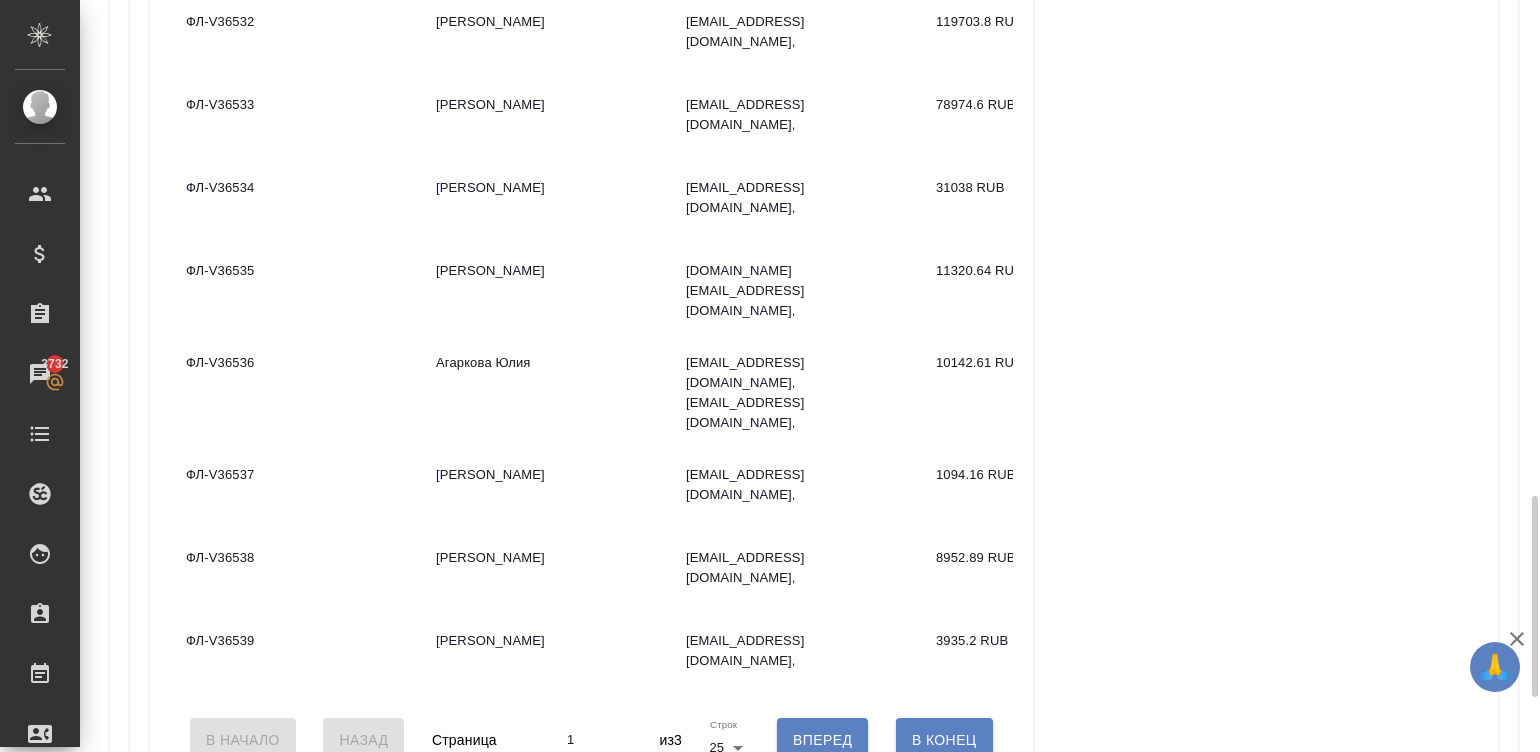 scroll, scrollTop: 1889, scrollLeft: 0, axis: vertical 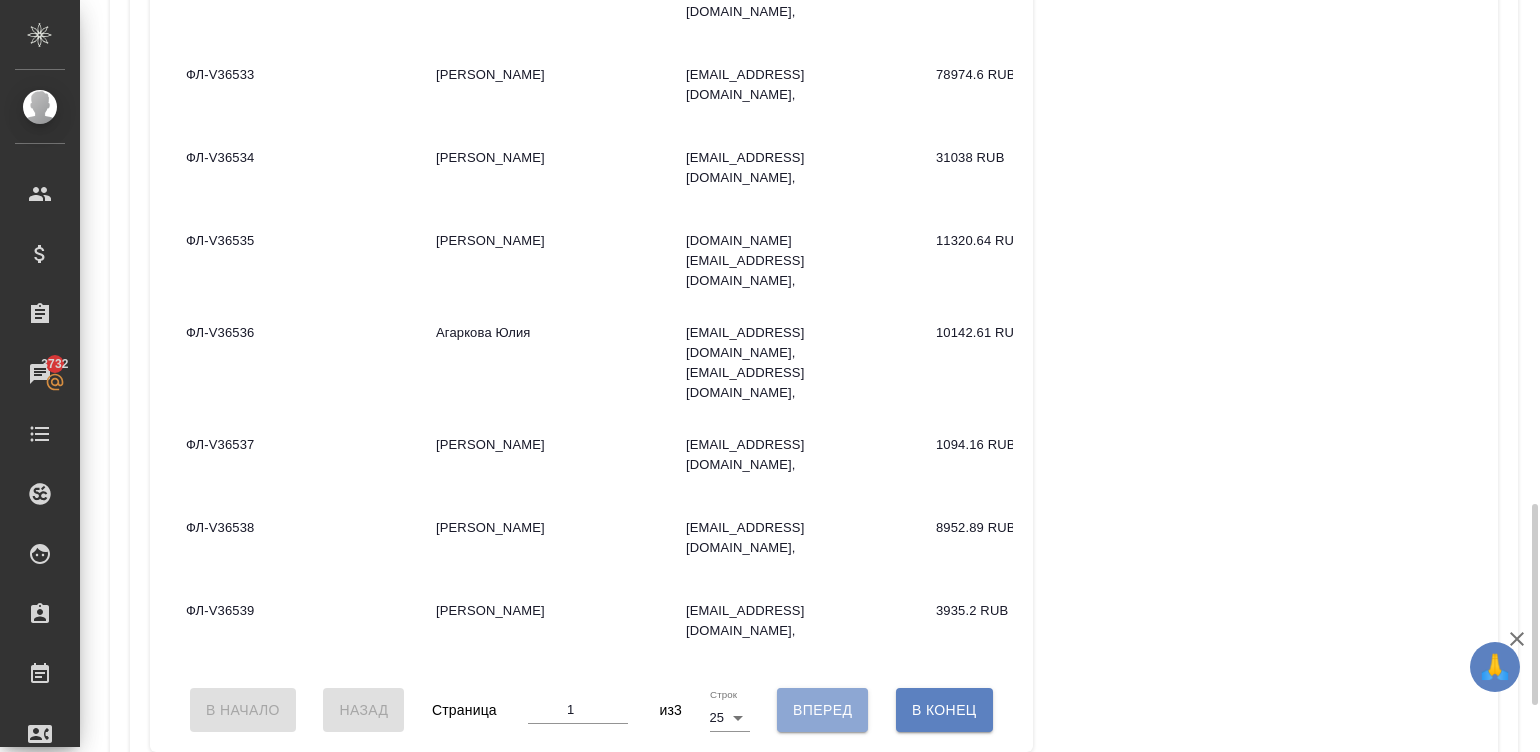 click on "Вперед" at bounding box center [822, 710] 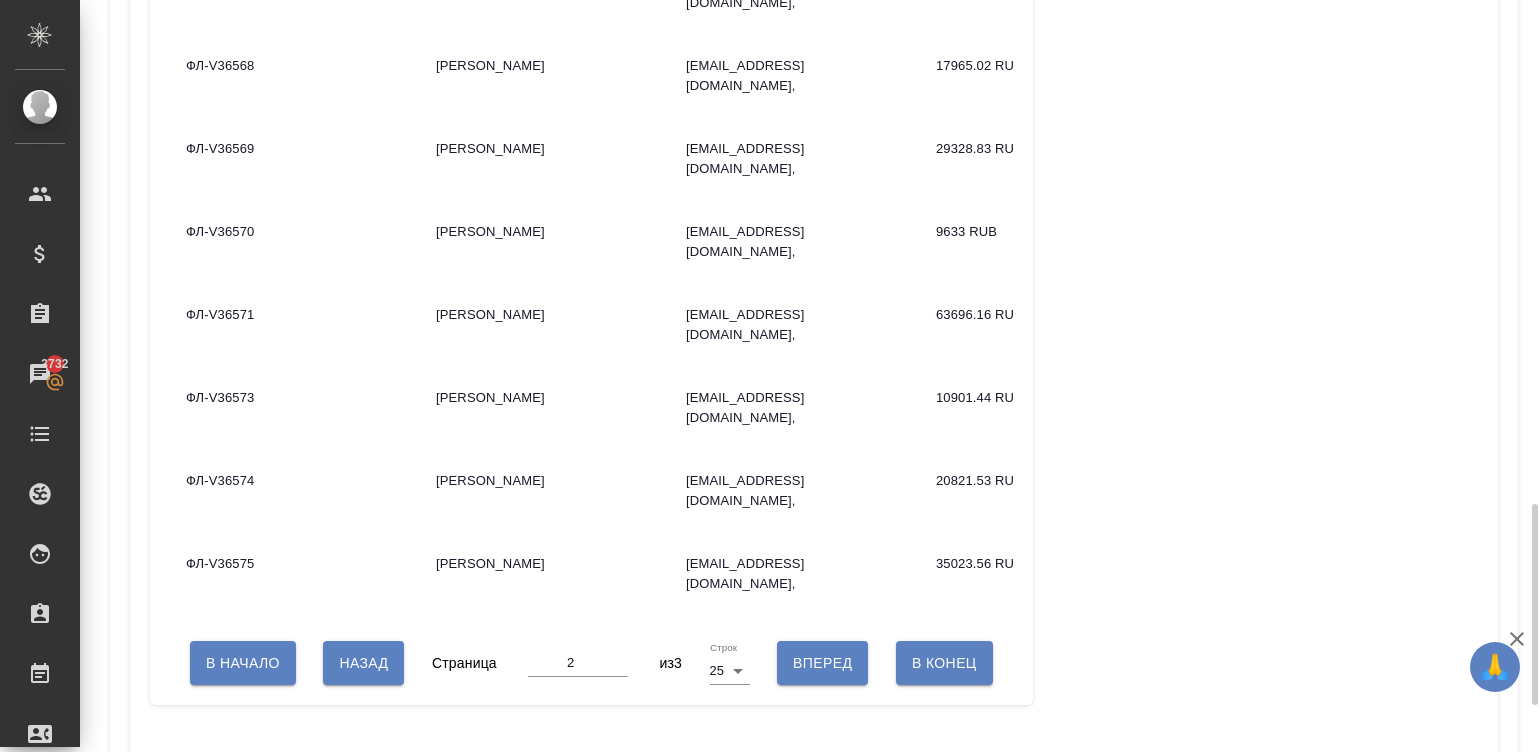 type 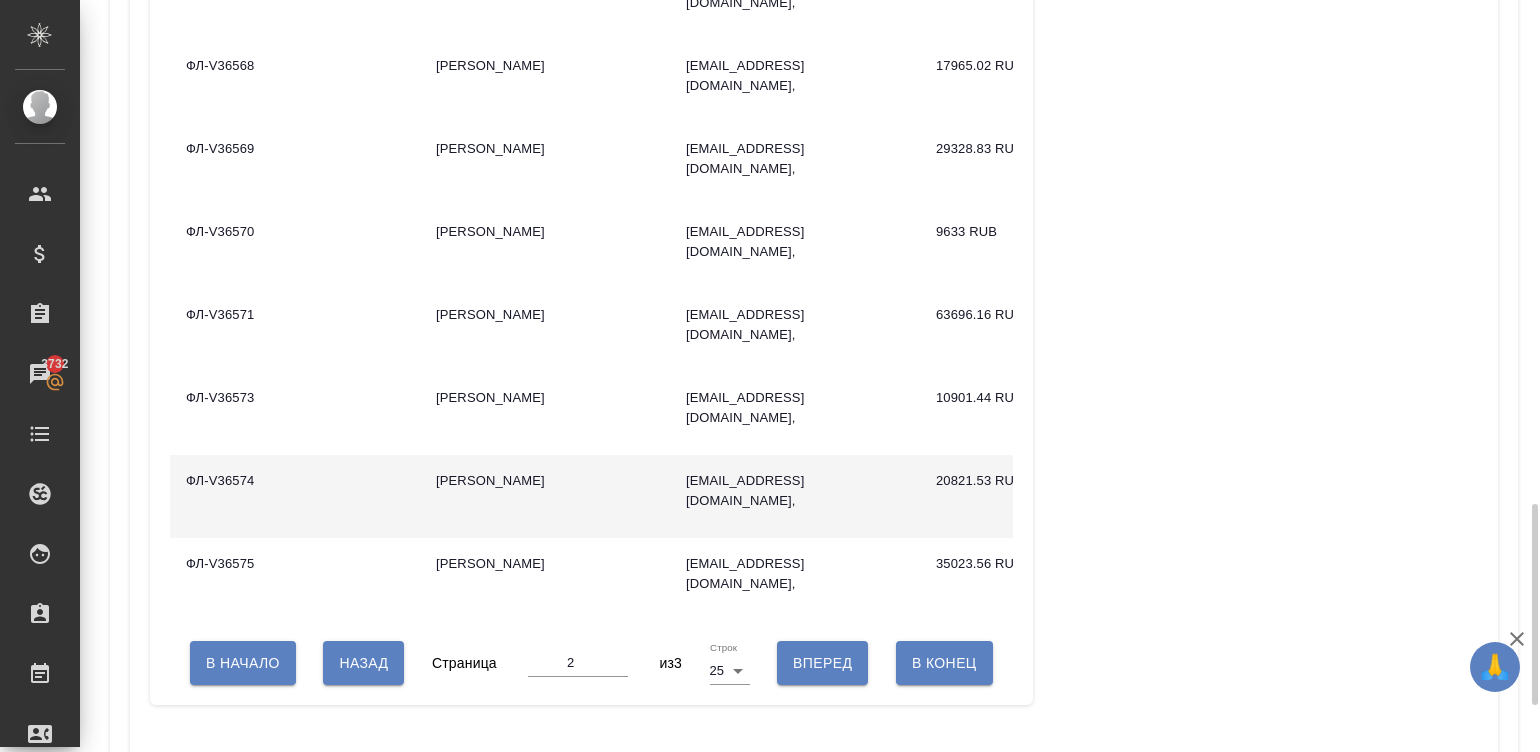 click on "[EMAIL_ADDRESS][DOMAIN_NAME]," at bounding box center [795, 496] 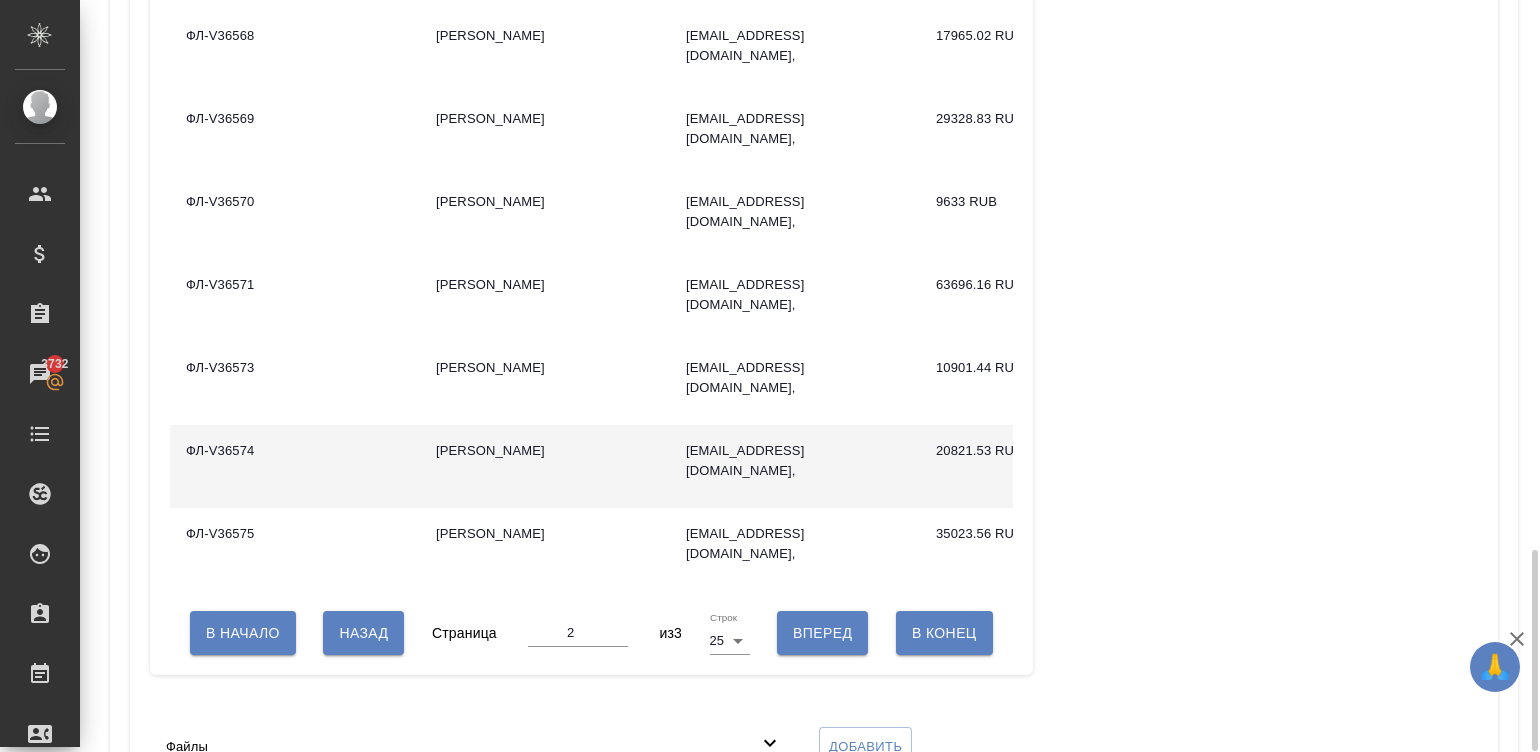 scroll, scrollTop: 1949, scrollLeft: 0, axis: vertical 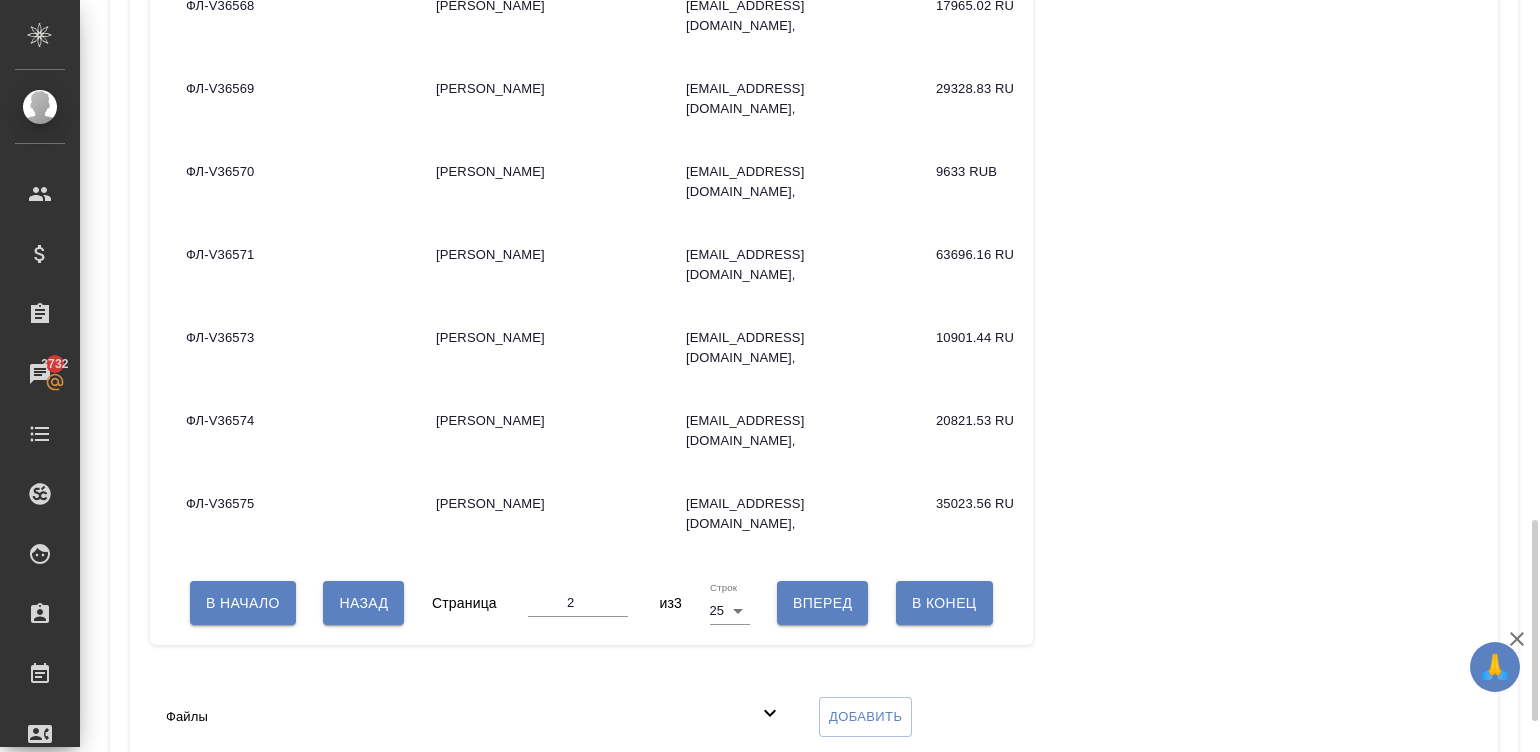 click on "Вперед" at bounding box center [822, 603] 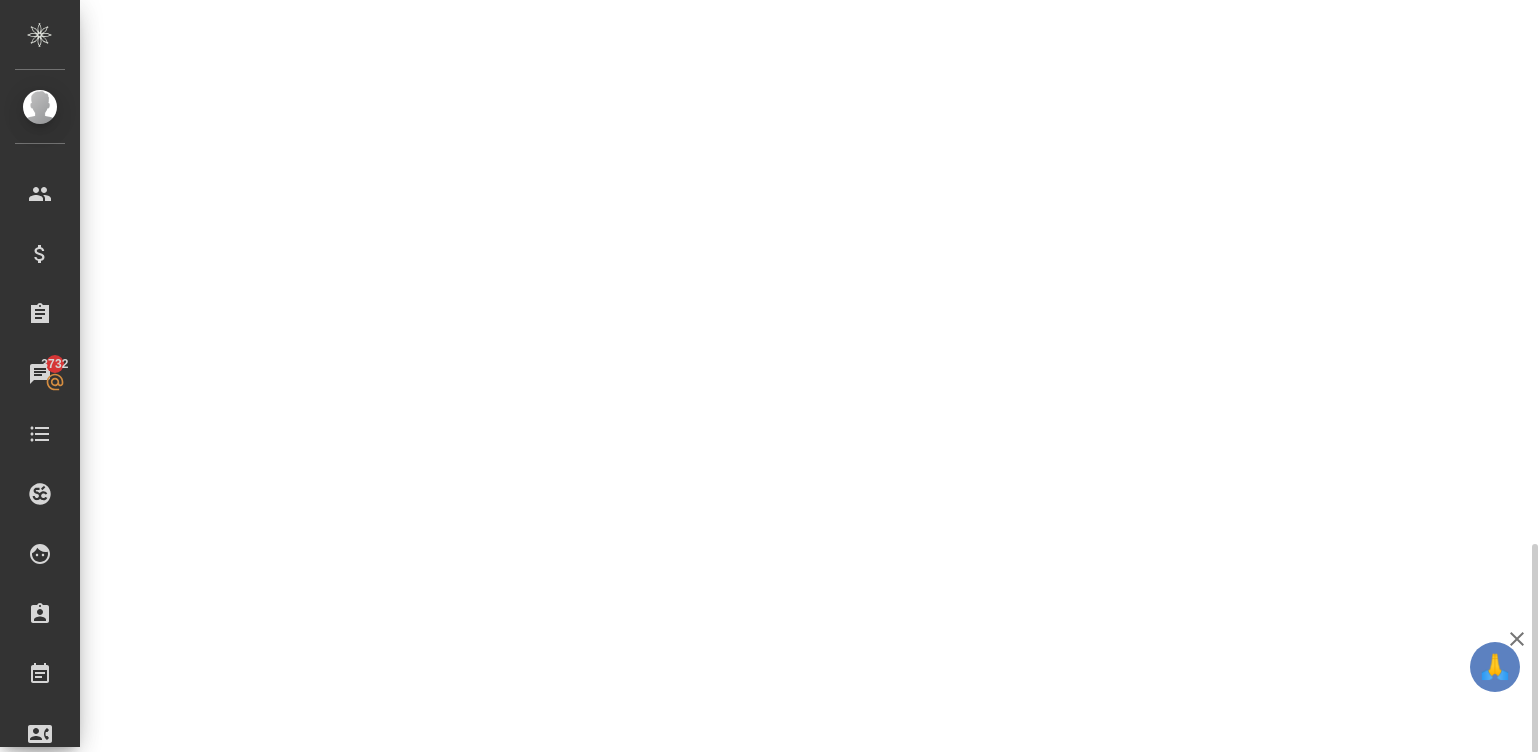 scroll, scrollTop: 1949, scrollLeft: 0, axis: vertical 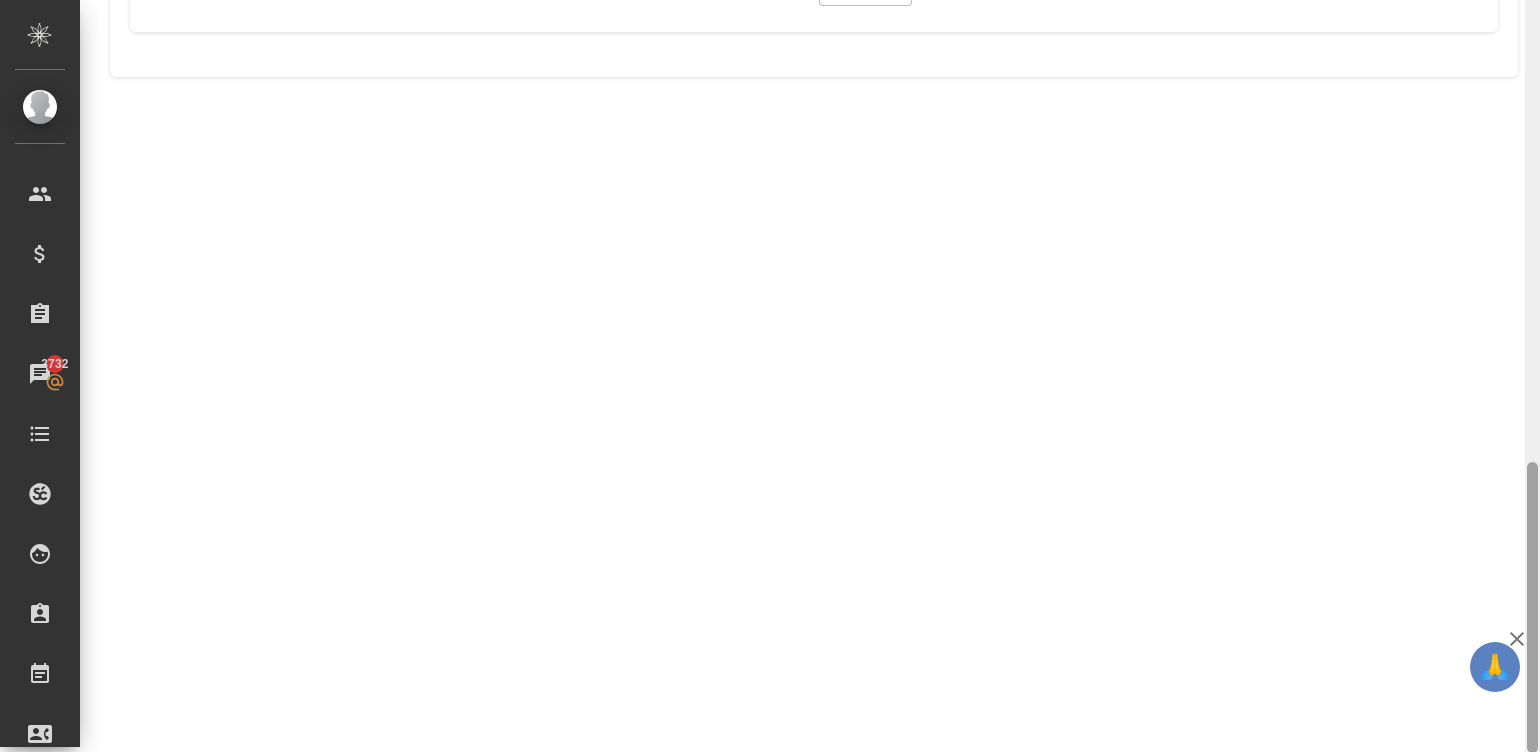click at bounding box center (1532, 376) 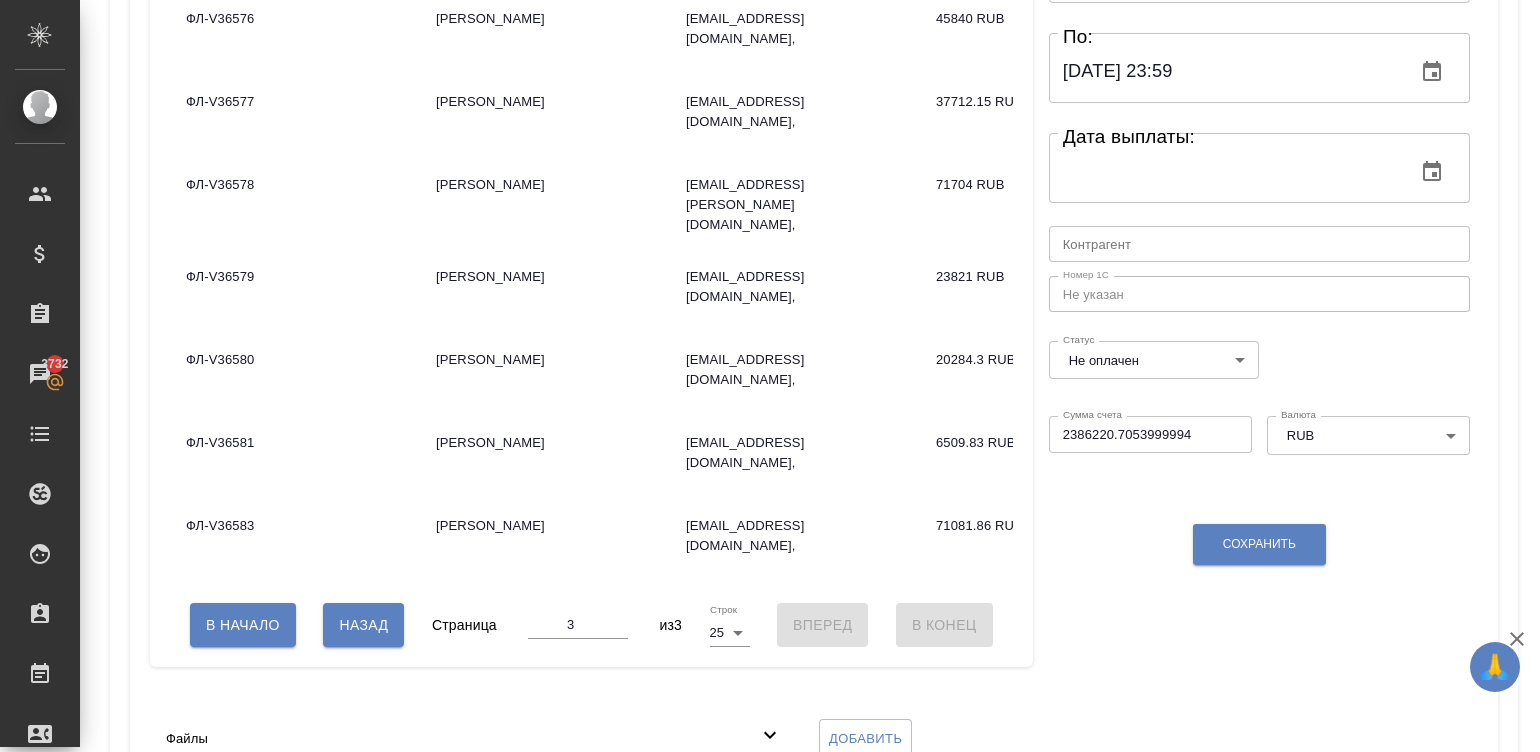click at bounding box center [1532, 1129] 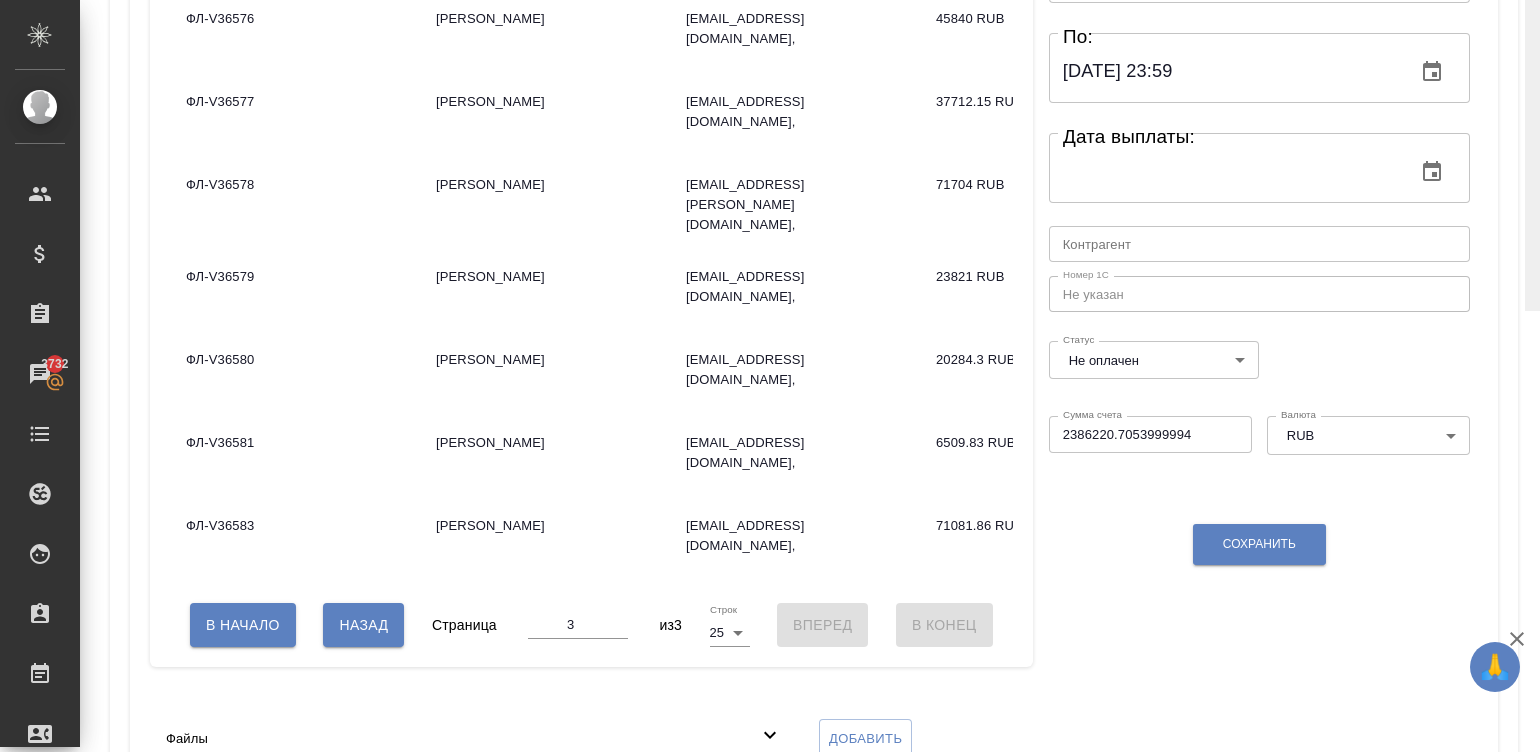 scroll, scrollTop: 0, scrollLeft: 0, axis: both 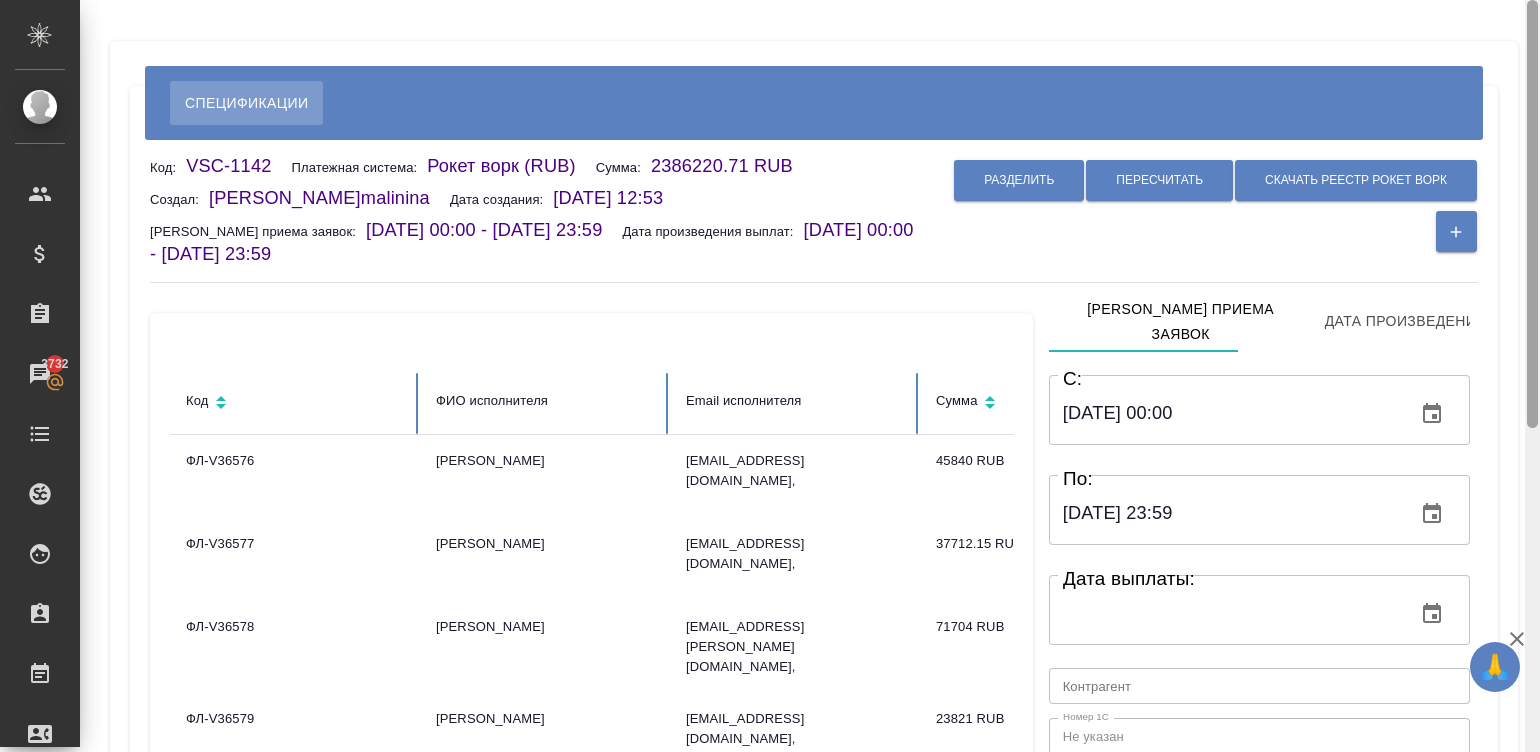 click at bounding box center (1532, 376) 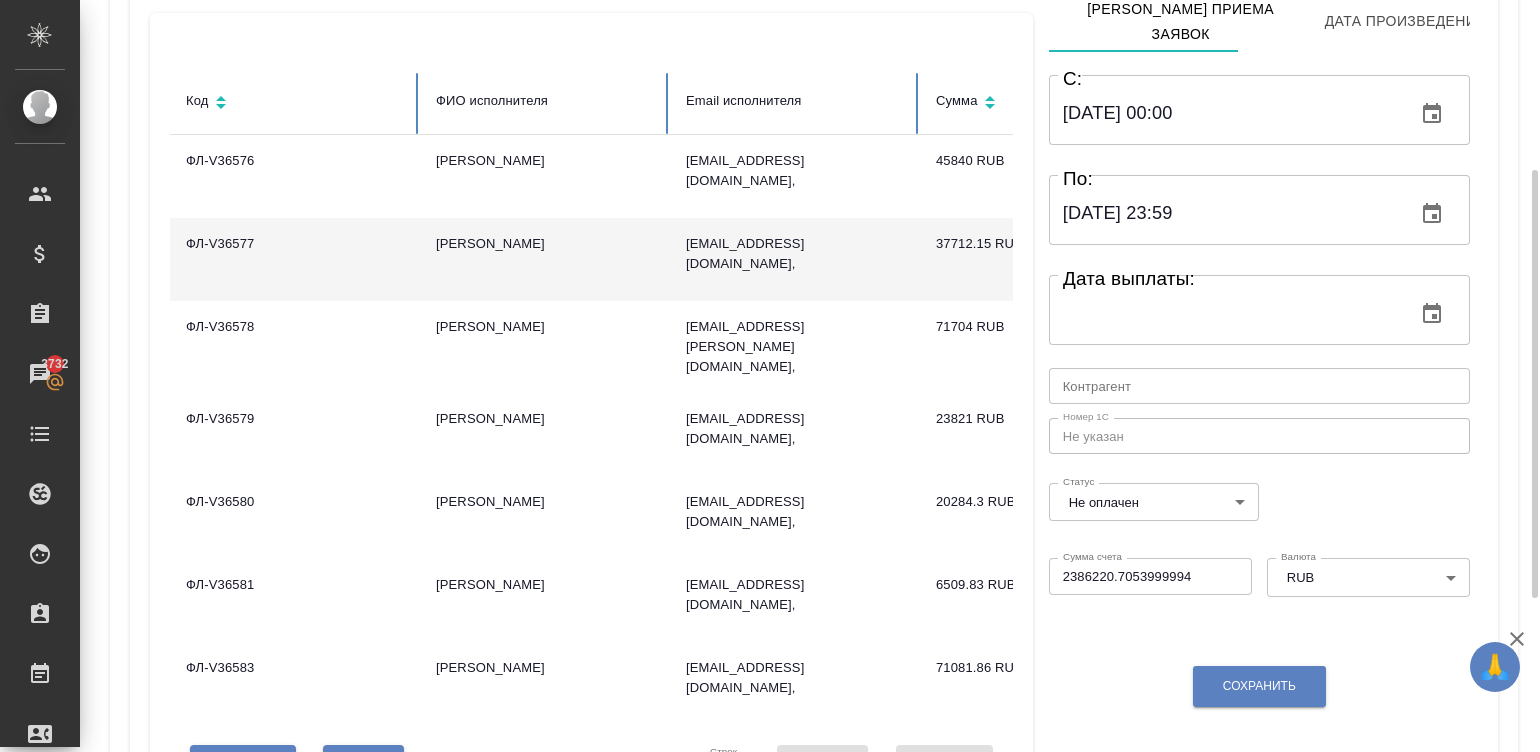 scroll, scrollTop: 270, scrollLeft: 0, axis: vertical 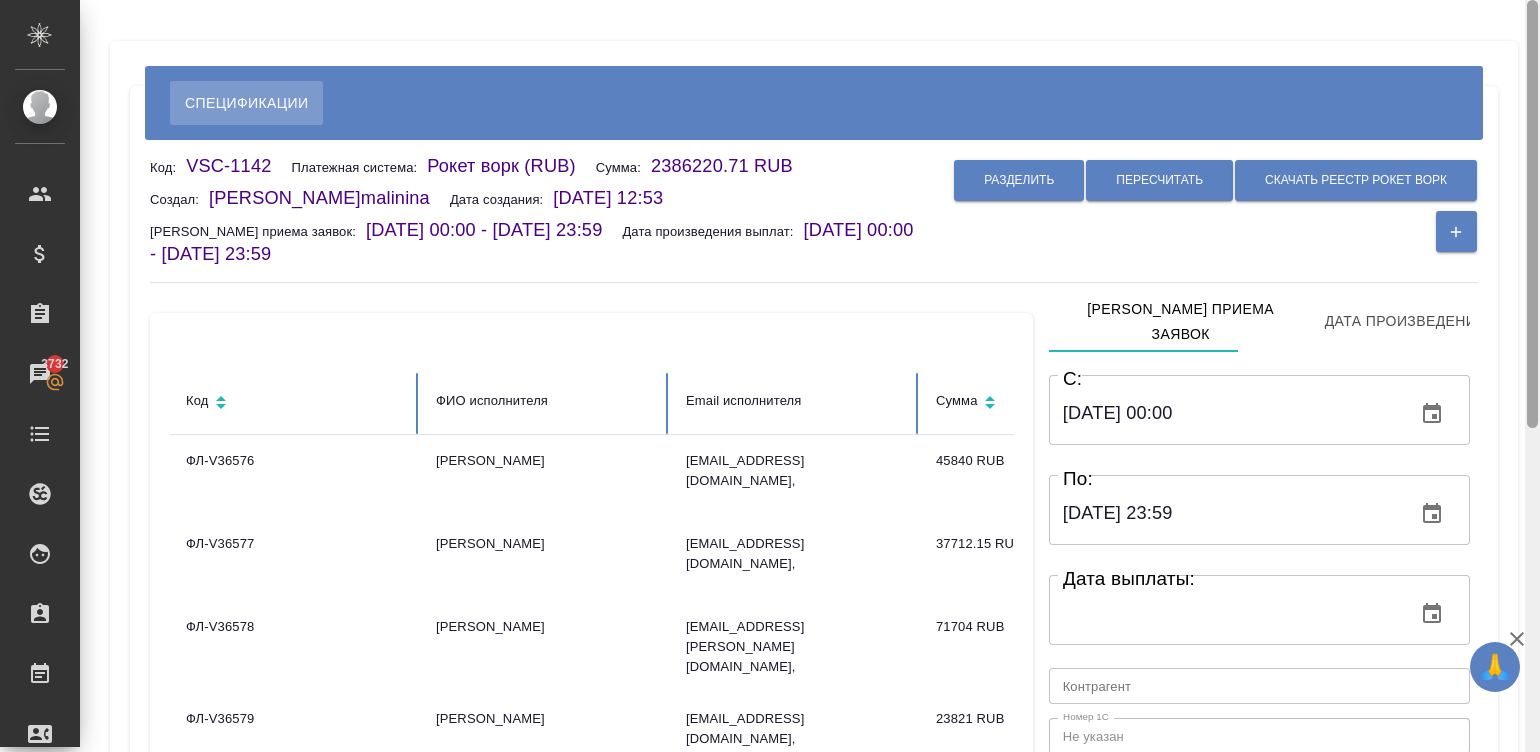 click at bounding box center (1532, 376) 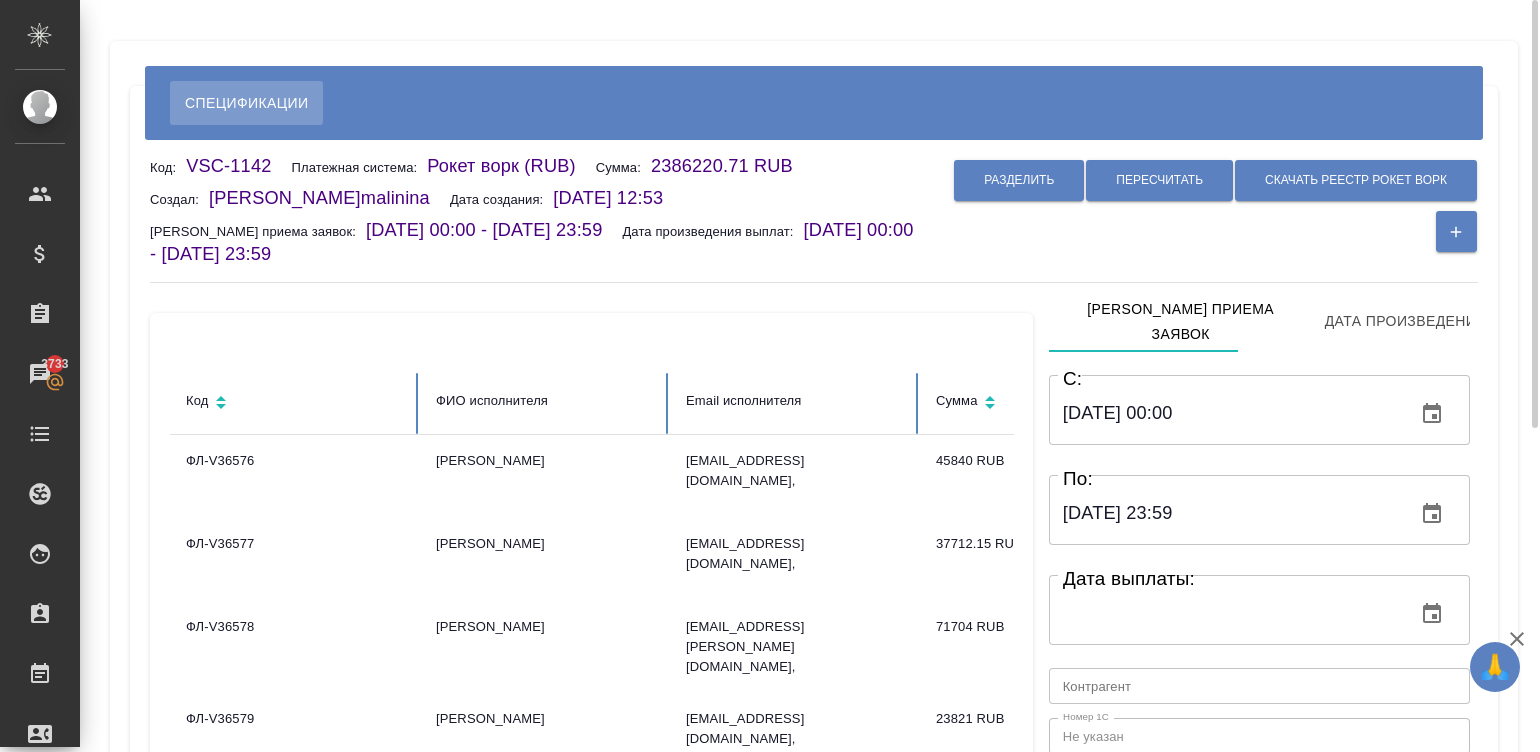click on "Разделить Пересчитать Скачать реестр рокет ворк" at bounding box center [1201, 206] 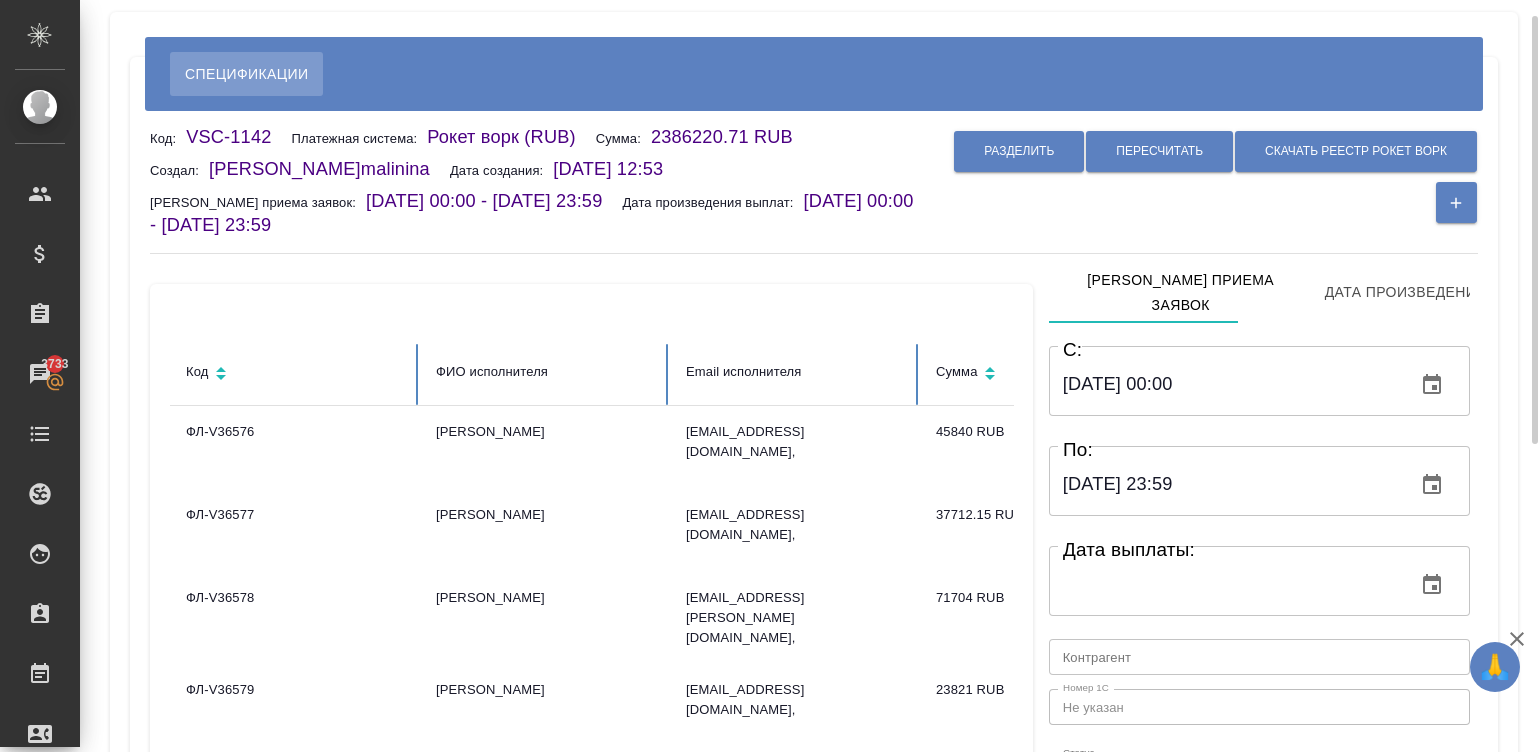 click on "Разделить Пересчитать Скачать реестр рокет ворк" at bounding box center [1201, 177] 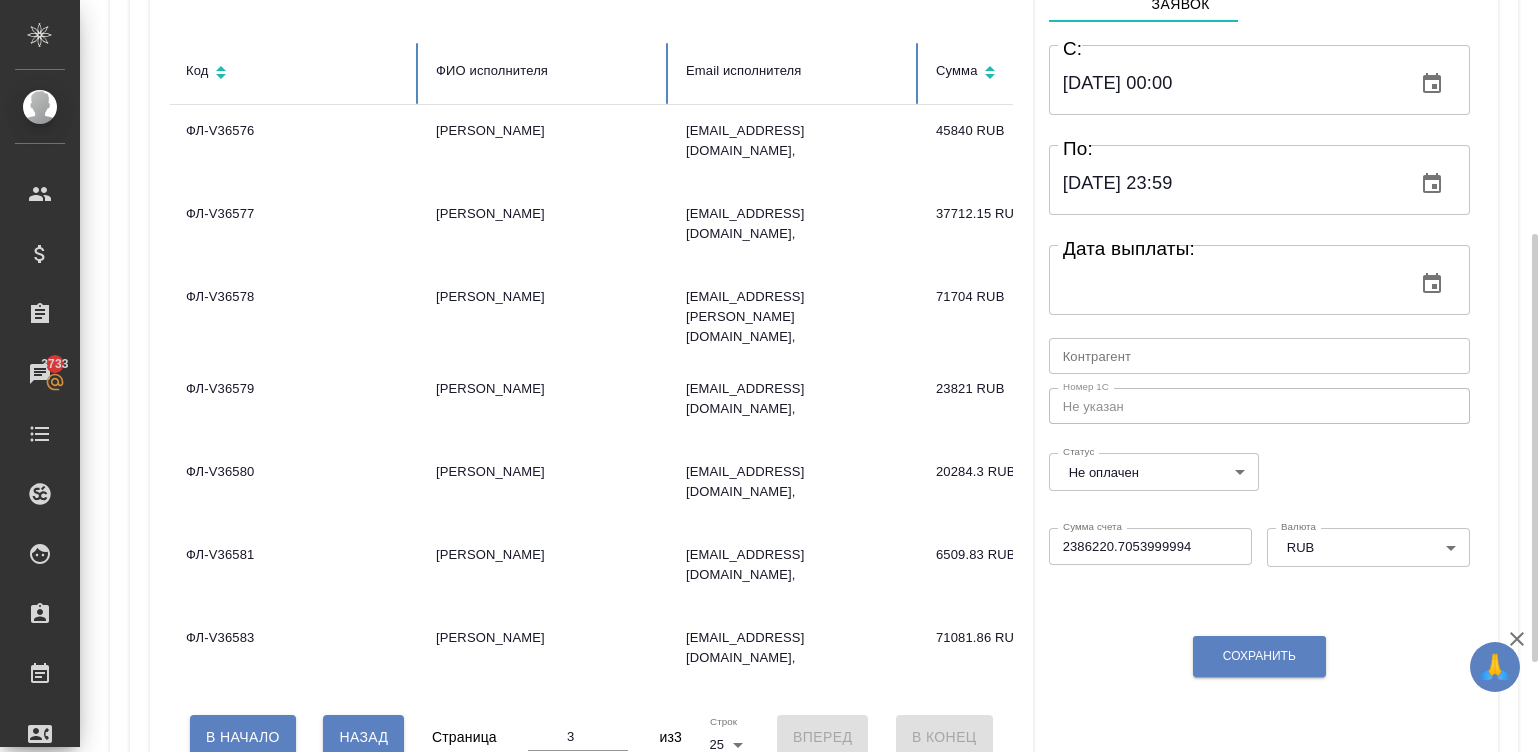 scroll, scrollTop: 449, scrollLeft: 0, axis: vertical 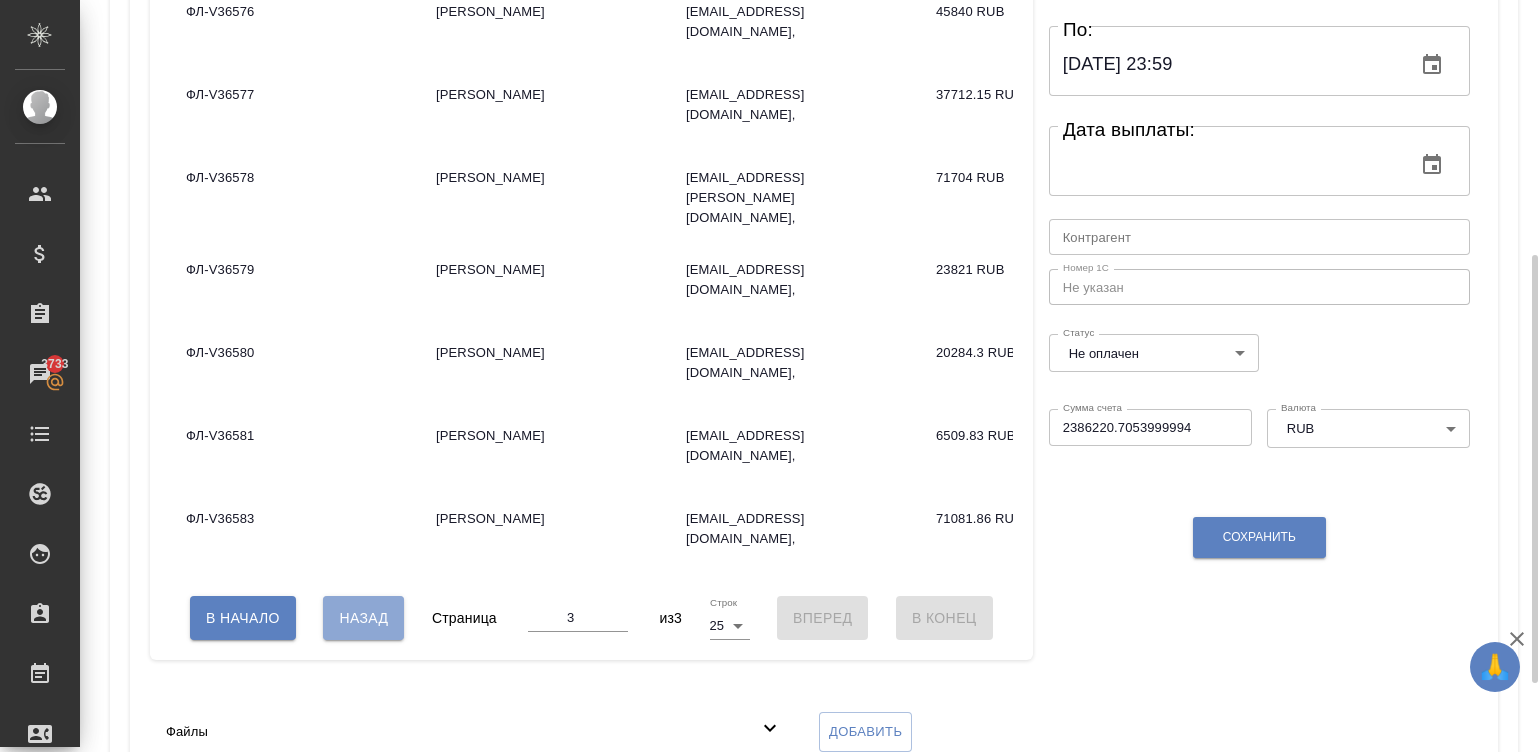 click on "Назад" at bounding box center (363, 618) 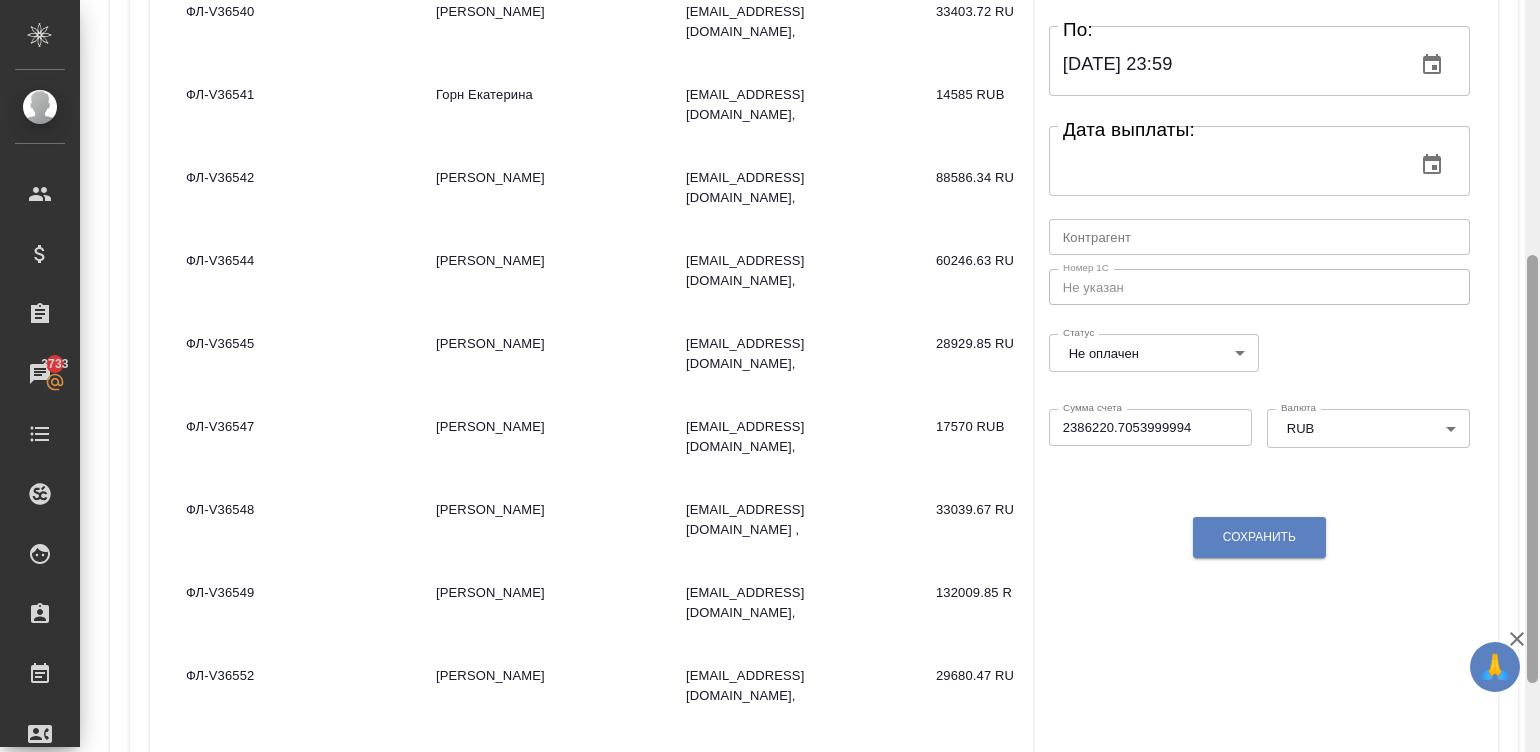 click at bounding box center (1532, 376) 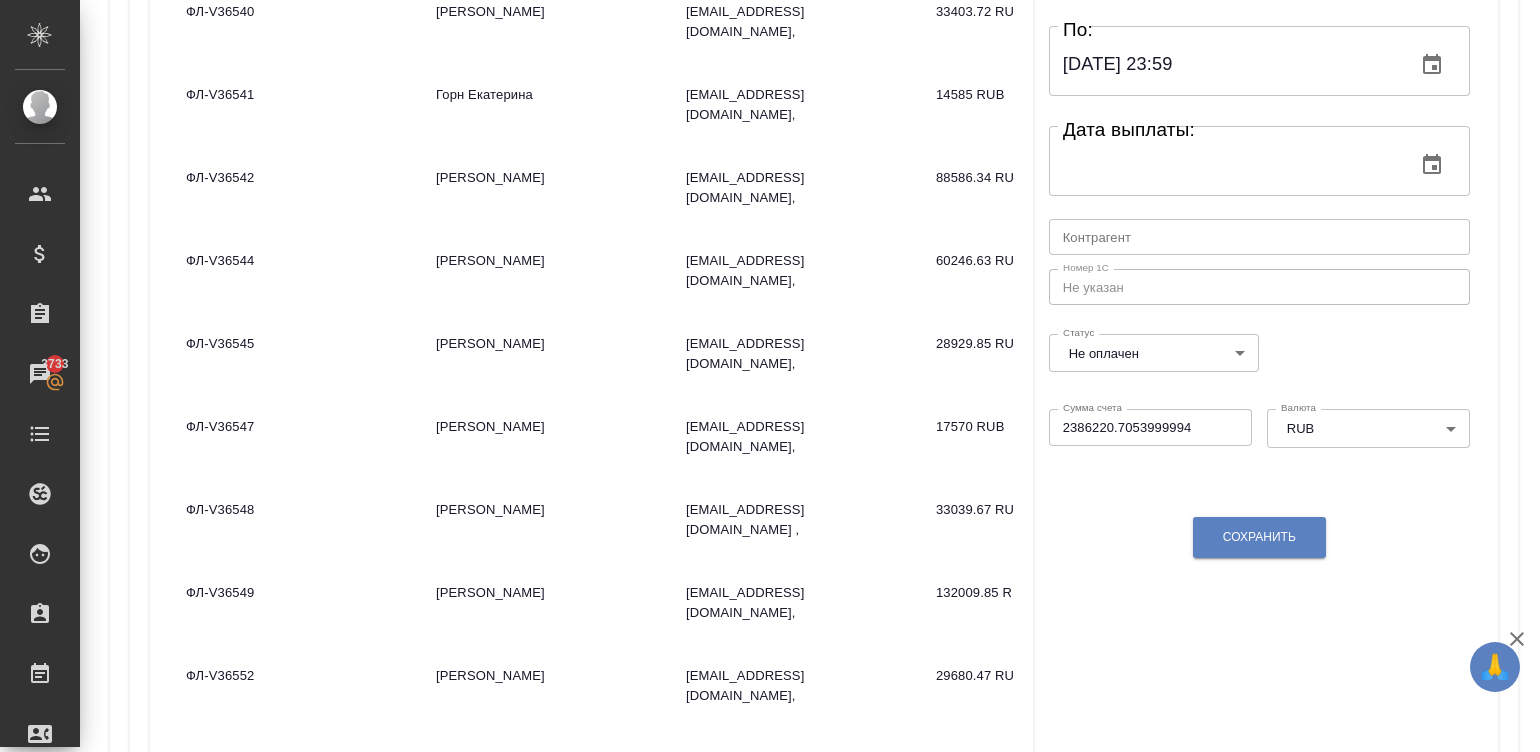 scroll, scrollTop: 1203, scrollLeft: 0, axis: vertical 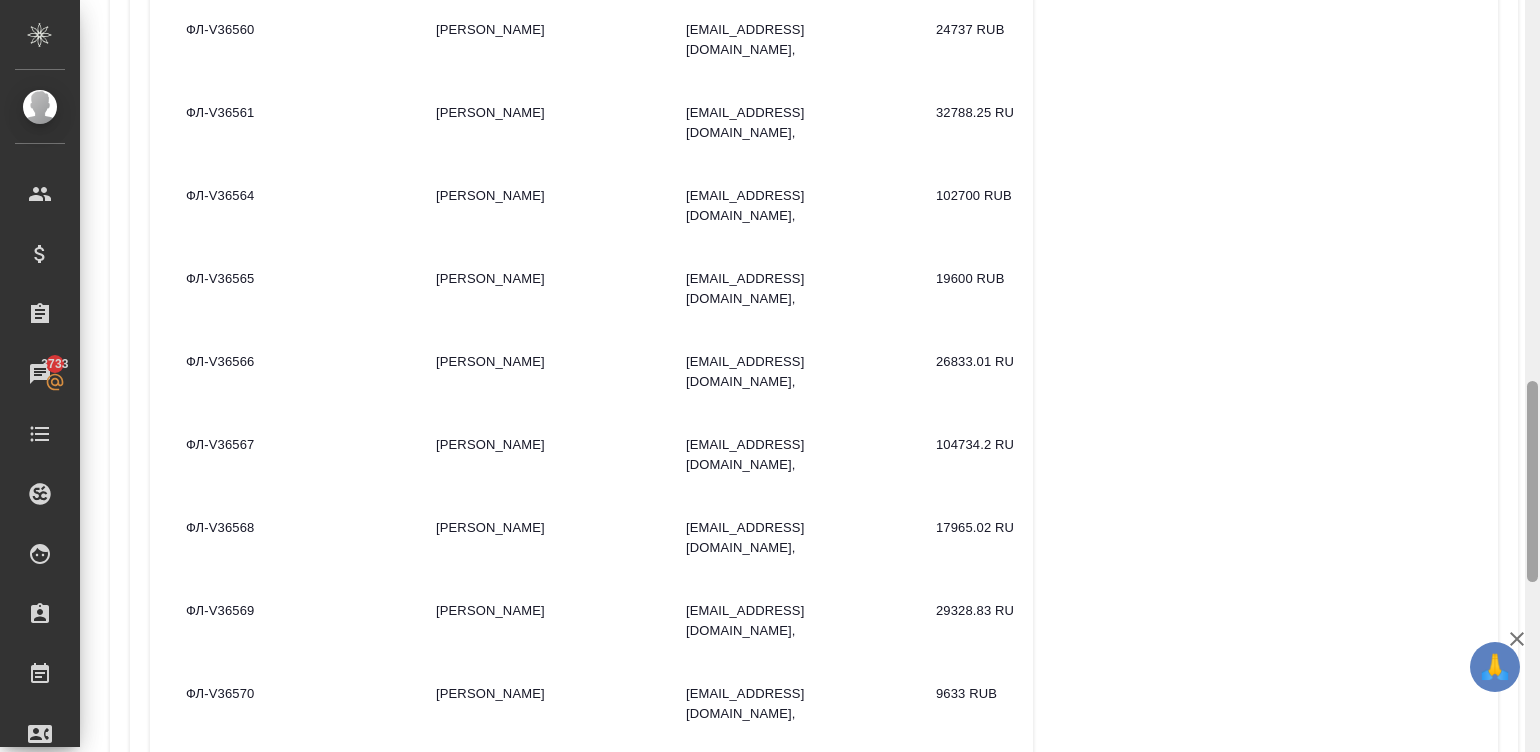 drag, startPoint x: 1530, startPoint y: 370, endPoint x: 1535, endPoint y: 430, distance: 60.207973 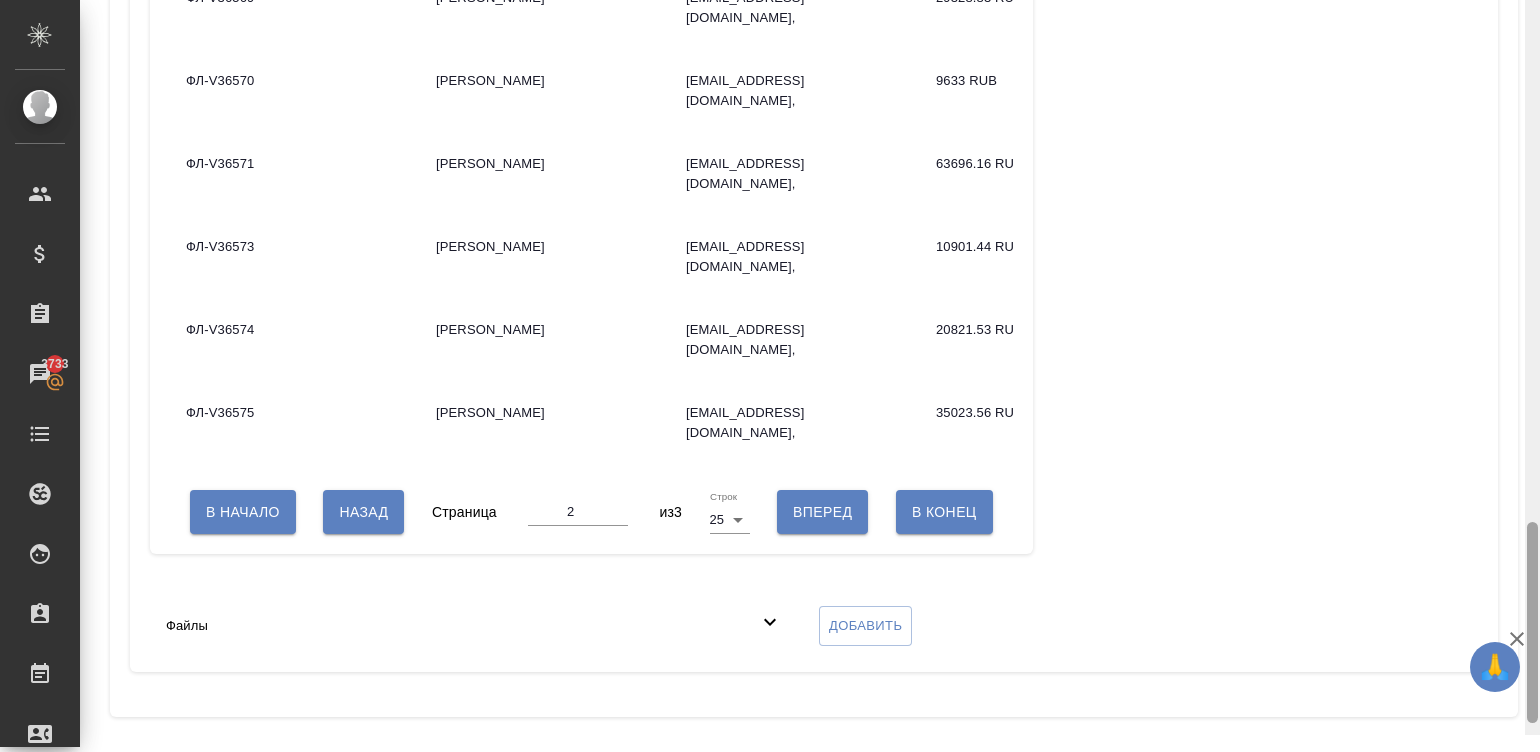 scroll, scrollTop: 2044, scrollLeft: 0, axis: vertical 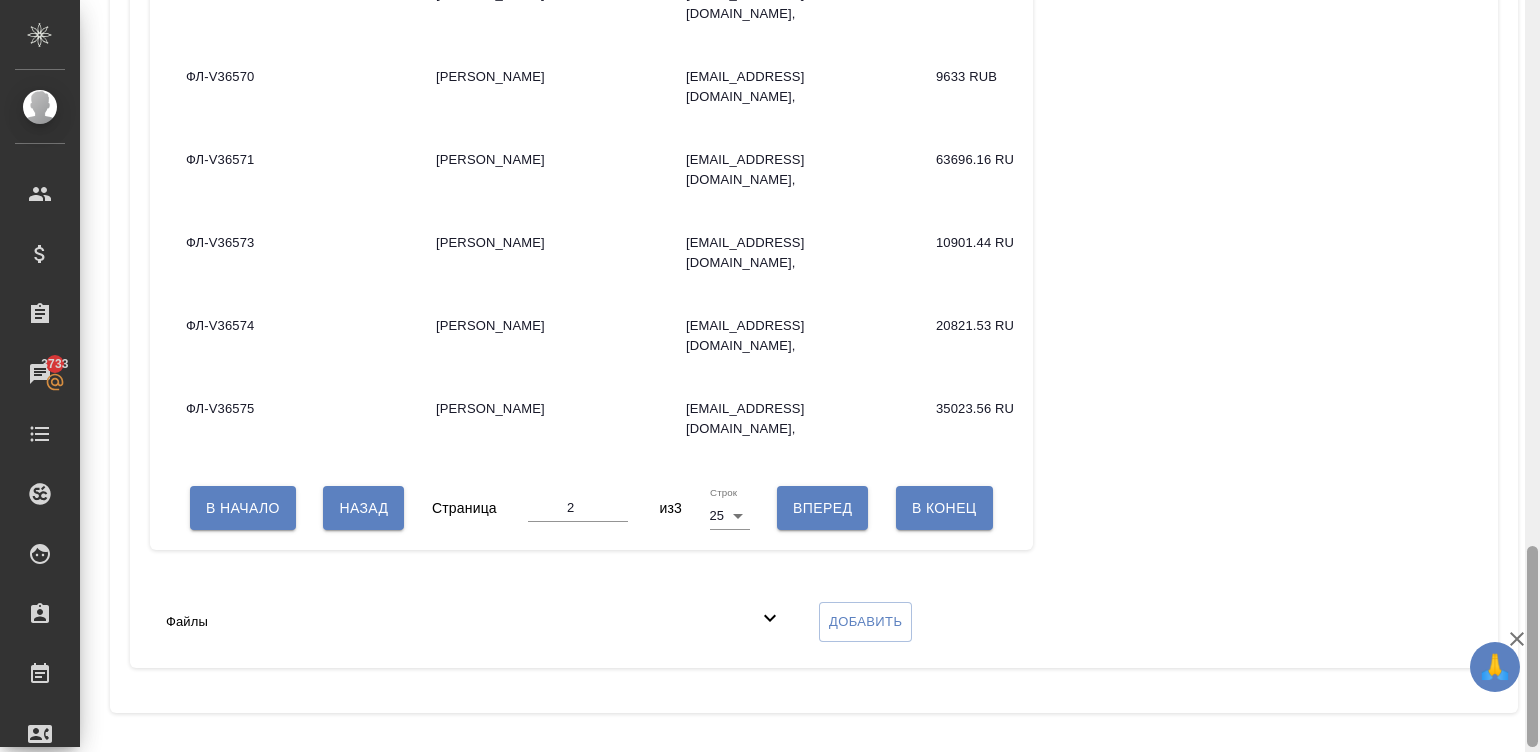 drag, startPoint x: 1534, startPoint y: 421, endPoint x: 1538, endPoint y: 586, distance: 165.04848 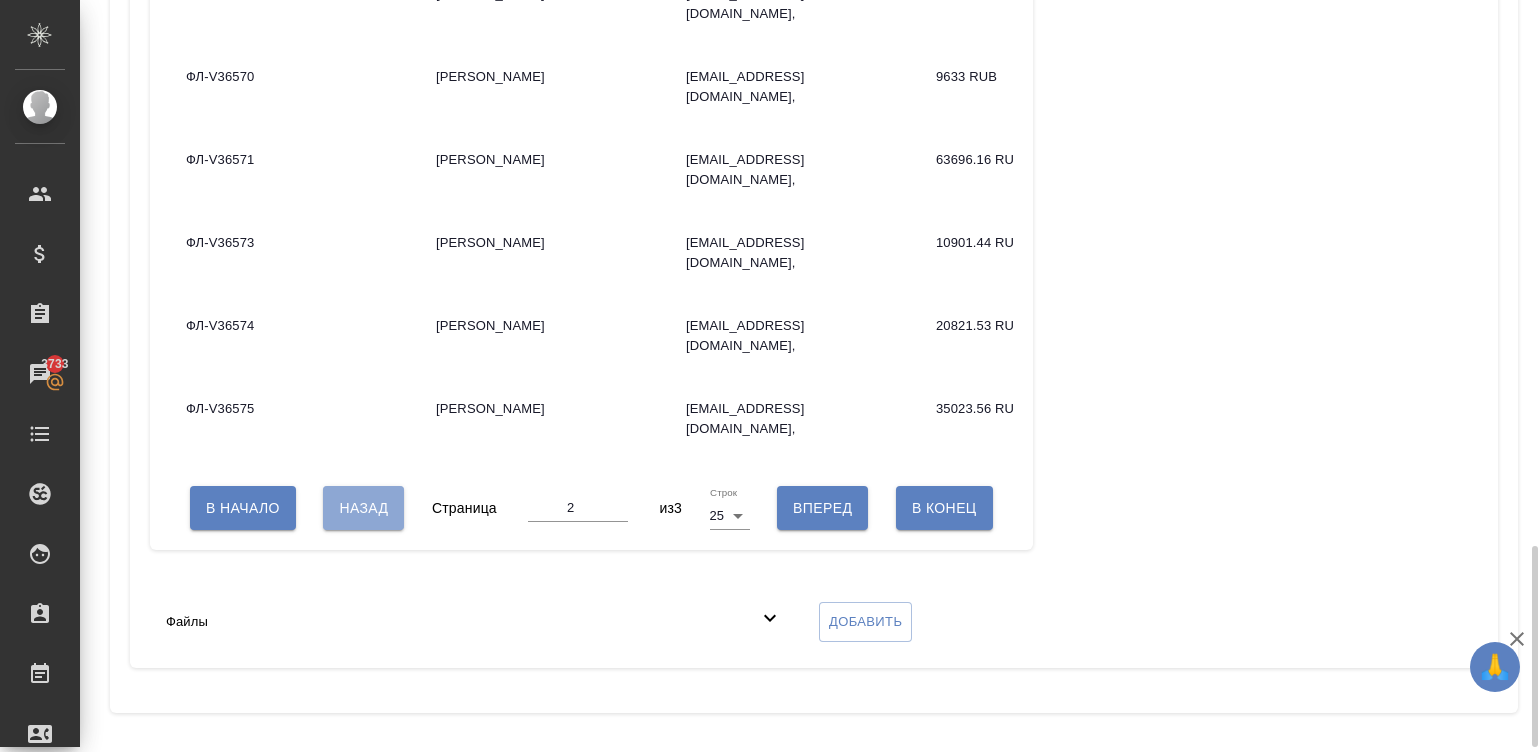click on "Назад" at bounding box center [363, 508] 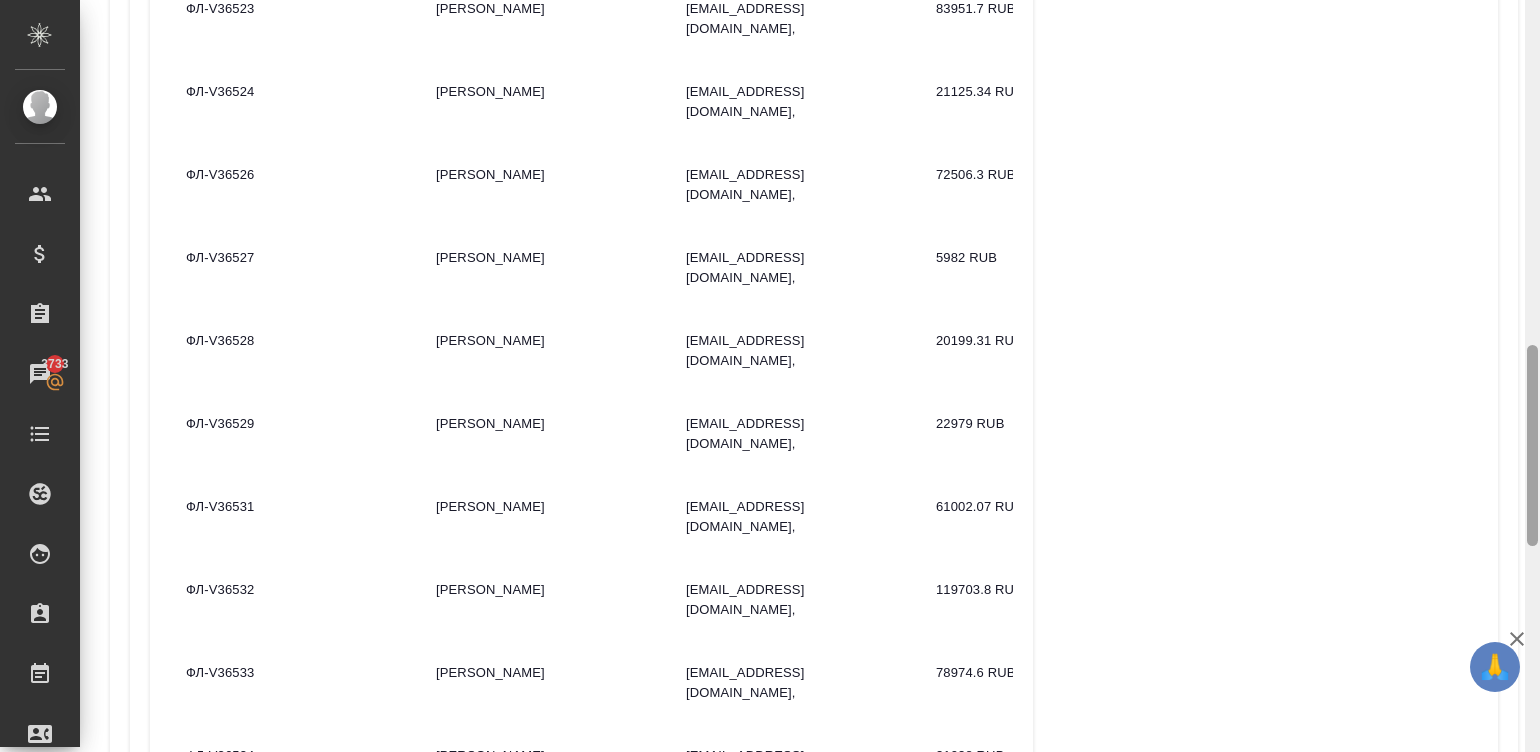 click at bounding box center [1532, 376] 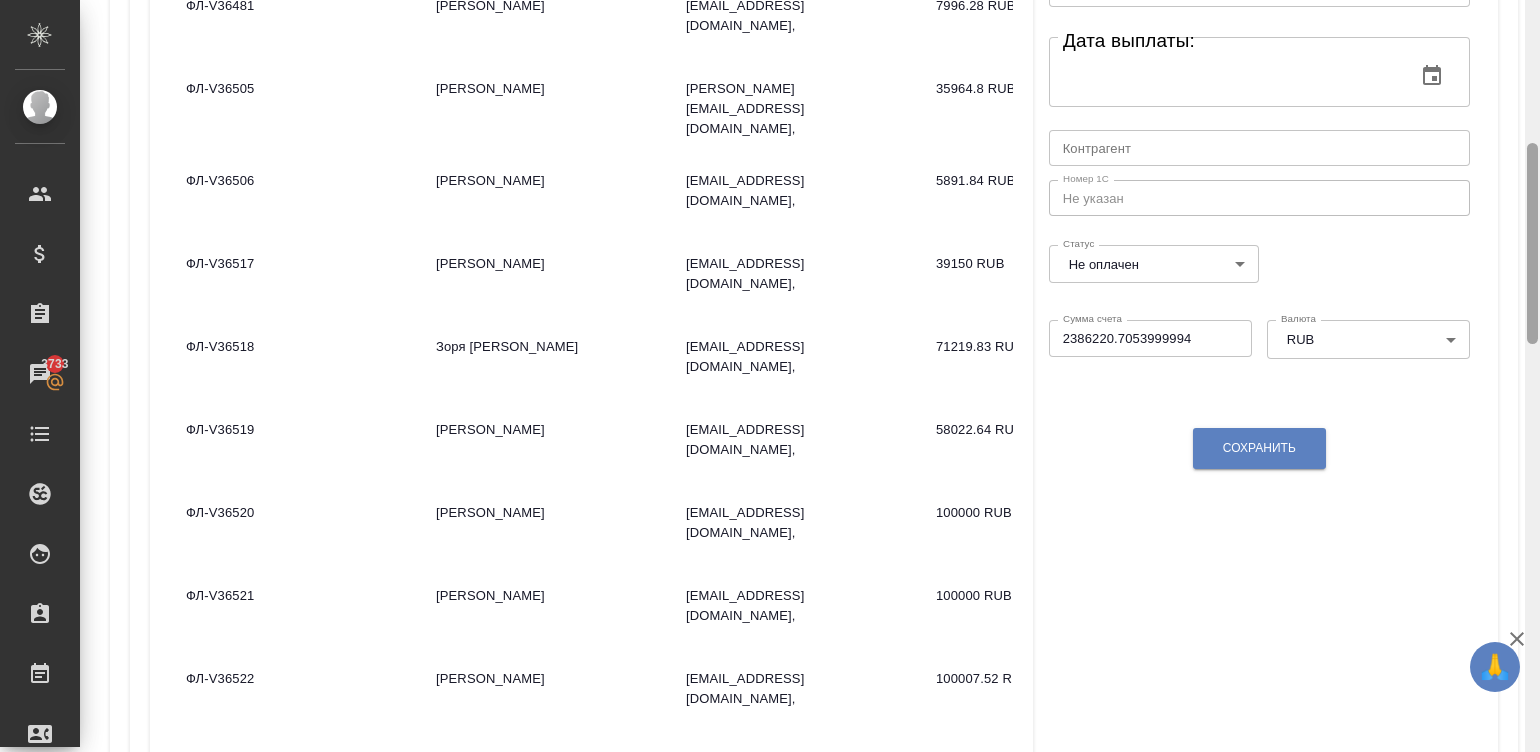 click at bounding box center (1532, 376) 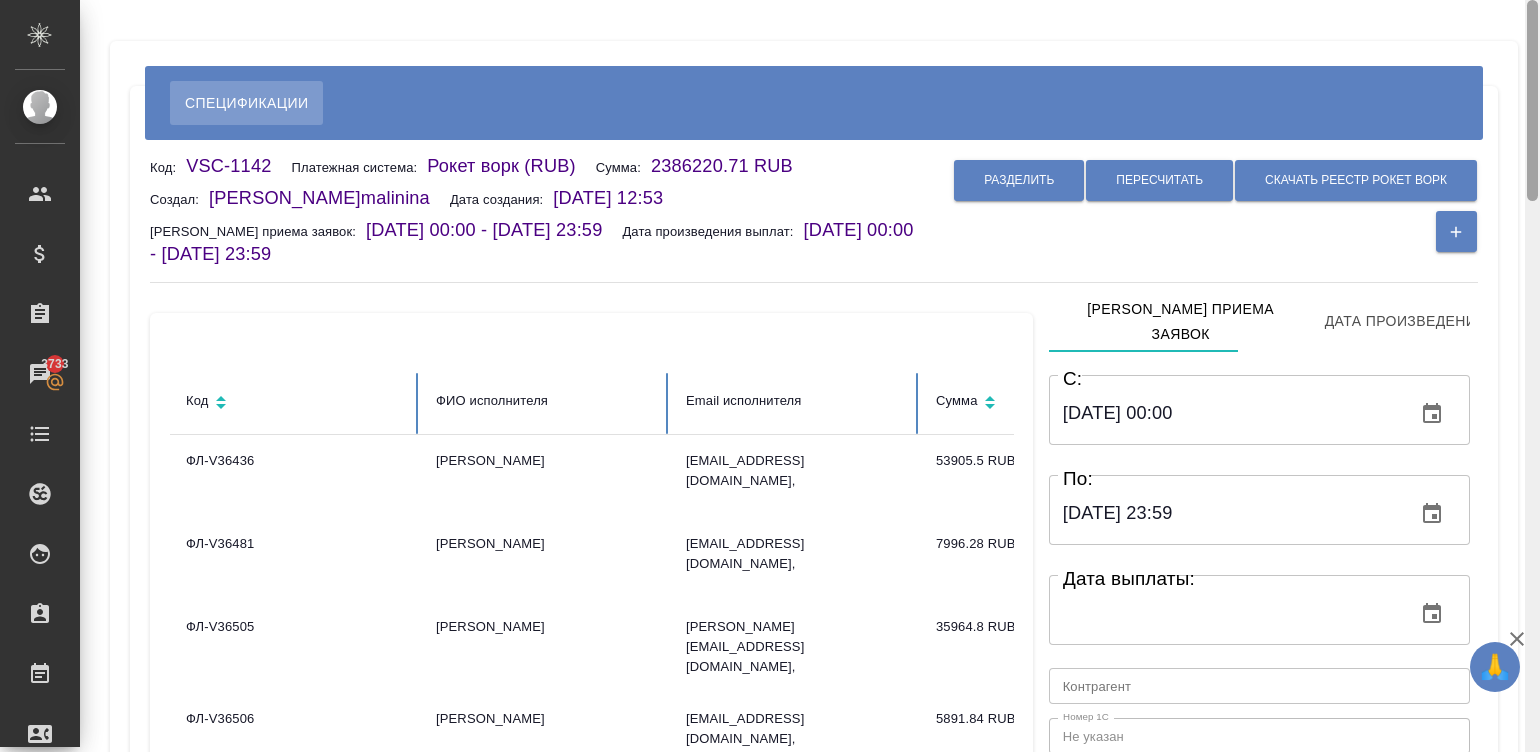 click at bounding box center (1532, 376) 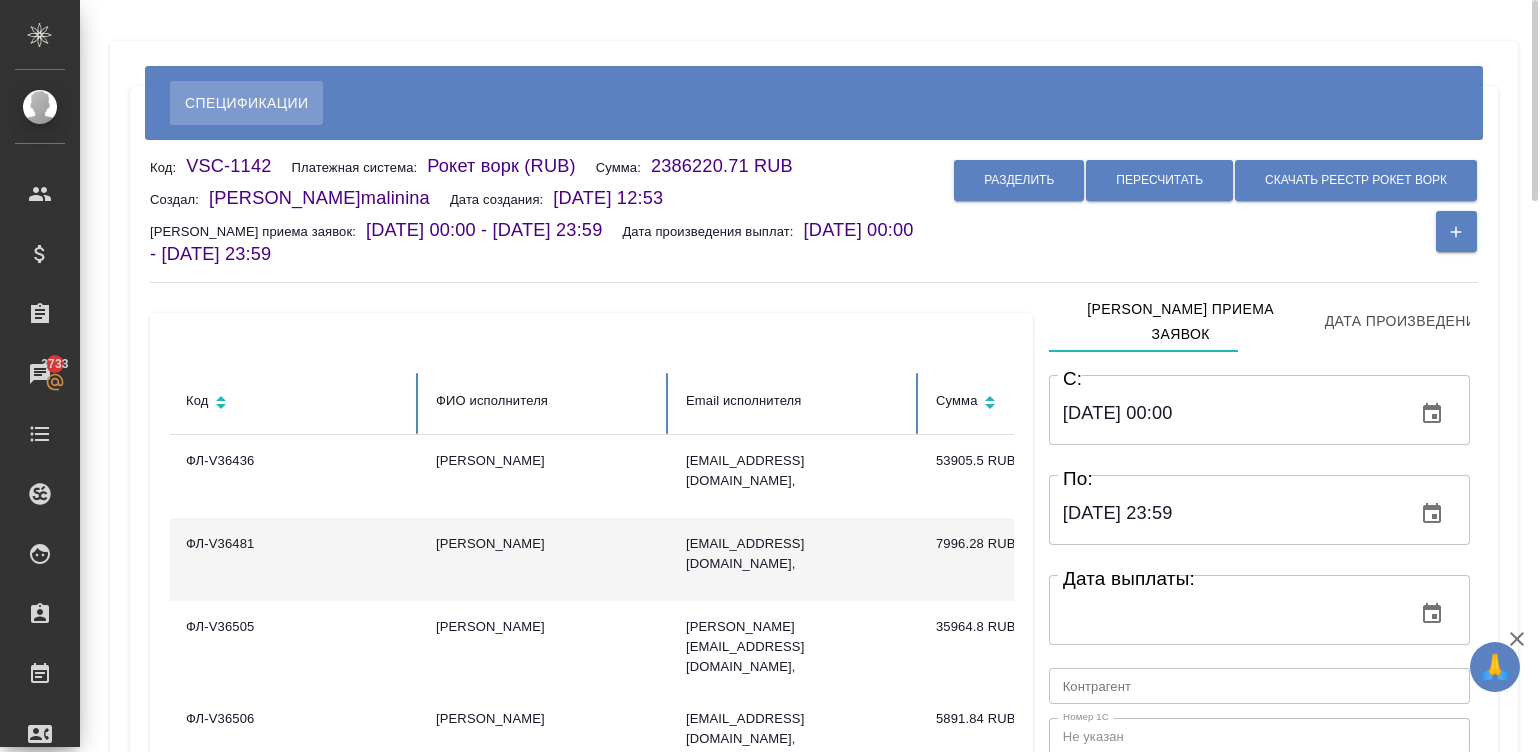 click on "[PERSON_NAME]" at bounding box center (545, 559) 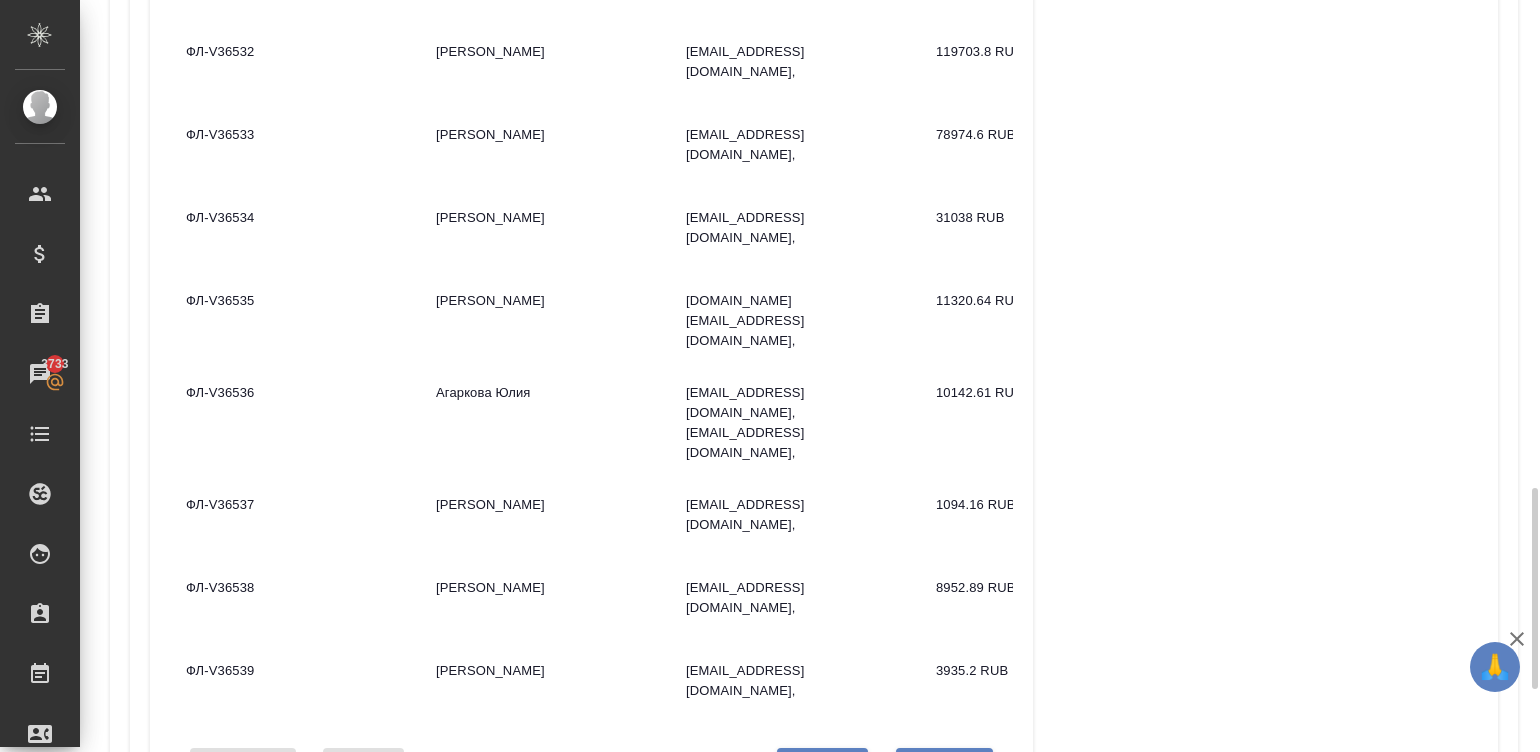 scroll, scrollTop: 1859, scrollLeft: 0, axis: vertical 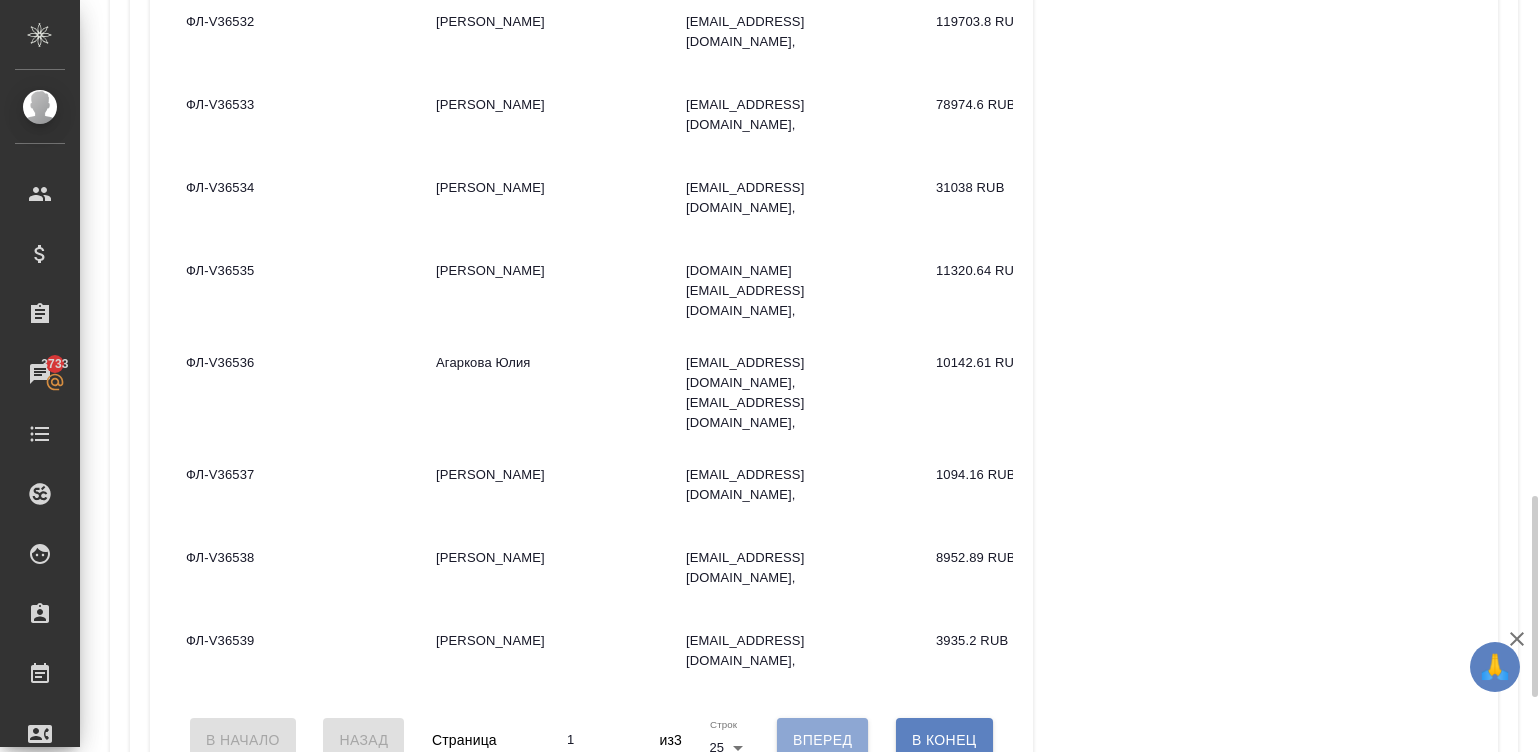 click on "Вперед" at bounding box center (822, 740) 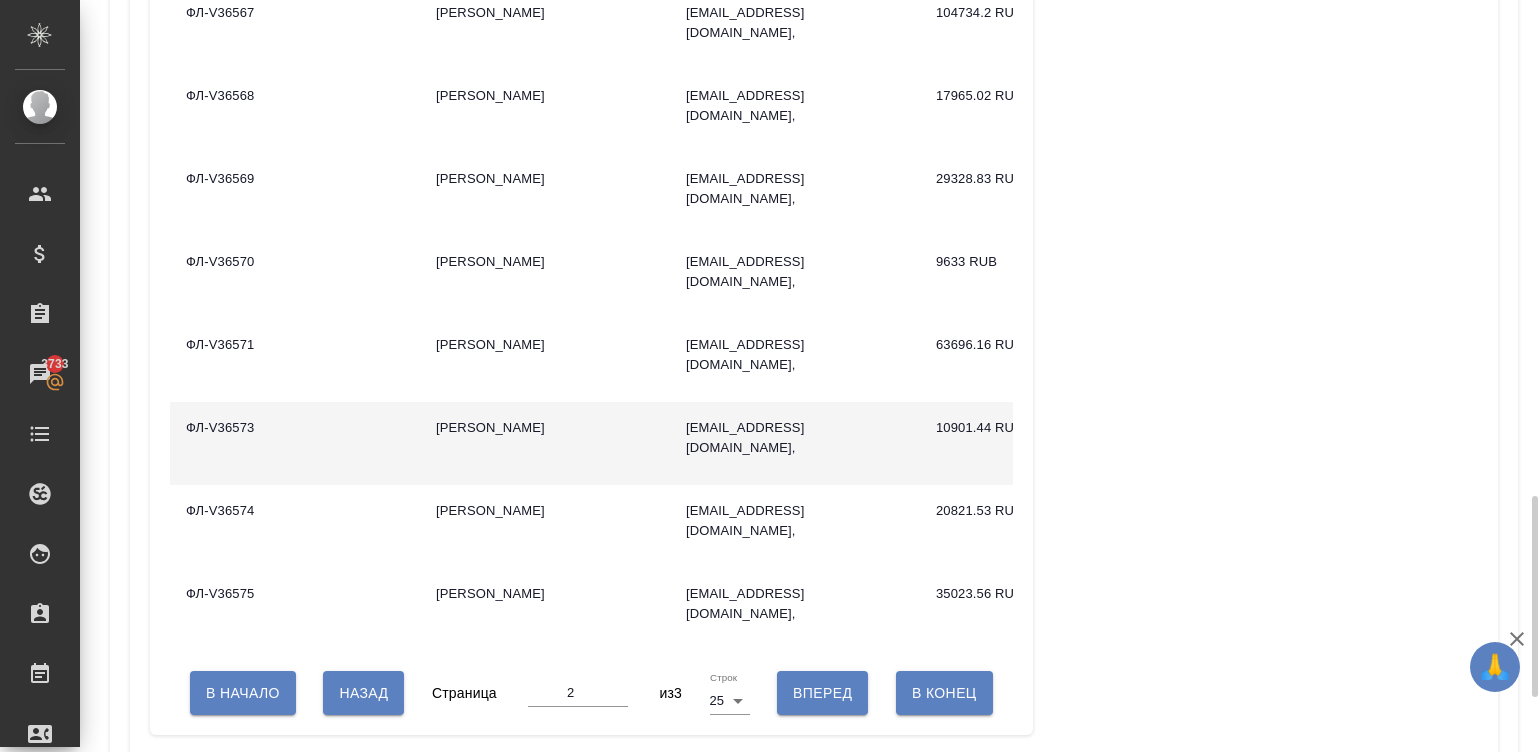 click on "10901.44 RUB" at bounding box center (1045, 443) 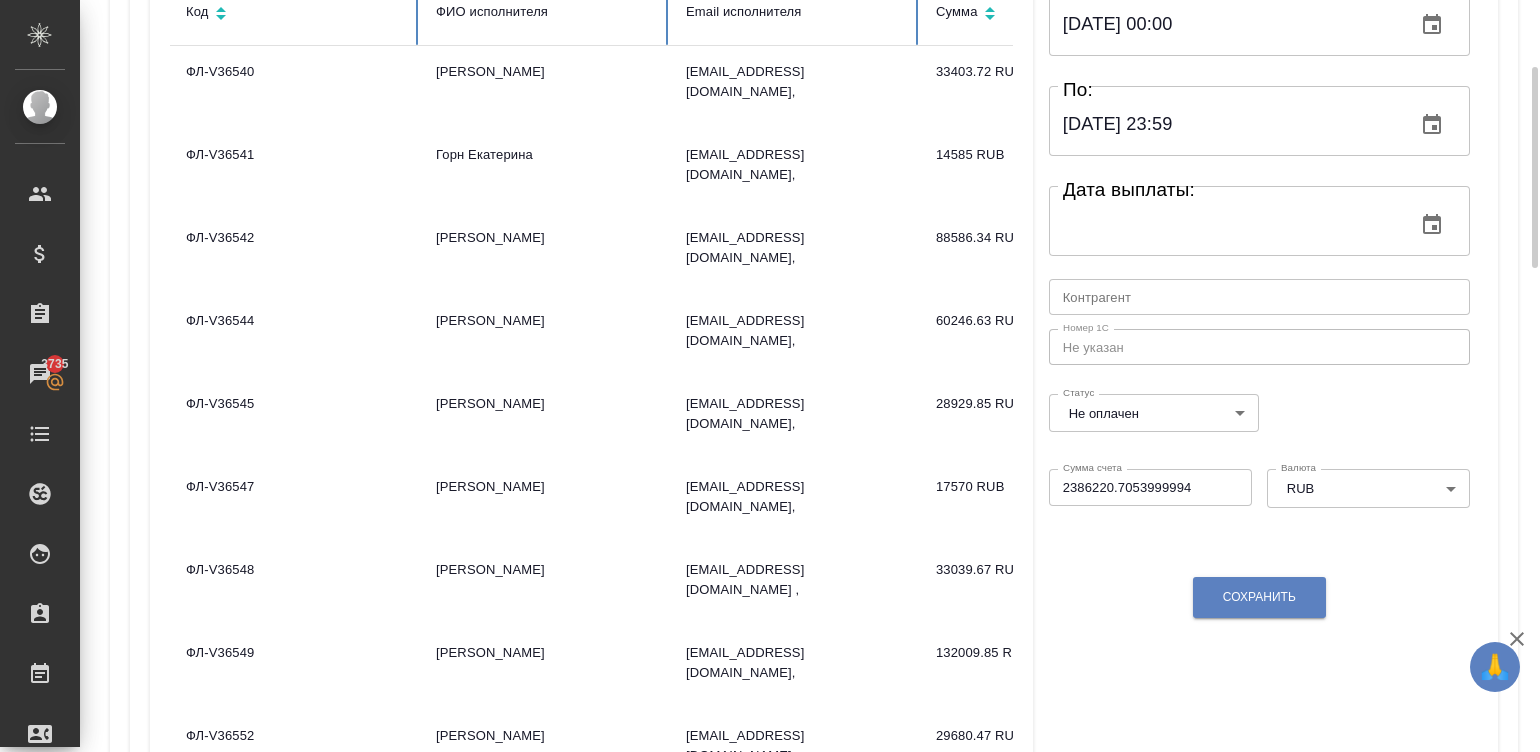 scroll, scrollTop: 360, scrollLeft: 0, axis: vertical 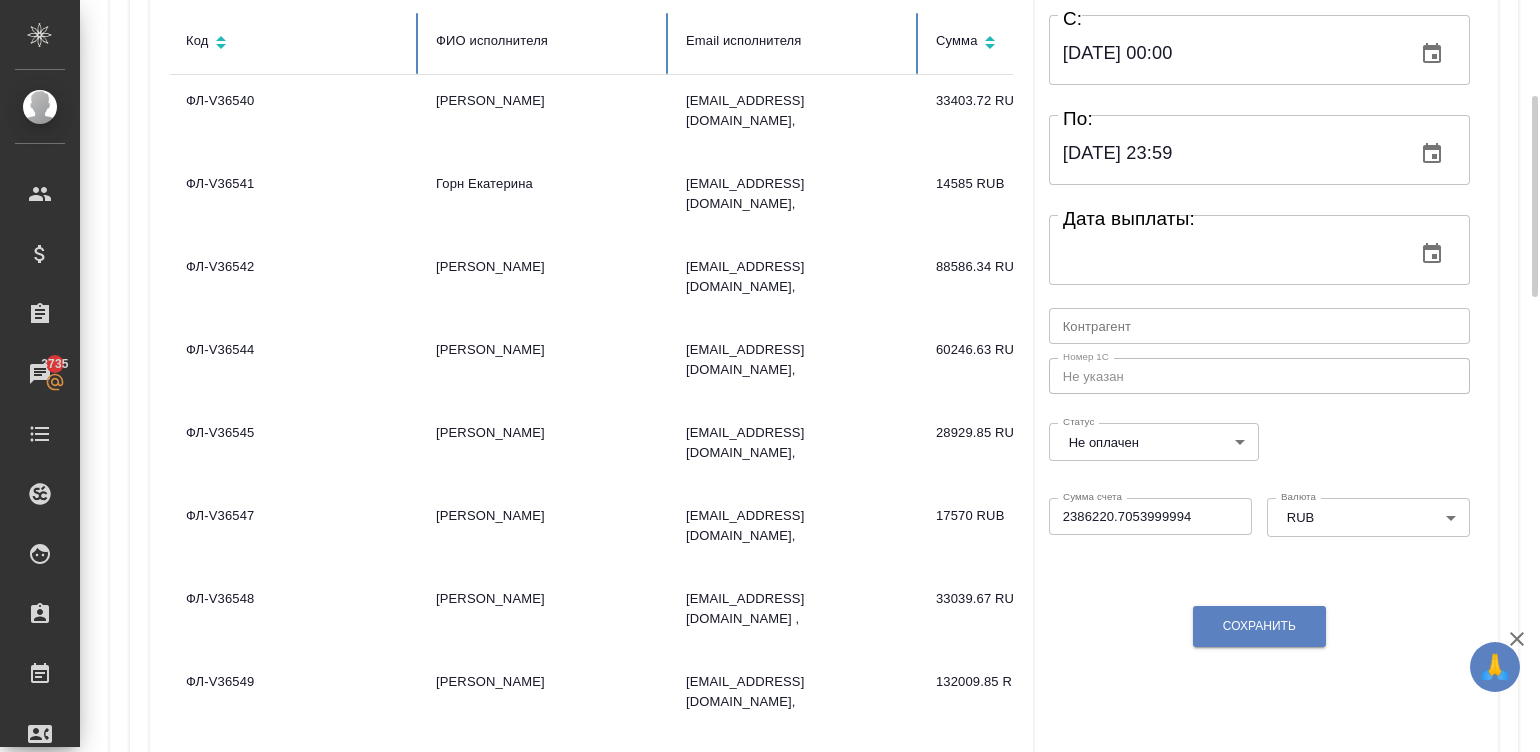 click on "Код ФИО исполнителя Email исполнителя Сумма ФЛ-V36540 [PERSON_NAME] [EMAIL_ADDRESS][DOMAIN_NAME],  33403.72 RUB ФЛ-V36541 [PERSON_NAME] [EMAIL_ADDRESS][DOMAIN_NAME],  14585 RUB ФЛ-V36542  [PERSON_NAME] [EMAIL_ADDRESS][DOMAIN_NAME],  88586.34 RUB ФЛ-V36544 [PERSON_NAME]  [EMAIL_ADDRESS][DOMAIN_NAME],  60246.63 RUB ФЛ-V36545 [PERSON_NAME]  [EMAIL_ADDRESS][DOMAIN_NAME],  28929.85 RUB ФЛ-V36547 [PERSON_NAME] [EMAIL_ADDRESS][DOMAIN_NAME],  17570 RUB ФЛ-V36548 [PERSON_NAME] [PERSON_NAME][EMAIL_ADDRESS][DOMAIN_NAME] ,  33039.67 RUB ФЛ-V36549 [PERSON_NAME] [EMAIL_ADDRESS][DOMAIN_NAME],  132009.85 RUB ФЛ-V36552 [PERSON_NAME] [PERSON_NAME][EMAIL_ADDRESS][DOMAIN_NAME],  29680.47 RUB ФЛ-V36557 [PERSON_NAME] [EMAIL_ADDRESS][DOMAIN_NAME],  22782.37 RUB ФЛ-V36558 [PERSON_NAME] [PERSON_NAME][EMAIL_ADDRESS][DOMAIN_NAME],  24737 RUB" at bounding box center [591, 1078] 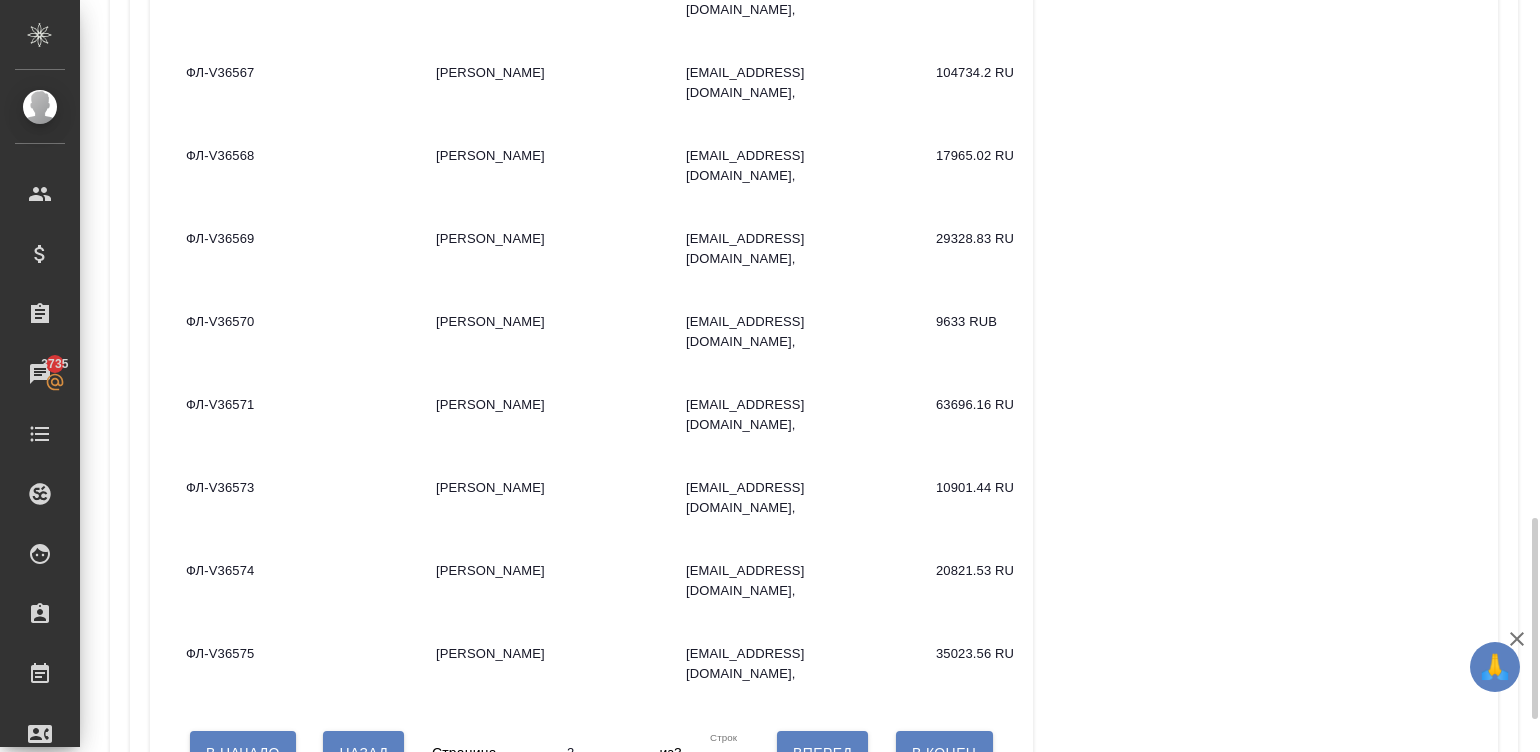 scroll, scrollTop: 1829, scrollLeft: 0, axis: vertical 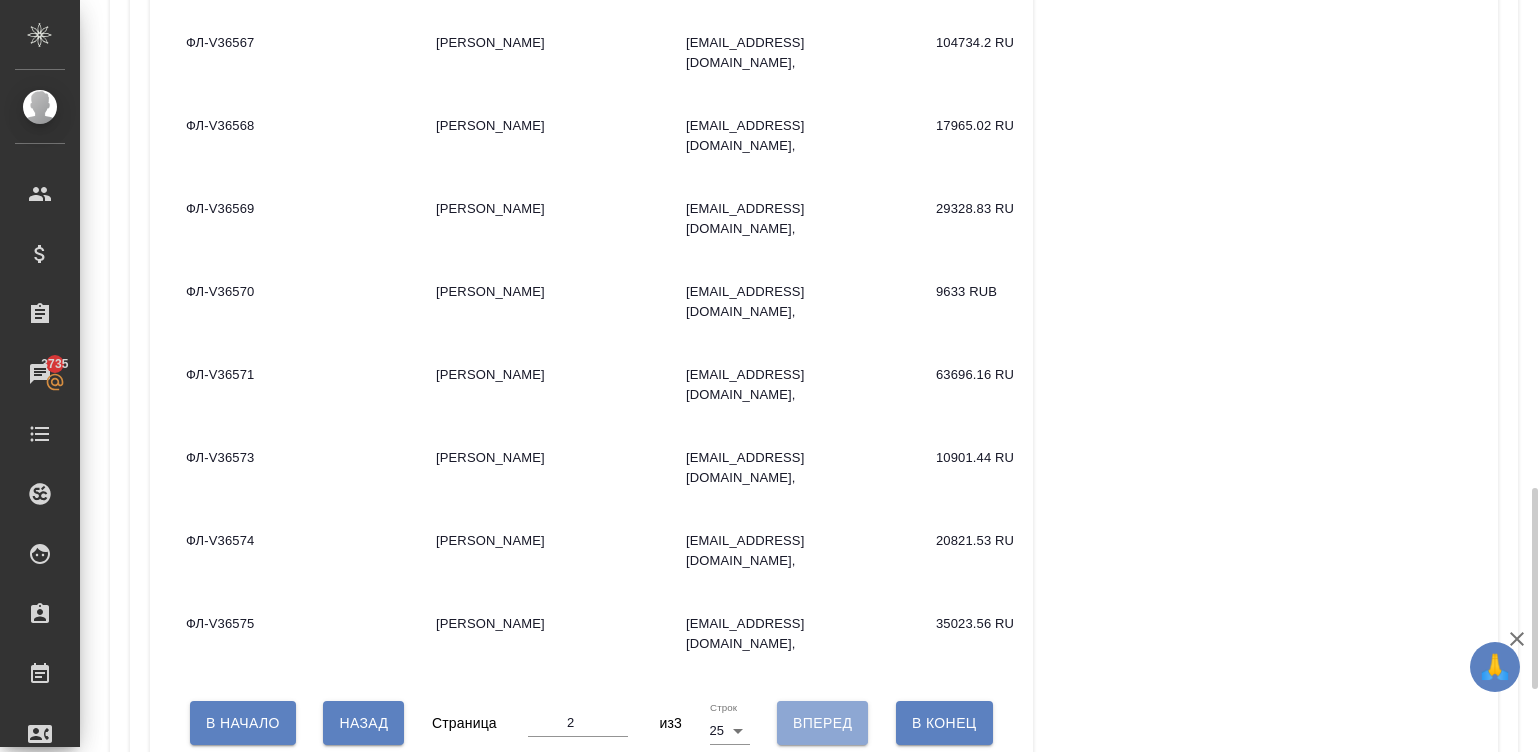 click on "Вперед" at bounding box center (822, 723) 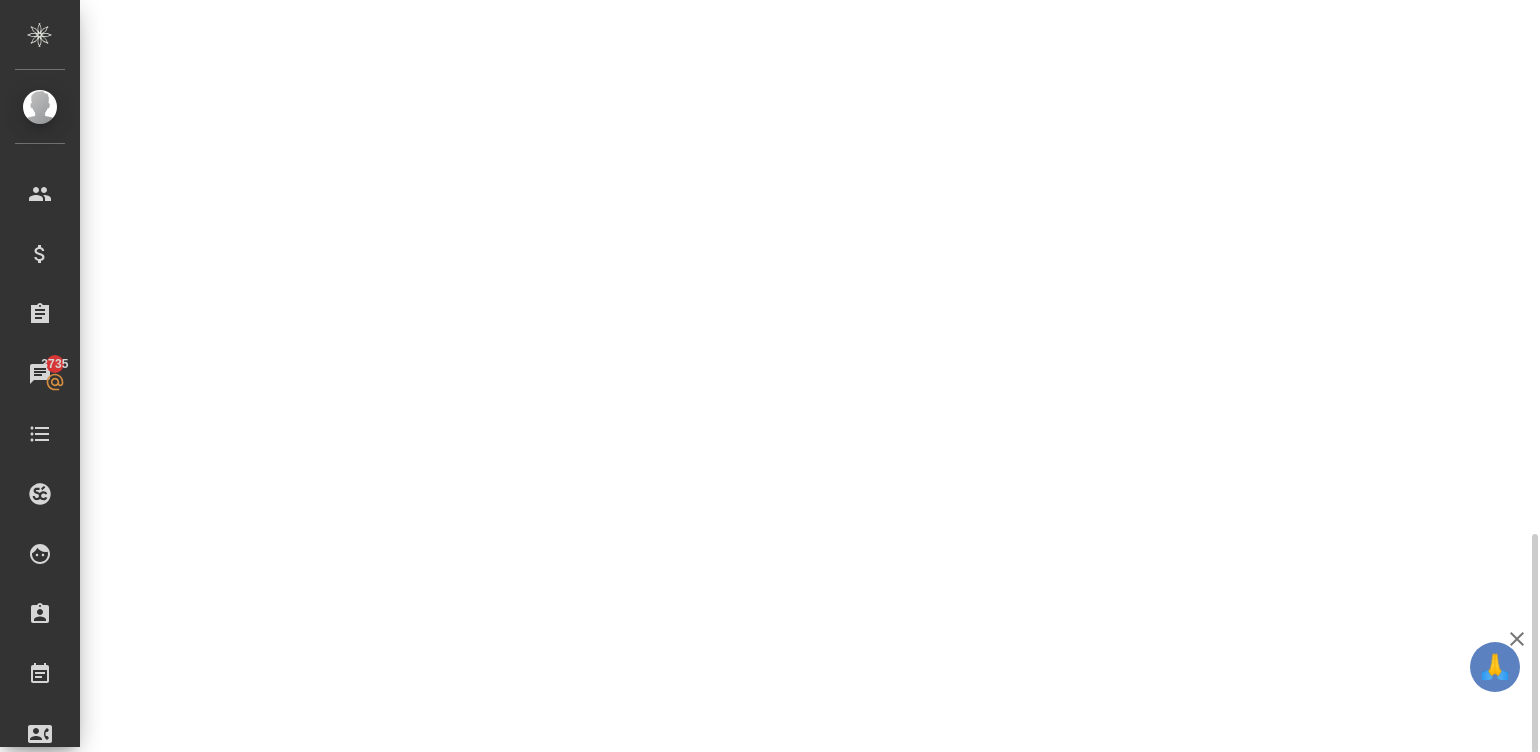 scroll, scrollTop: 1829, scrollLeft: 0, axis: vertical 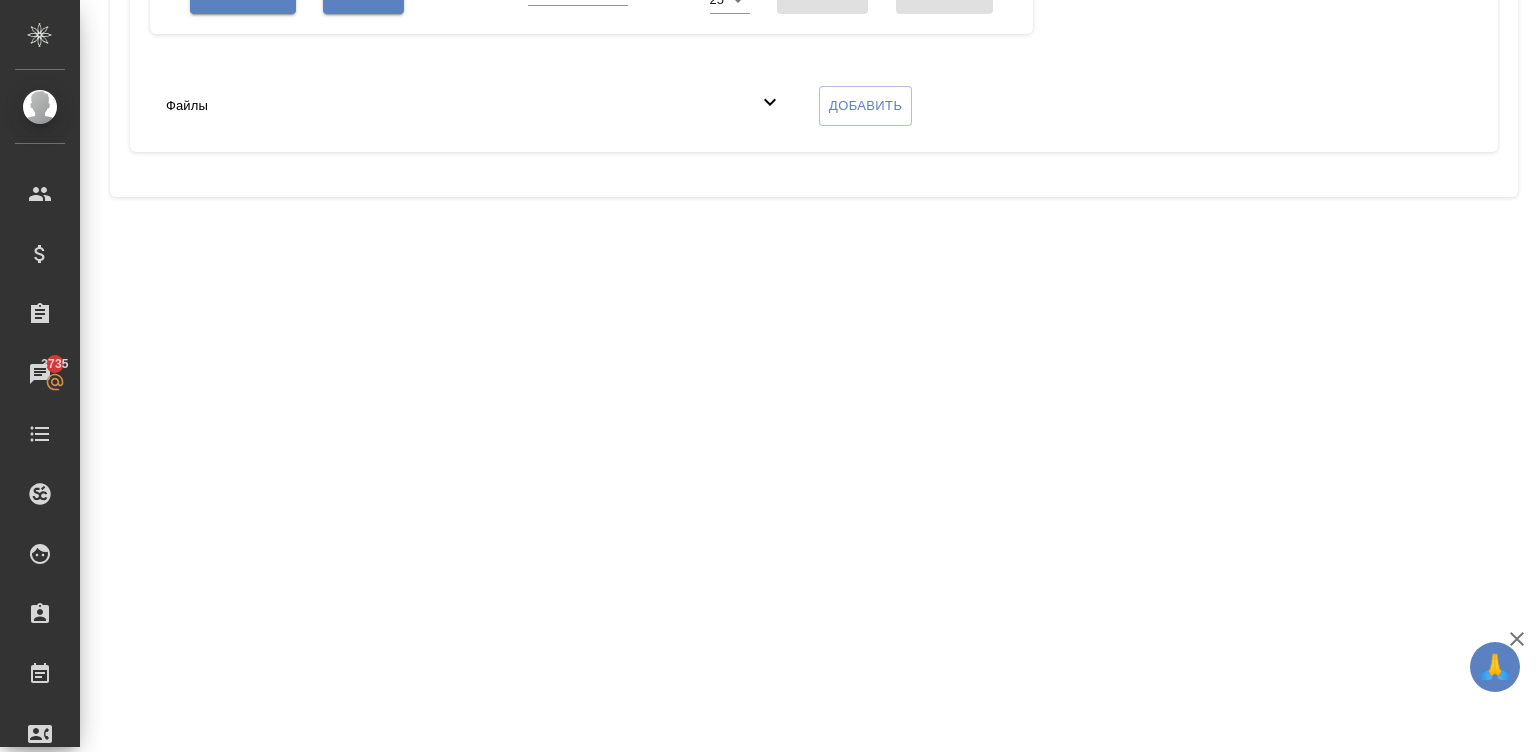 click at bounding box center (1532, 1130) 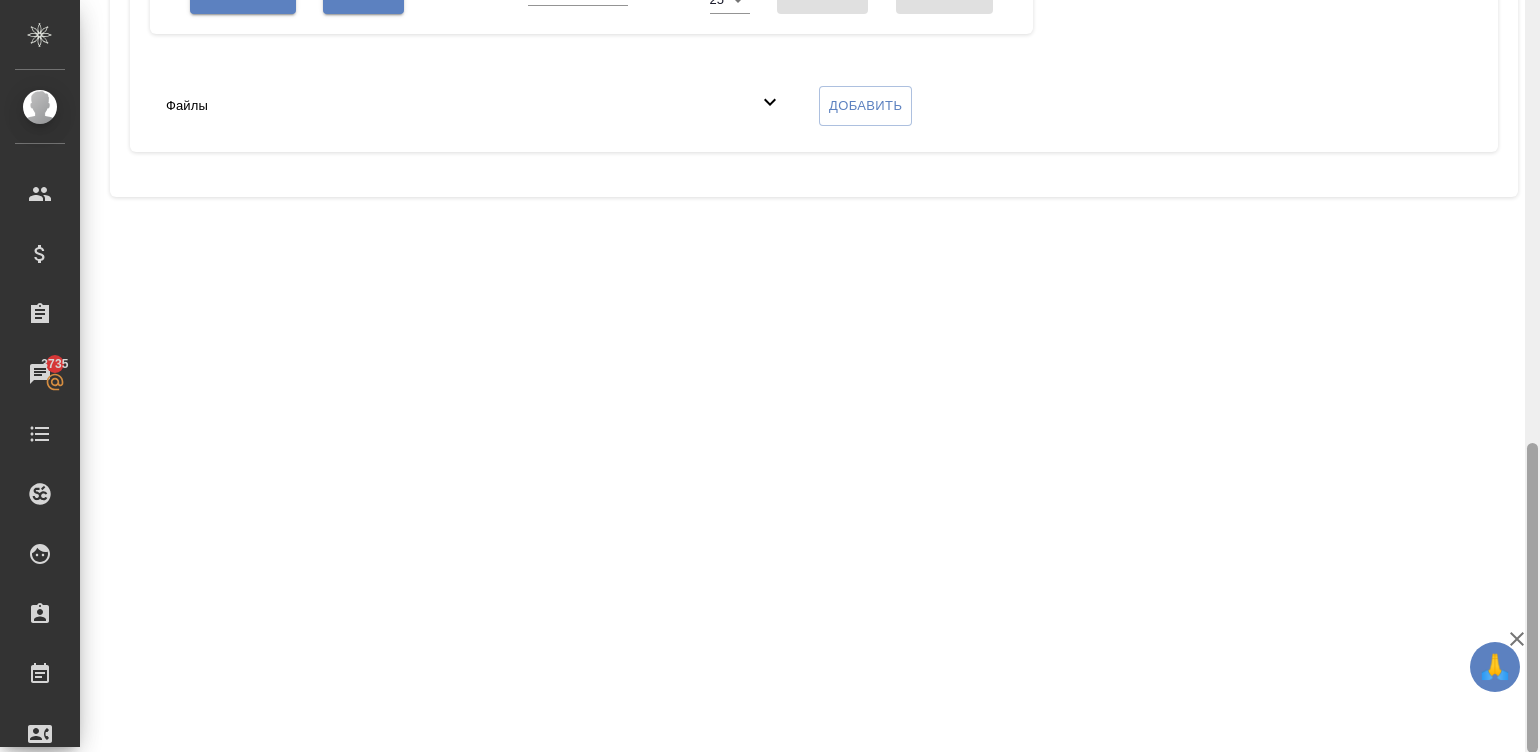 scroll, scrollTop: 322, scrollLeft: 0, axis: vertical 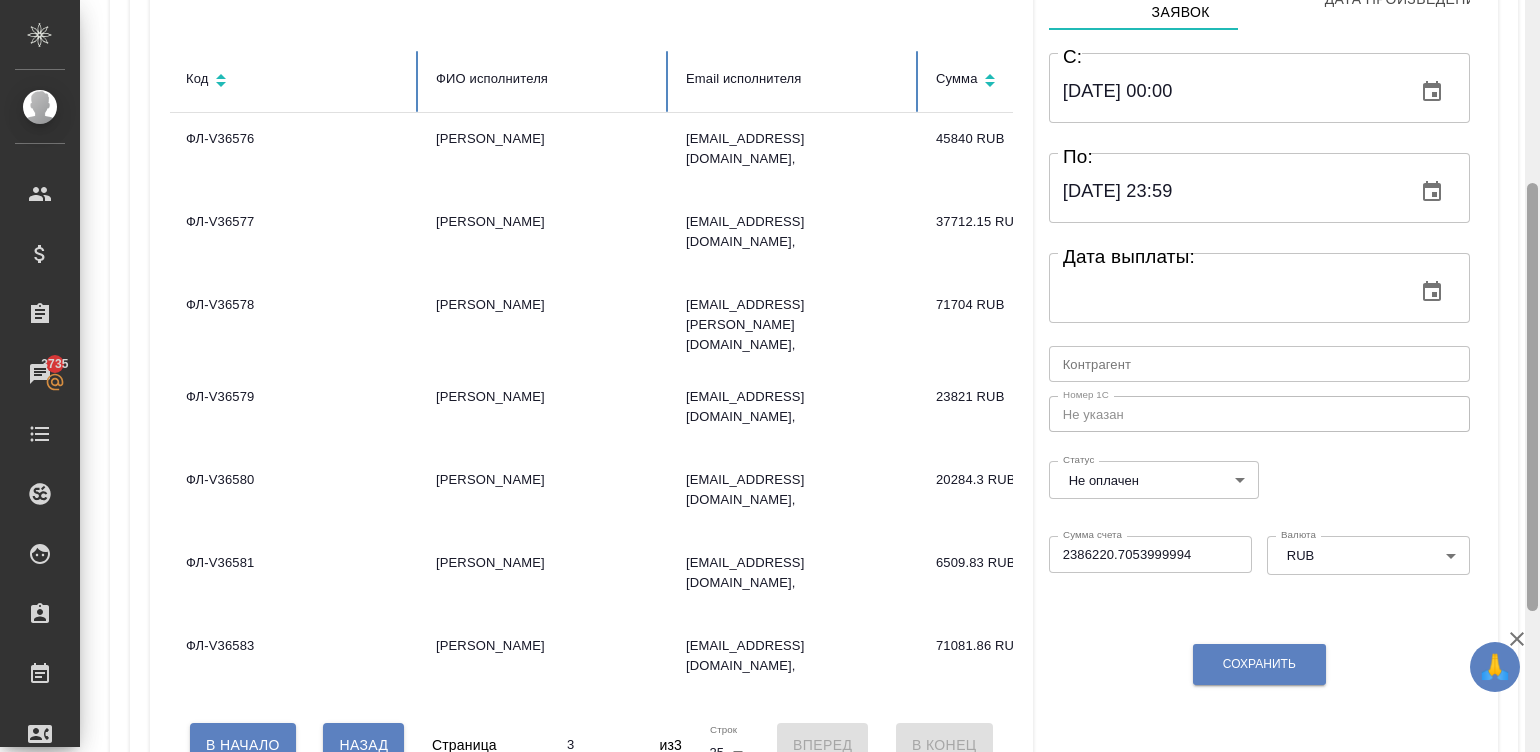 click at bounding box center (1532, 376) 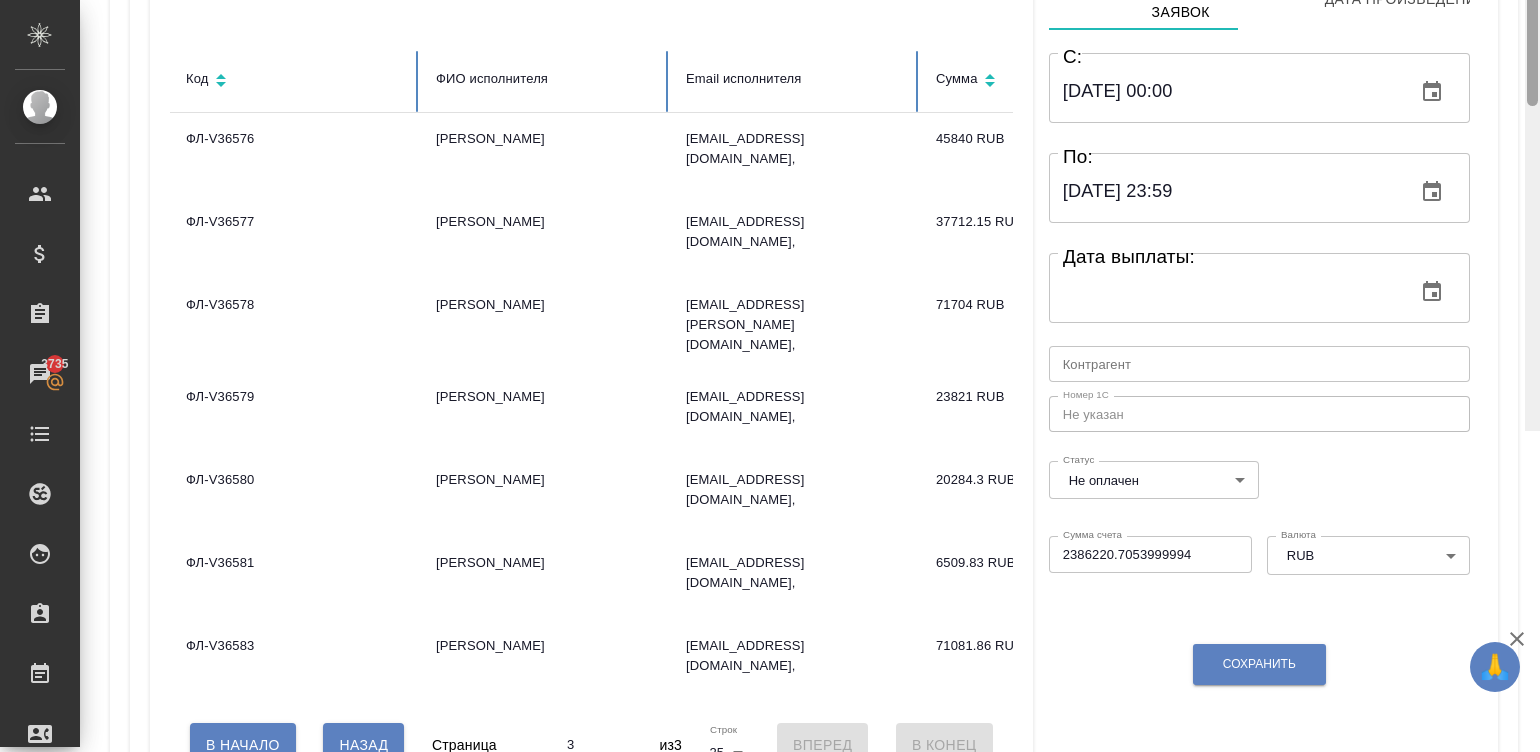 scroll, scrollTop: 0, scrollLeft: 0, axis: both 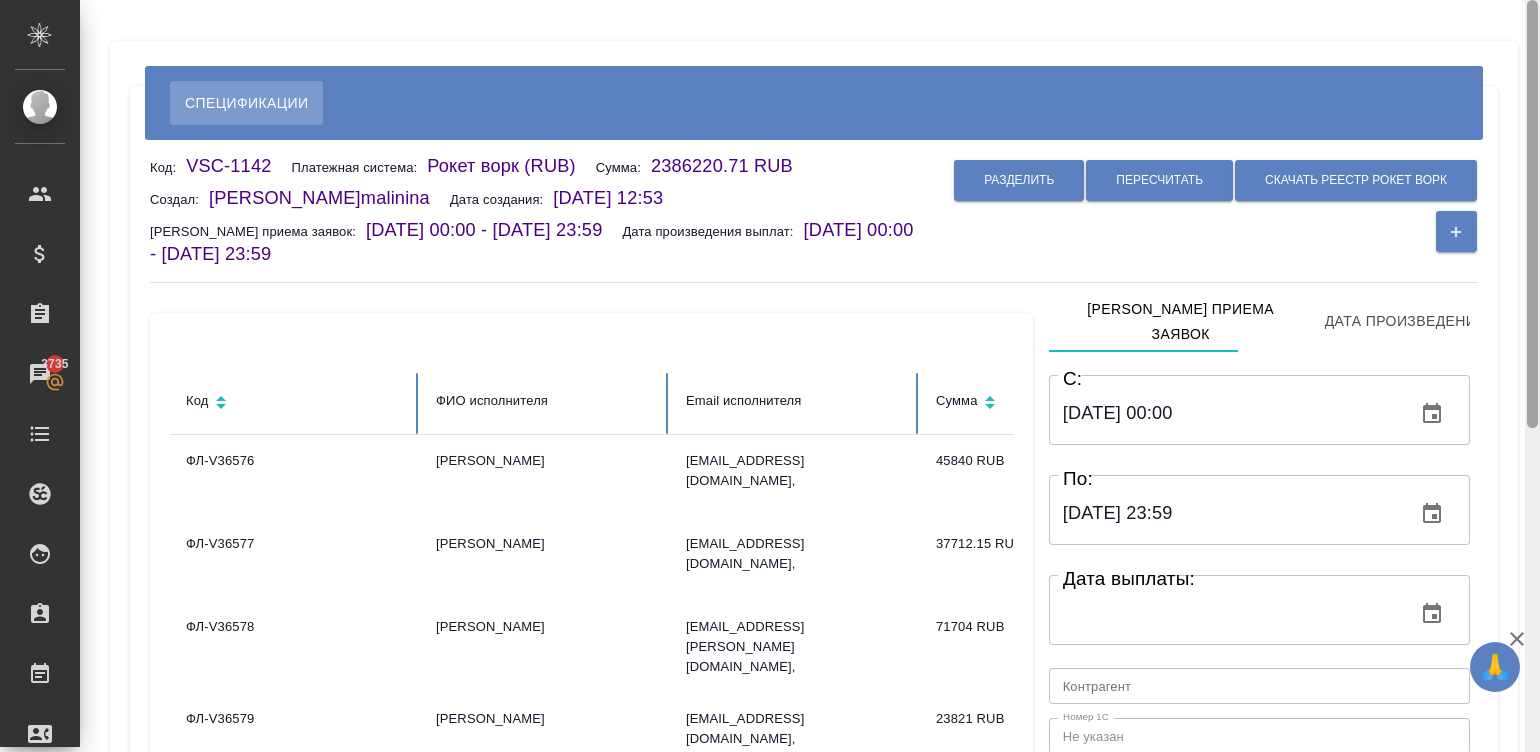 click at bounding box center (1532, 376) 